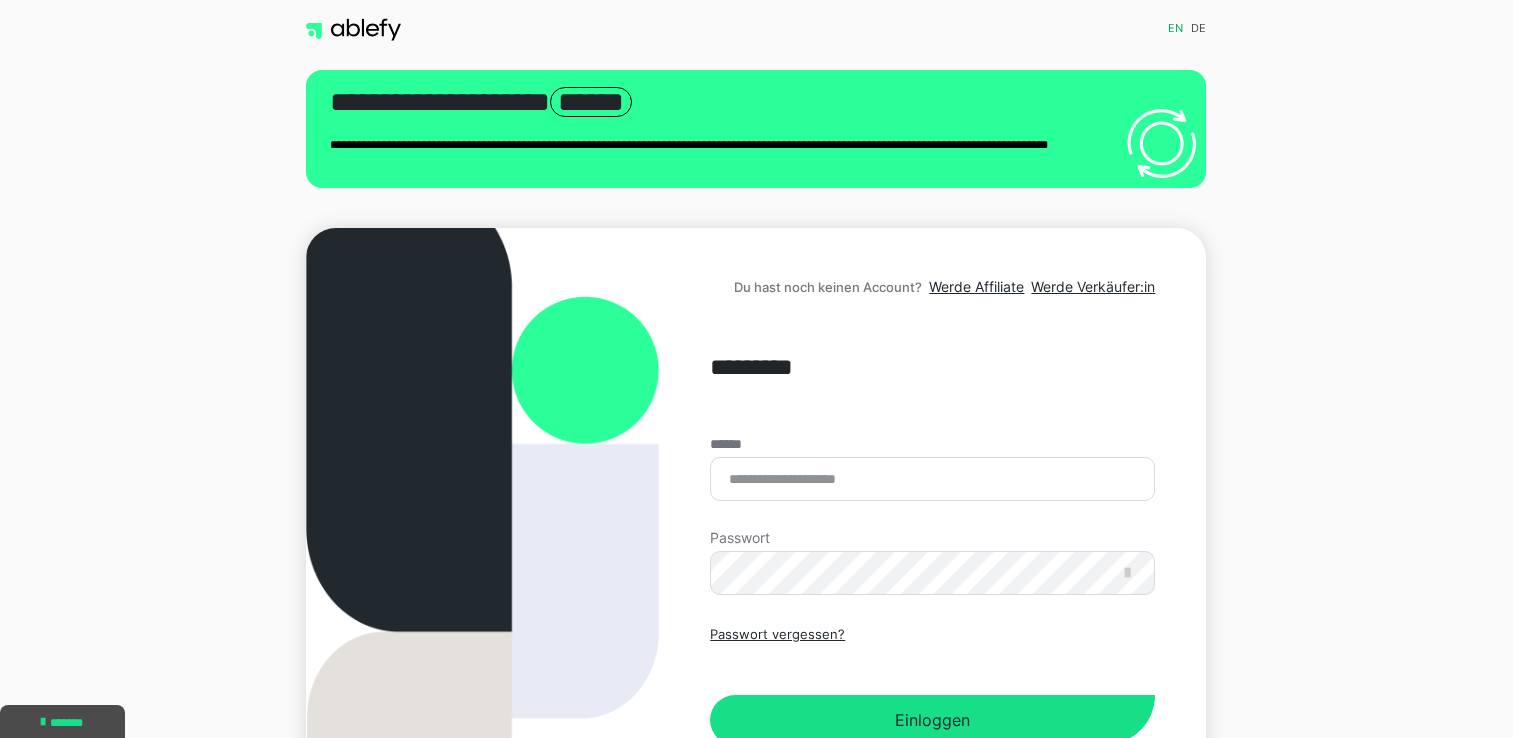 scroll, scrollTop: 0, scrollLeft: 0, axis: both 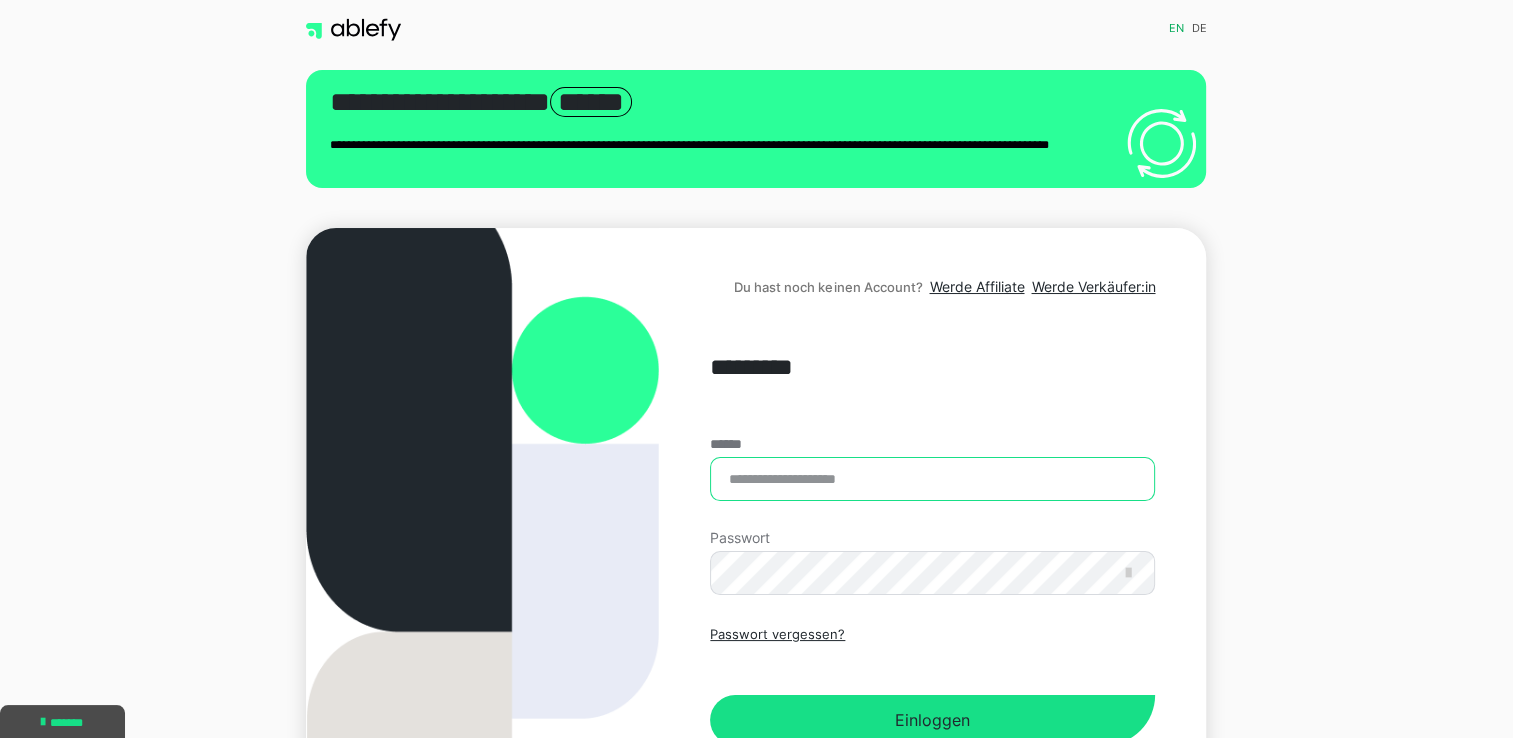 type on "**********" 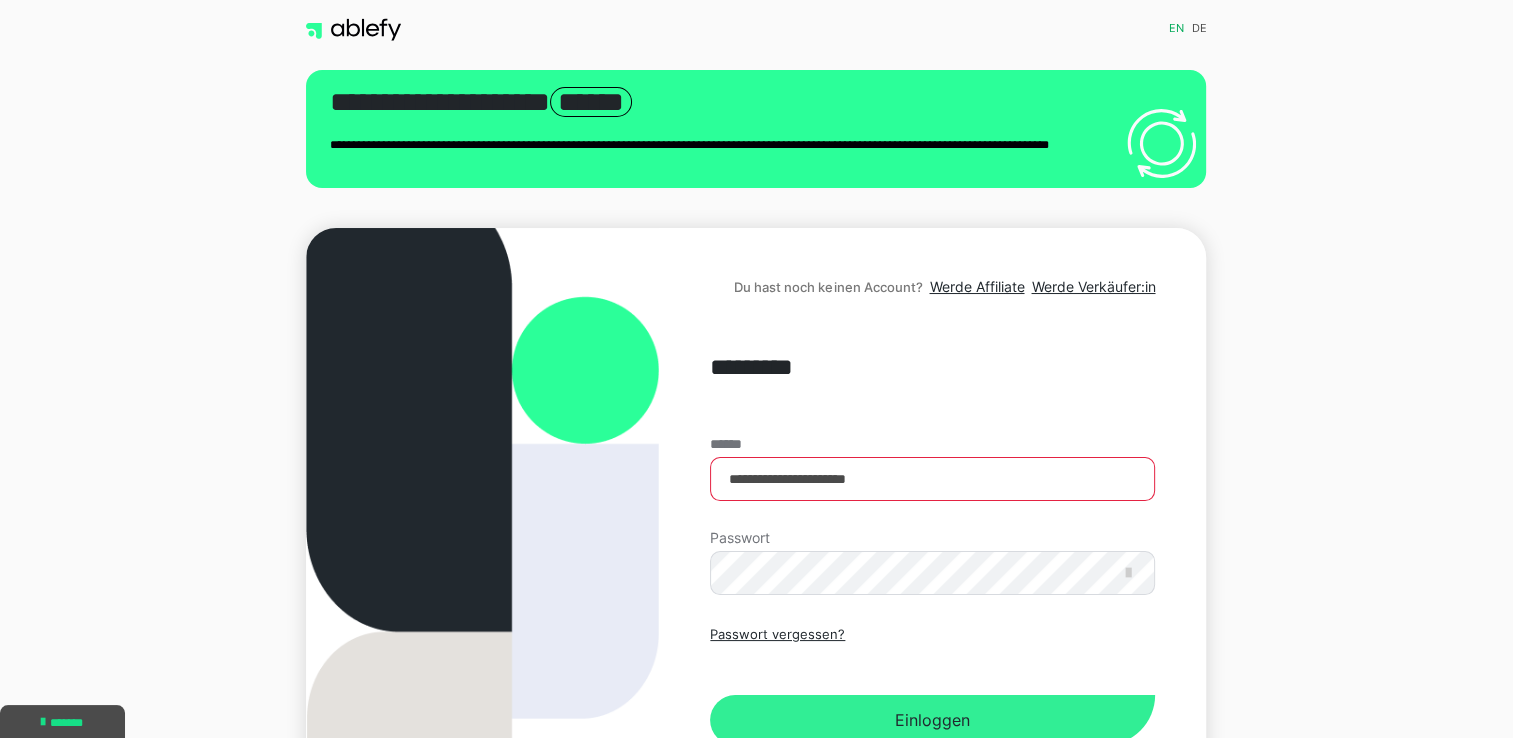 click on "Einloggen" at bounding box center [932, 720] 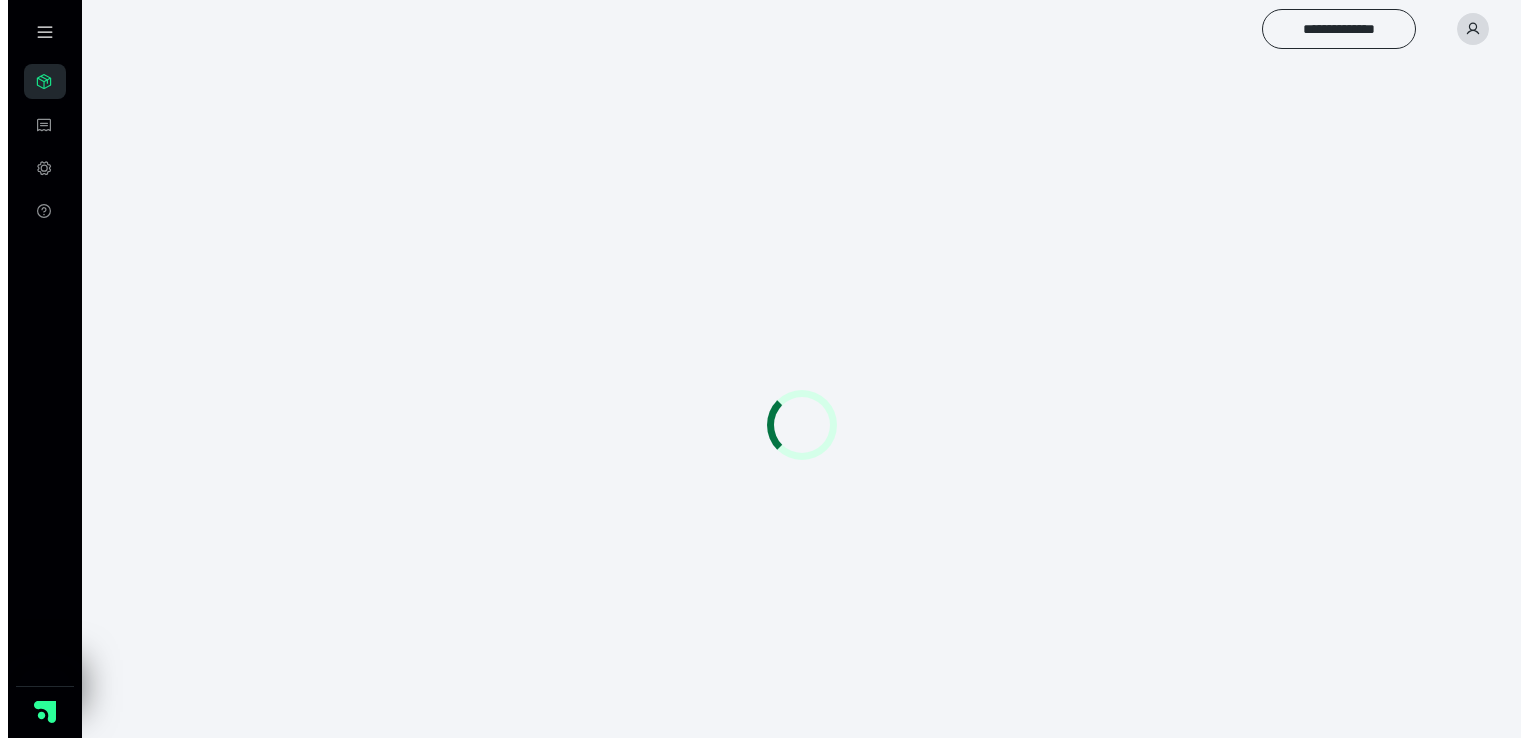 scroll, scrollTop: 0, scrollLeft: 0, axis: both 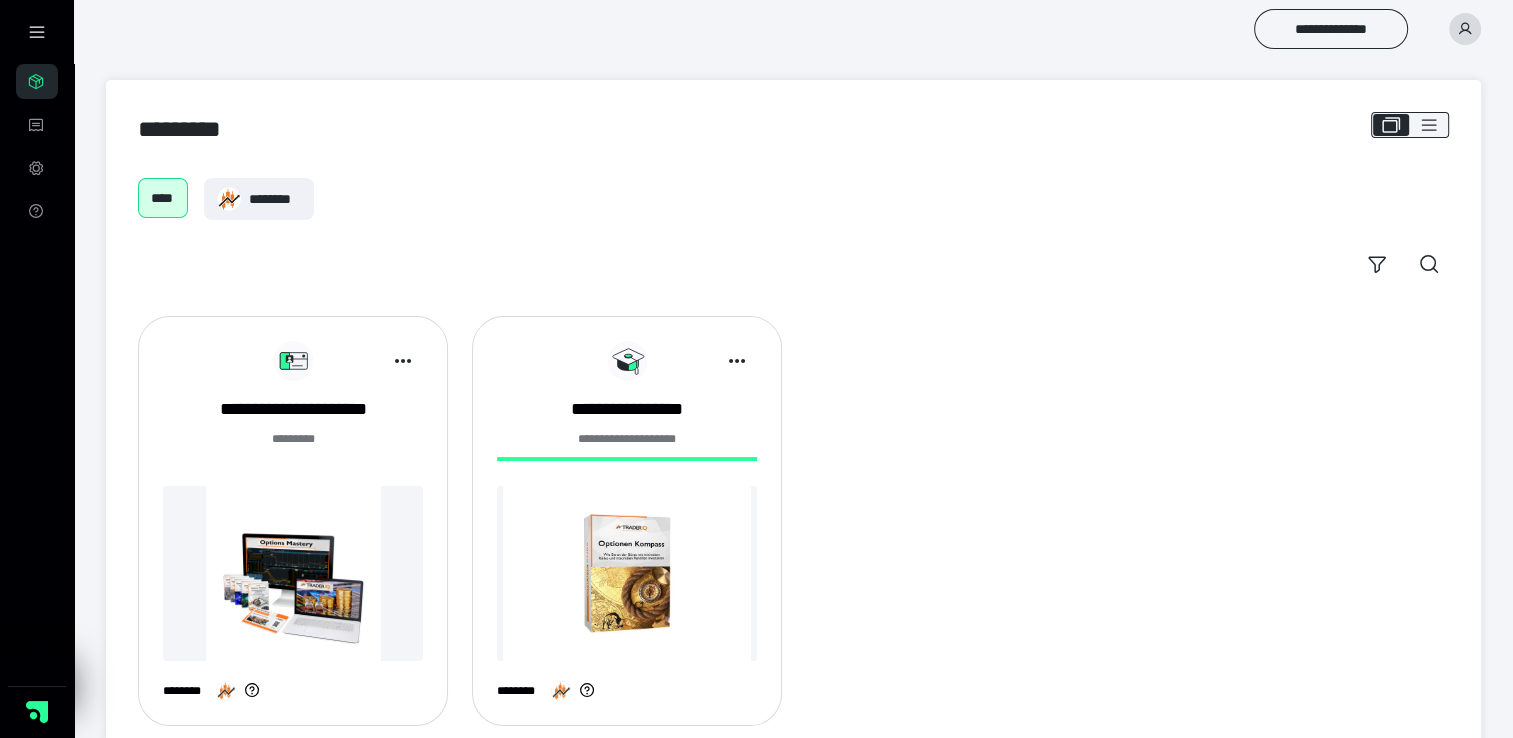 click at bounding box center [293, 573] 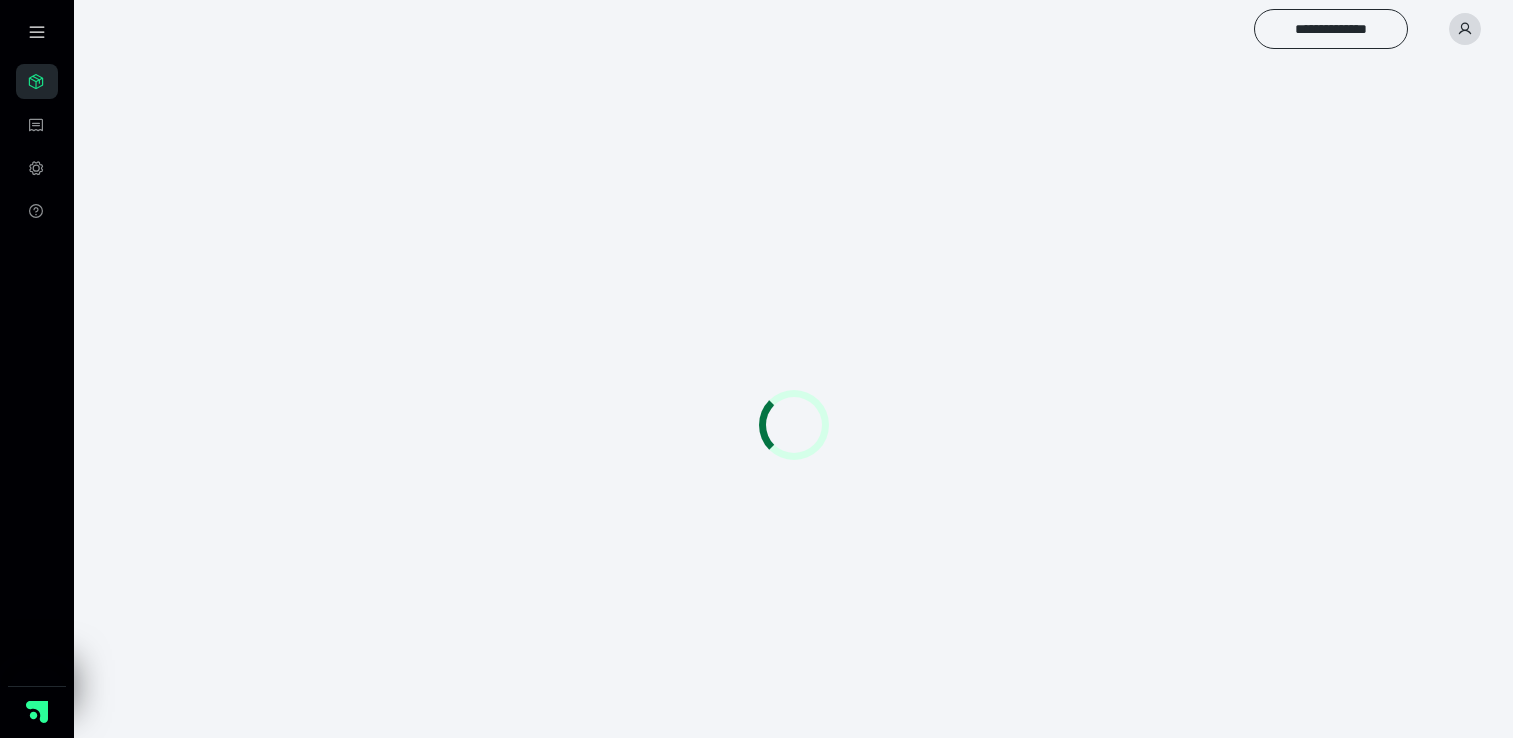 scroll, scrollTop: 0, scrollLeft: 0, axis: both 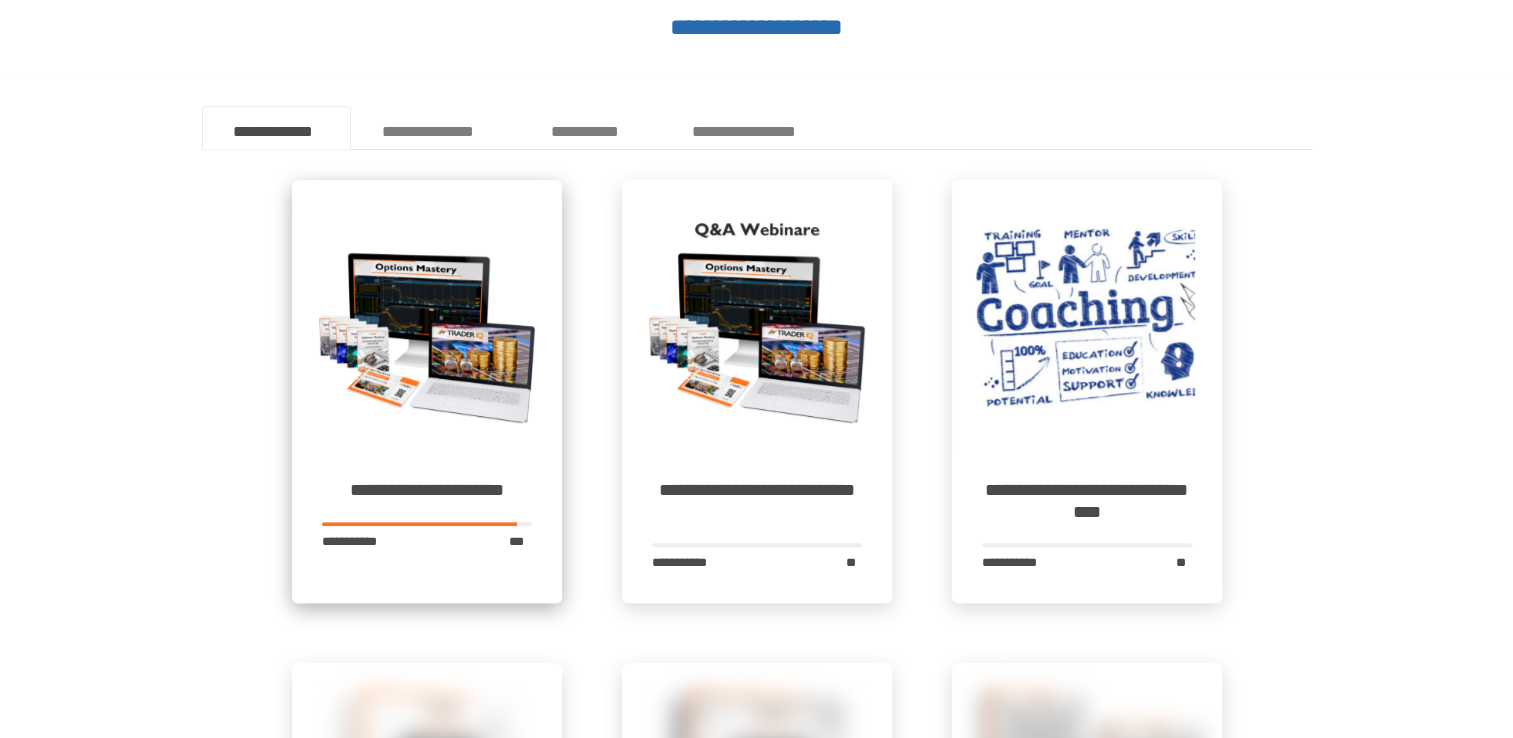 click at bounding box center [427, 315] 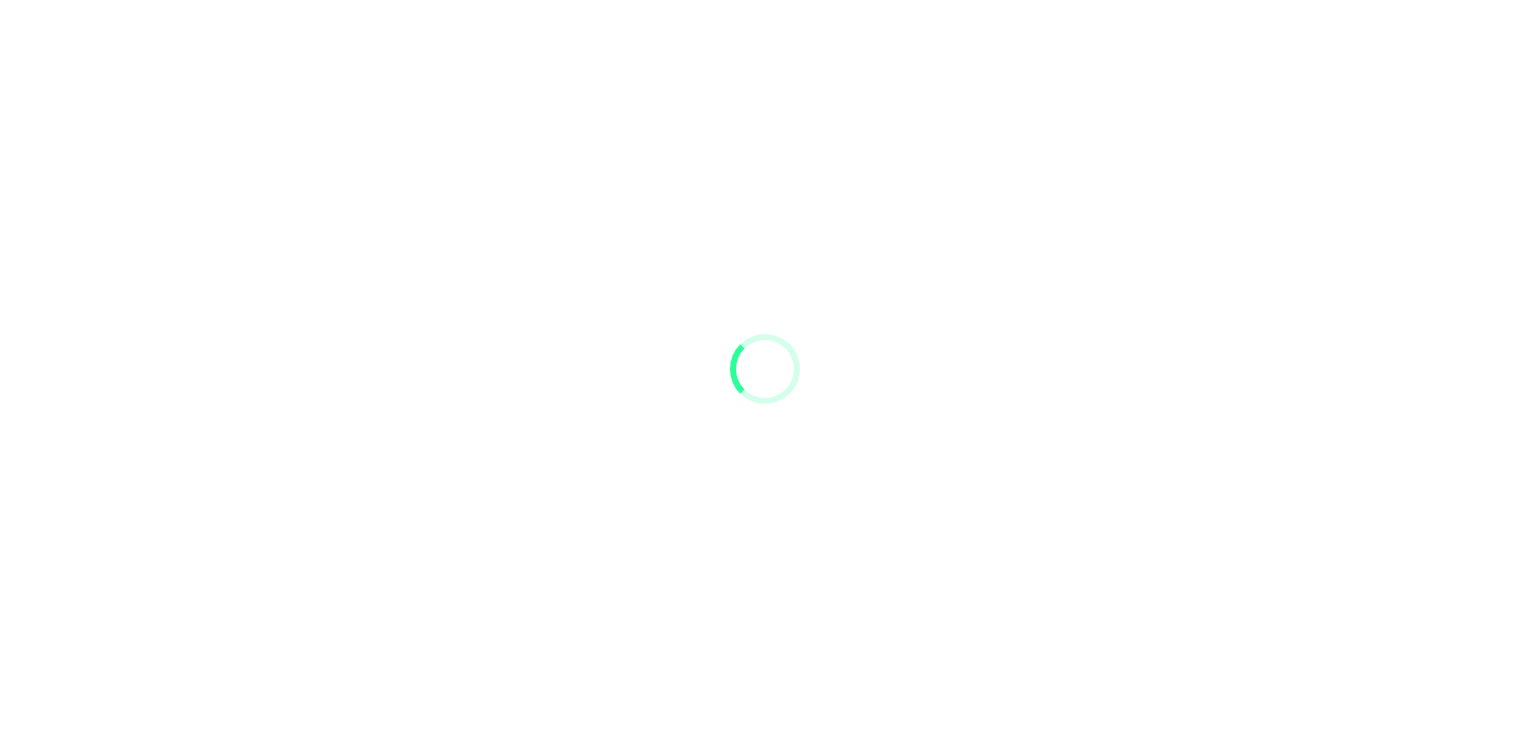 scroll, scrollTop: 0, scrollLeft: 0, axis: both 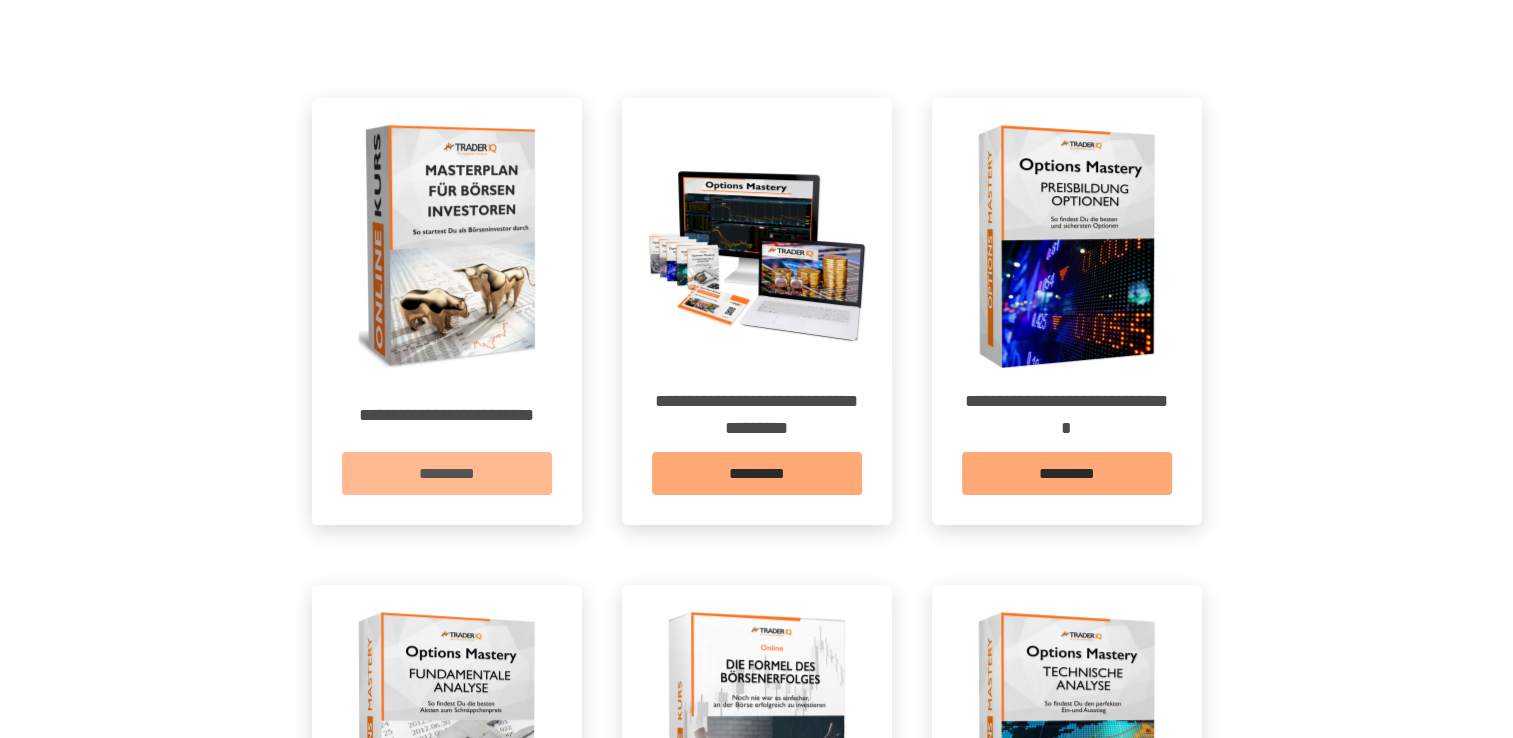 click on "*********" at bounding box center (447, 473) 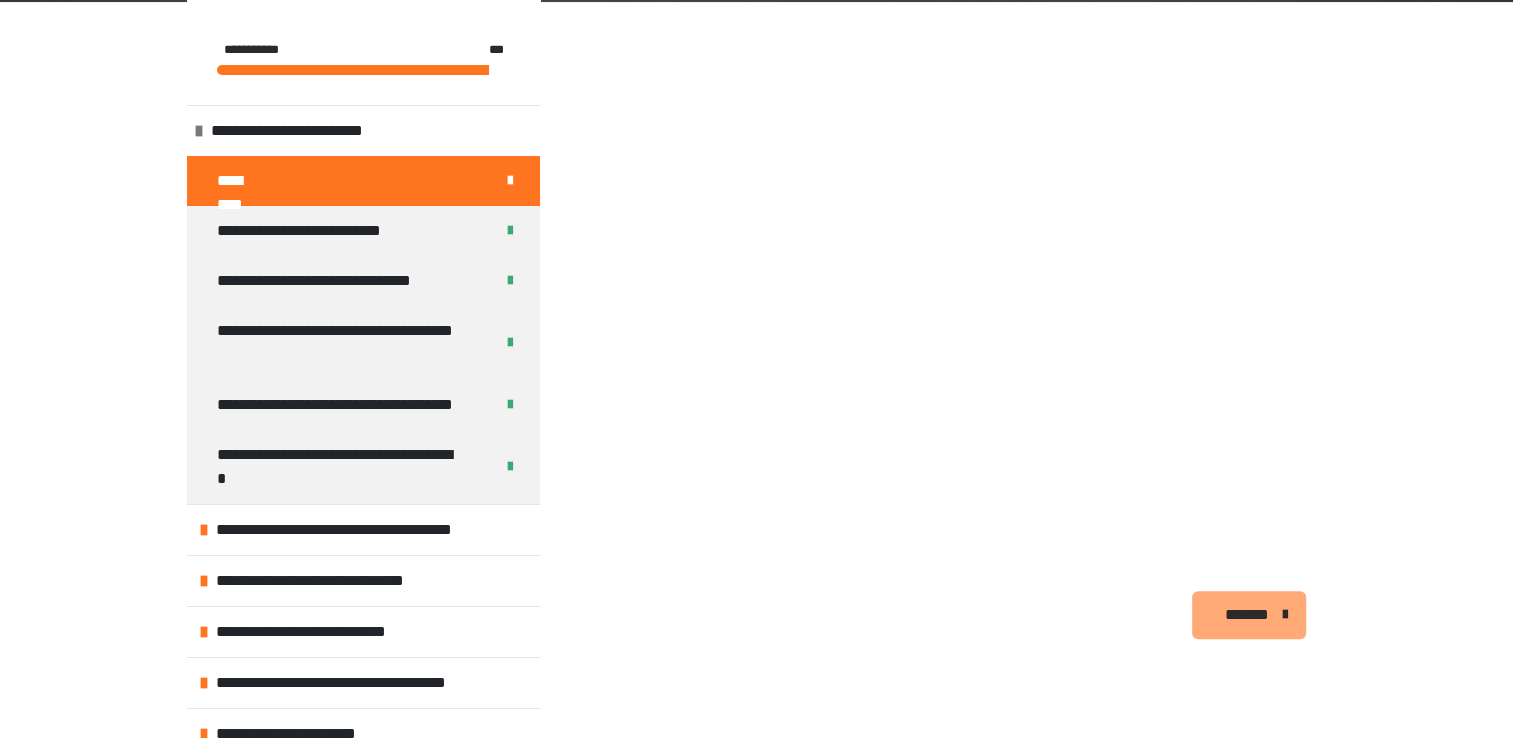scroll, scrollTop: 431, scrollLeft: 0, axis: vertical 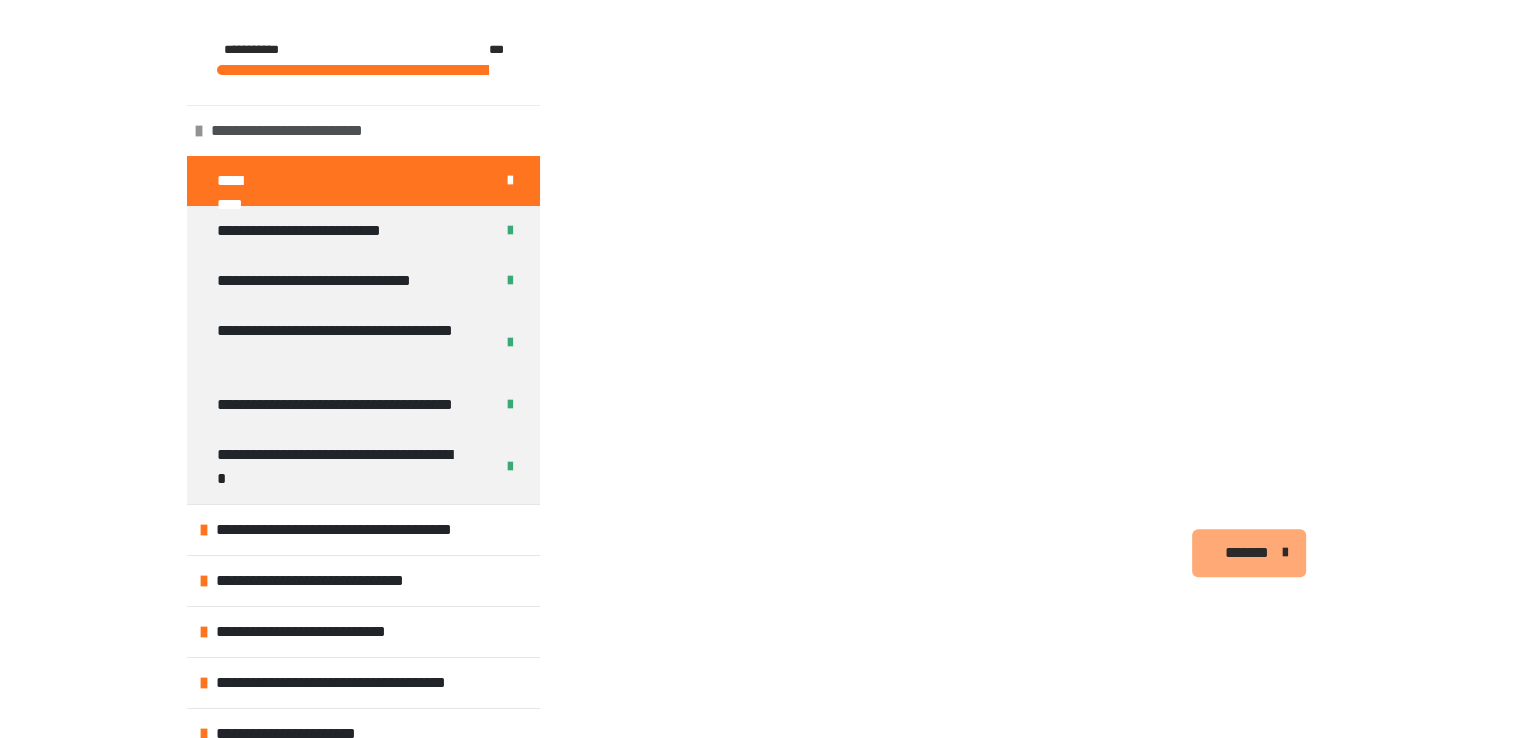 click on "**********" at bounding box center [298, 131] 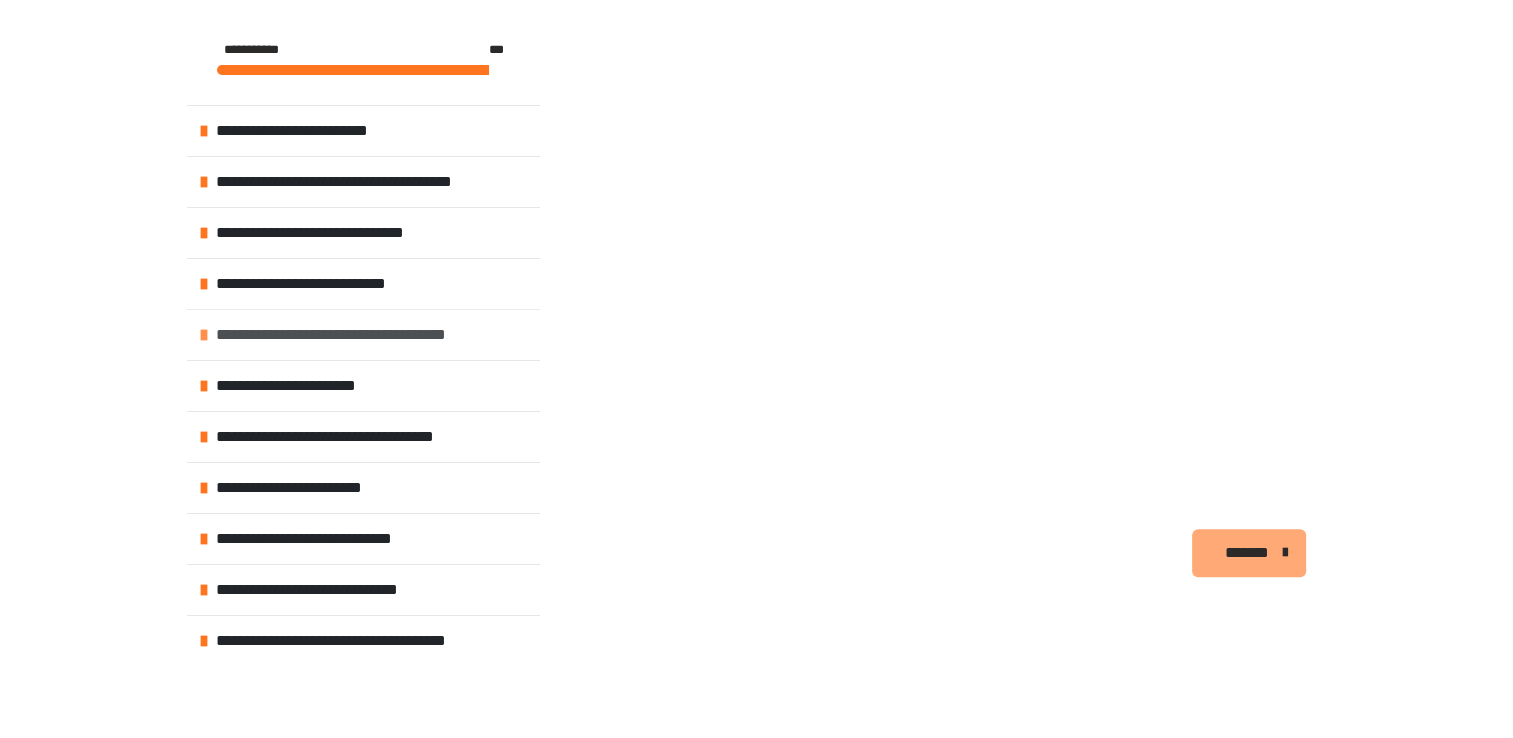 click on "**********" at bounding box center (341, 335) 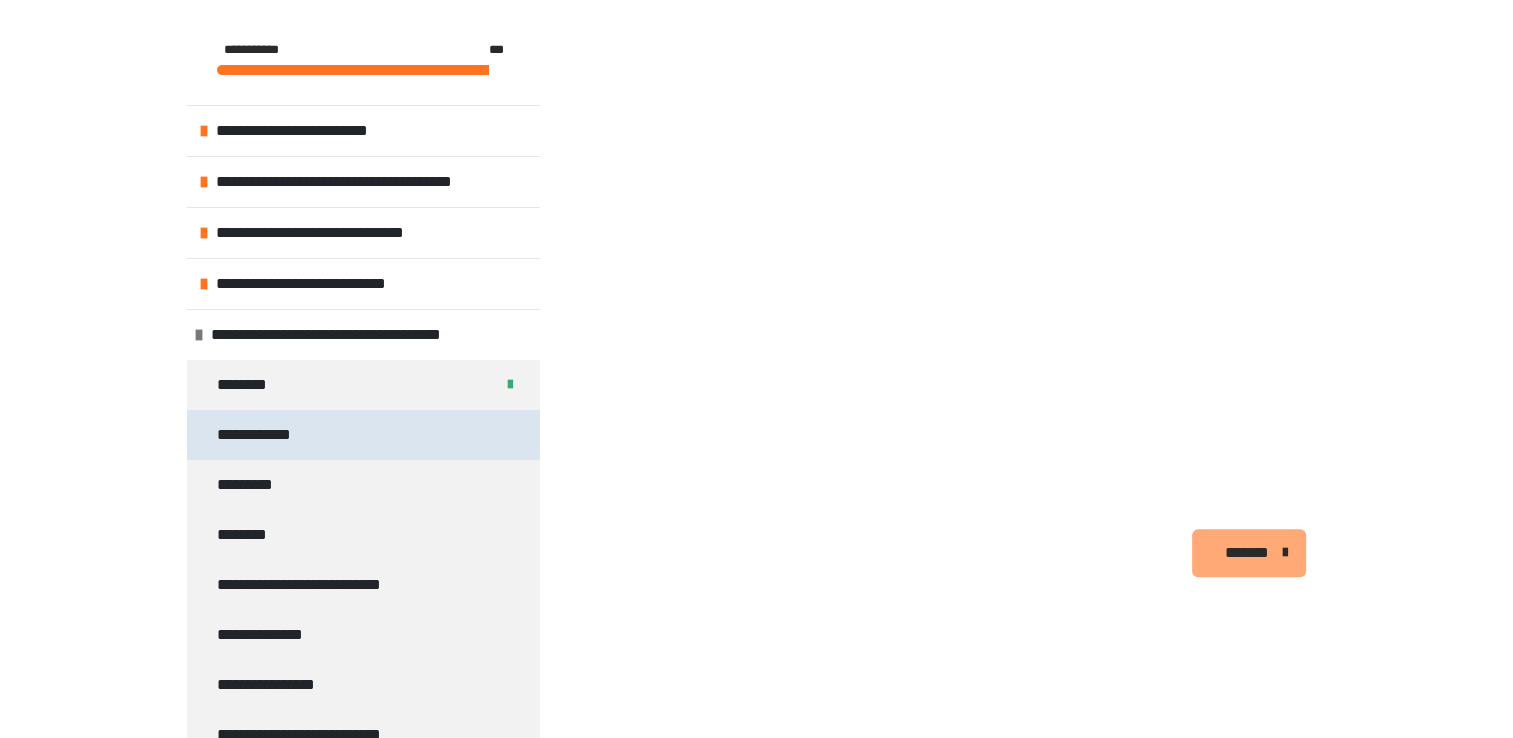click on "**********" at bounding box center (260, 435) 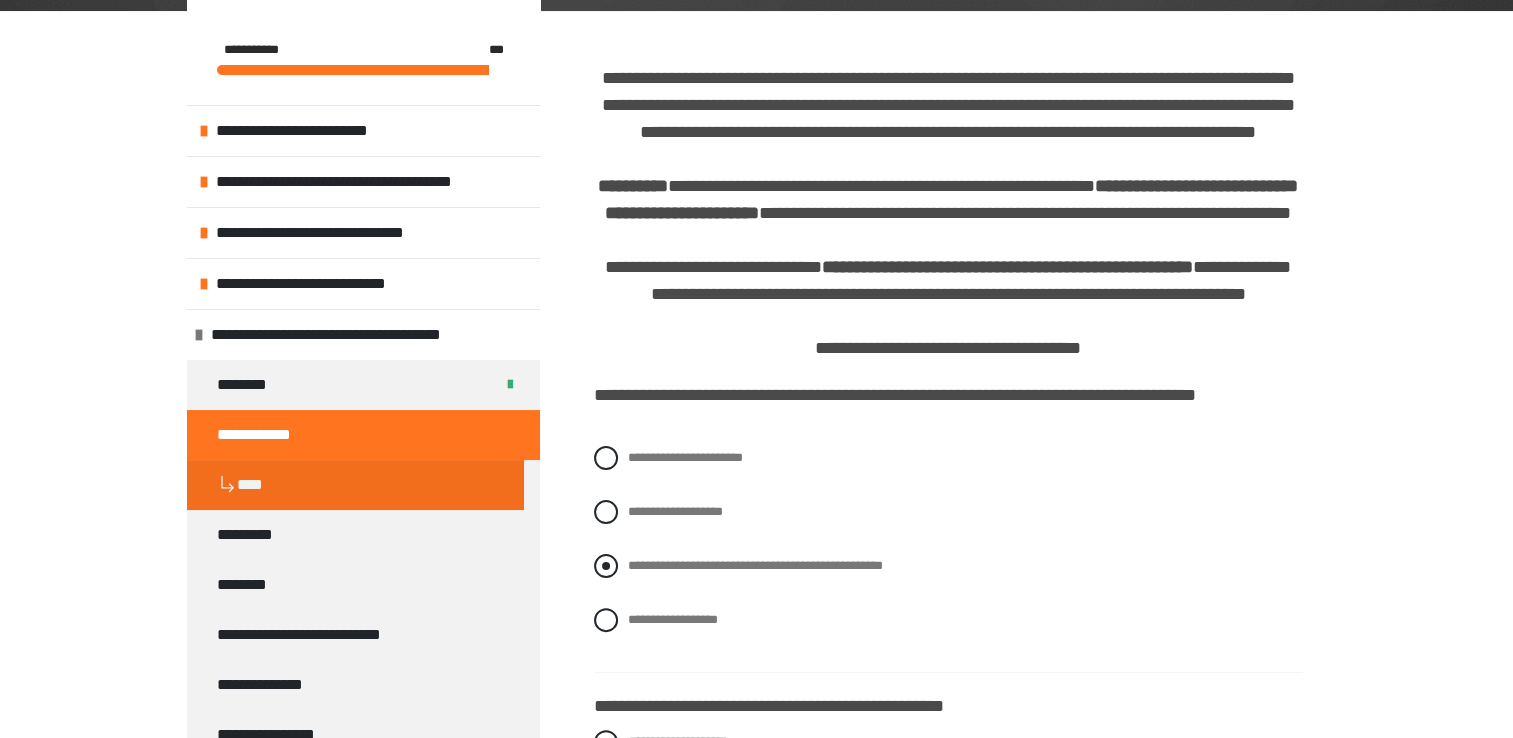 click at bounding box center [606, 566] 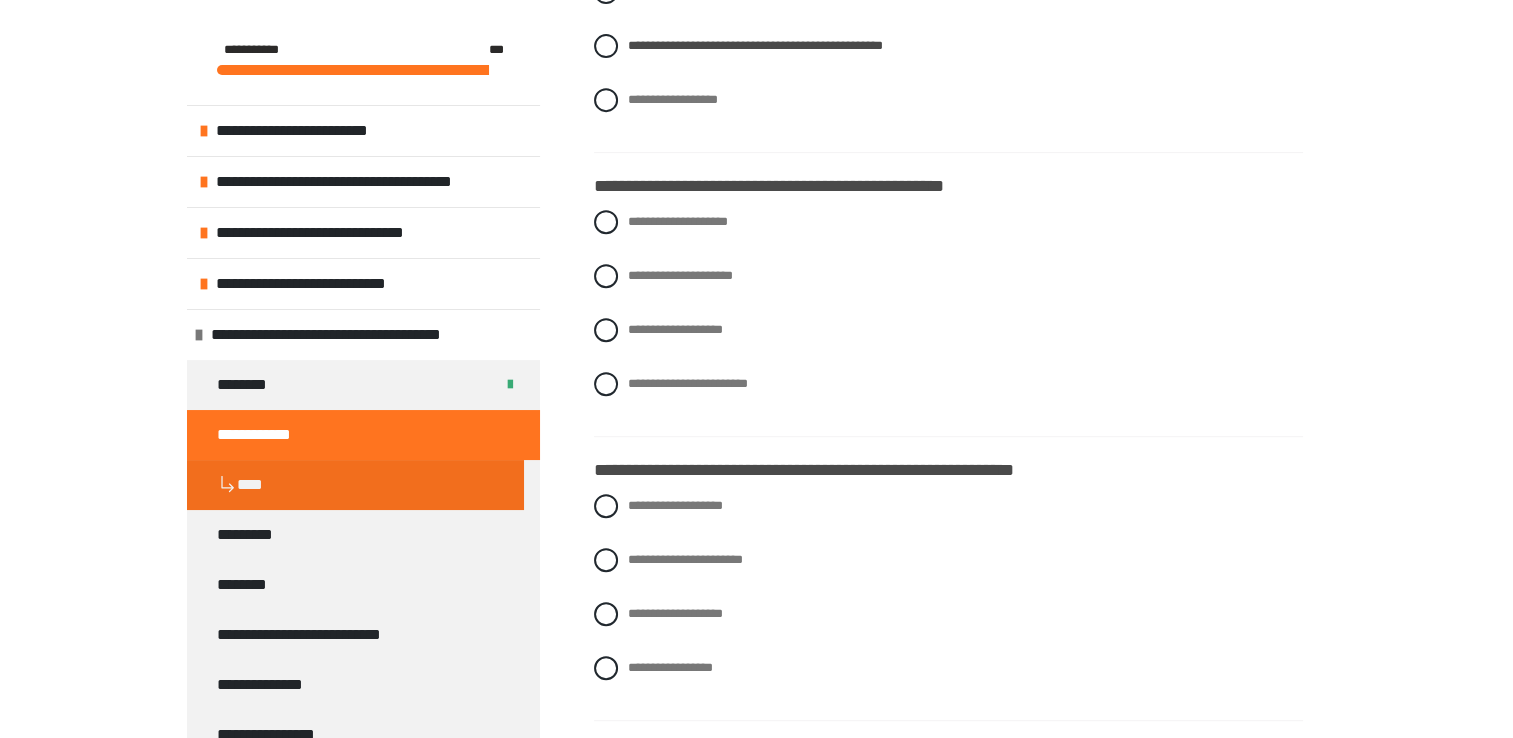 scroll, scrollTop: 880, scrollLeft: 0, axis: vertical 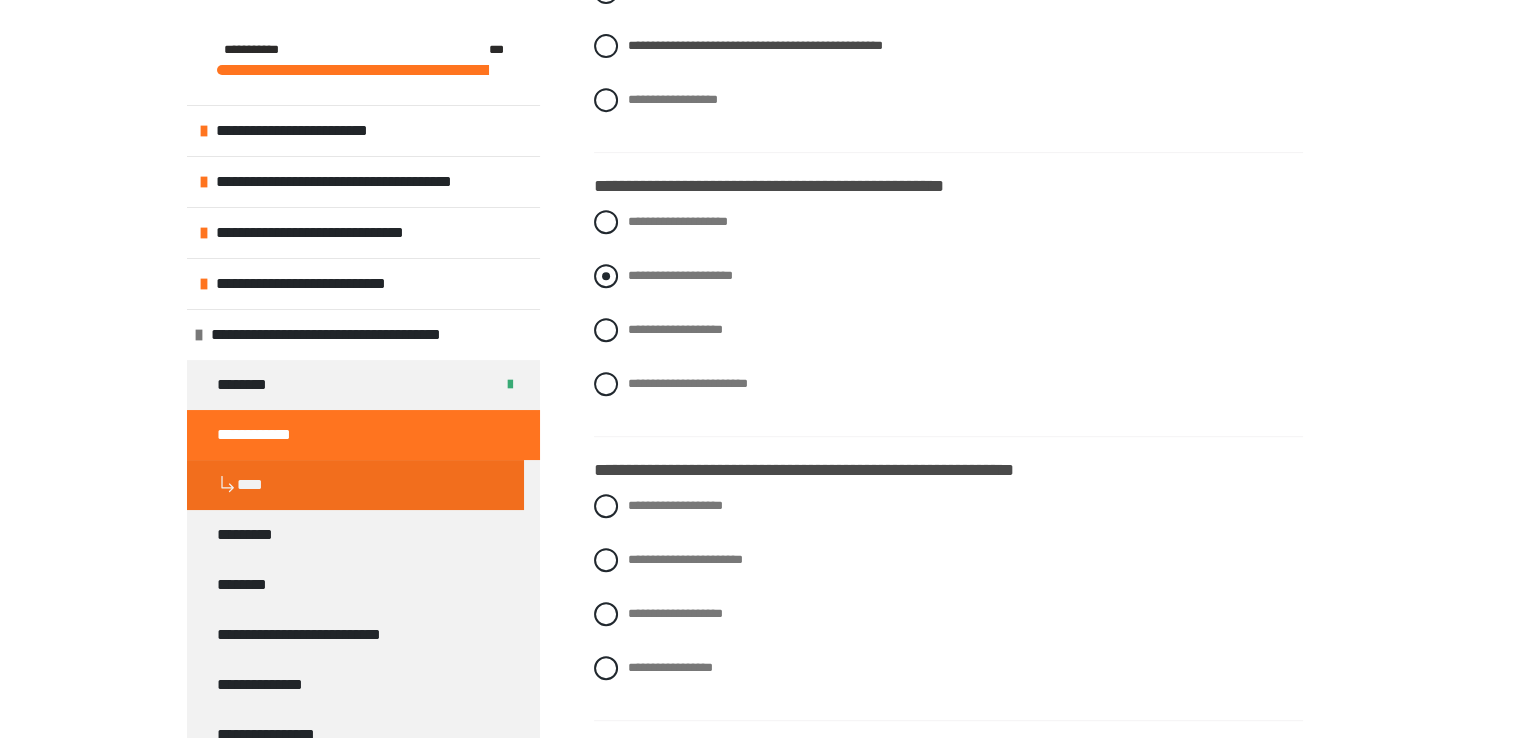 click at bounding box center (606, 276) 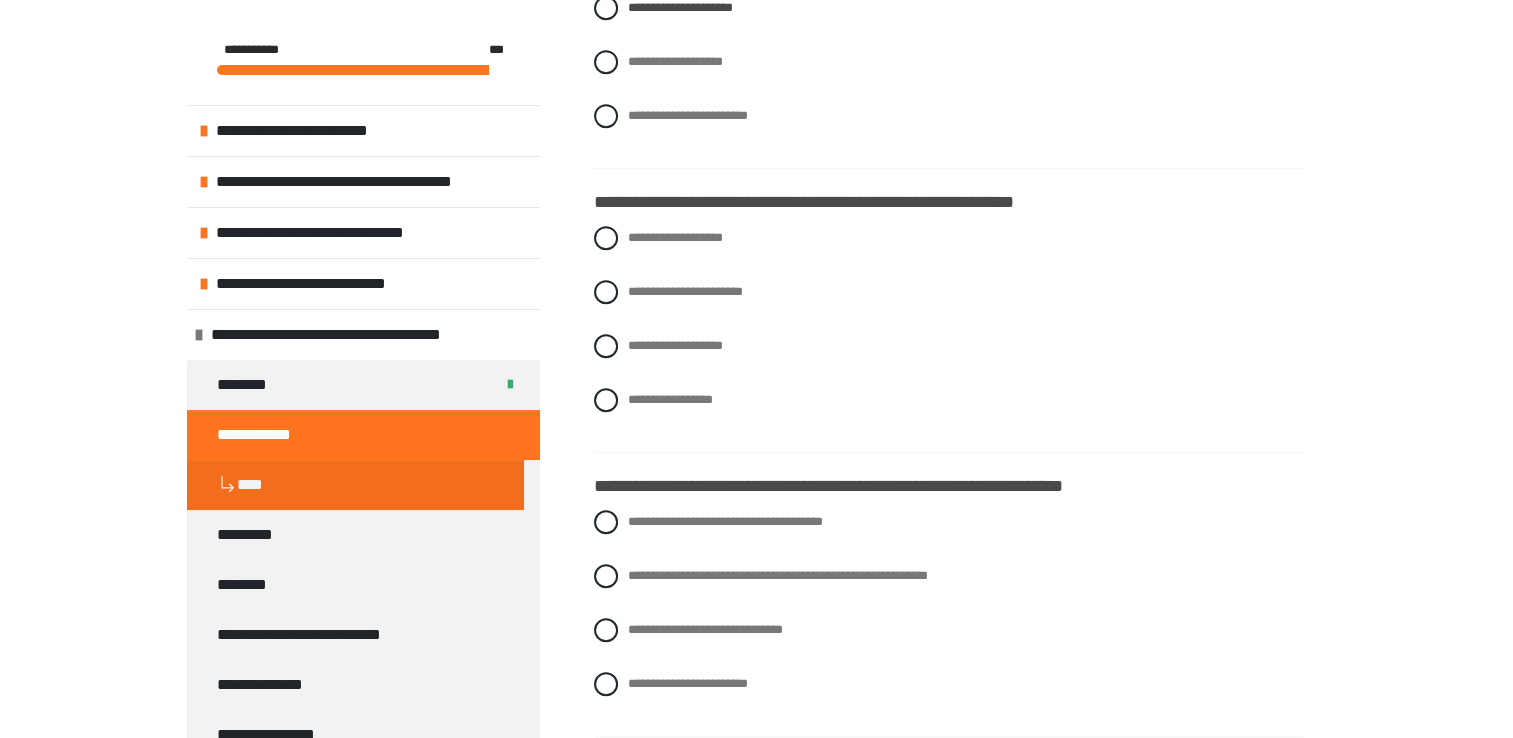 scroll, scrollTop: 1160, scrollLeft: 0, axis: vertical 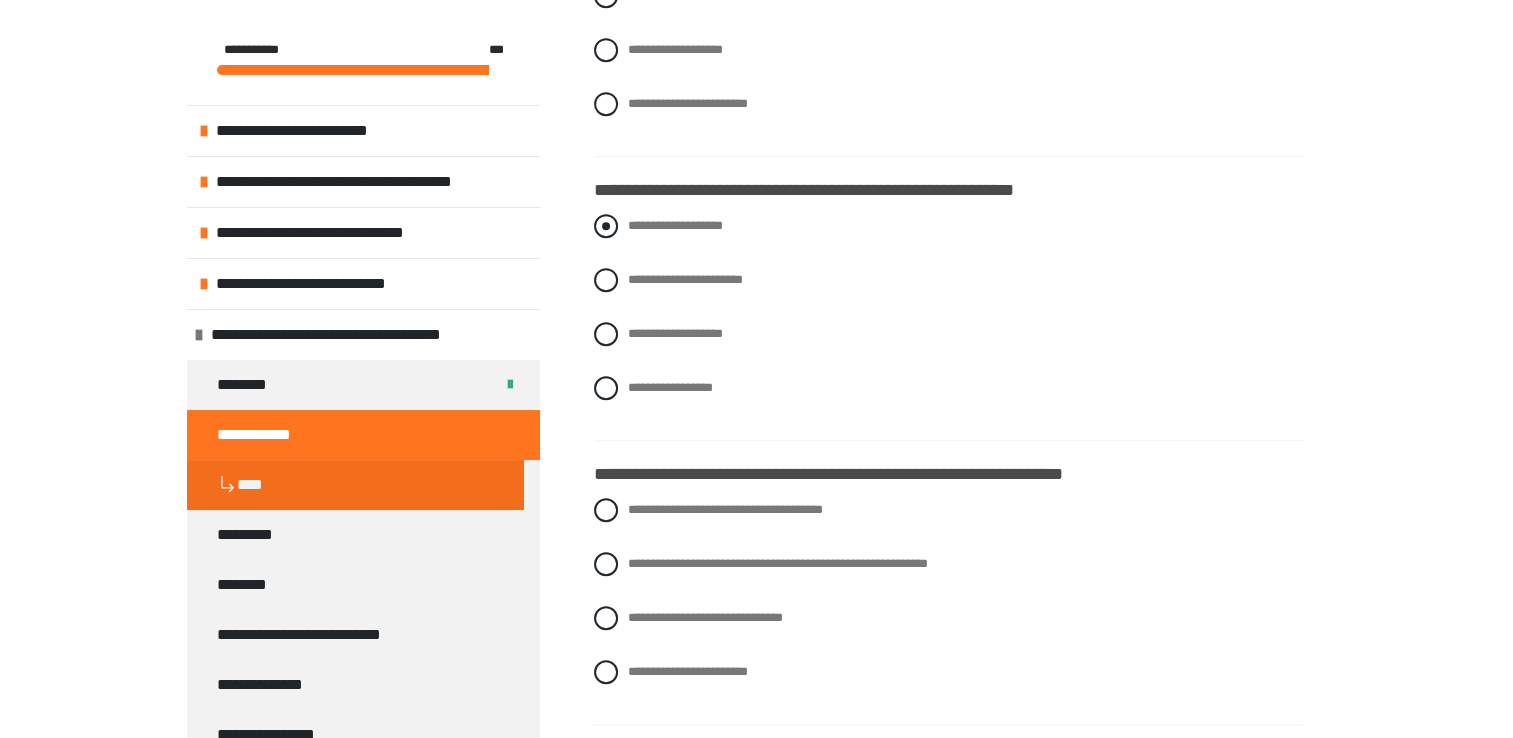 click at bounding box center [606, 226] 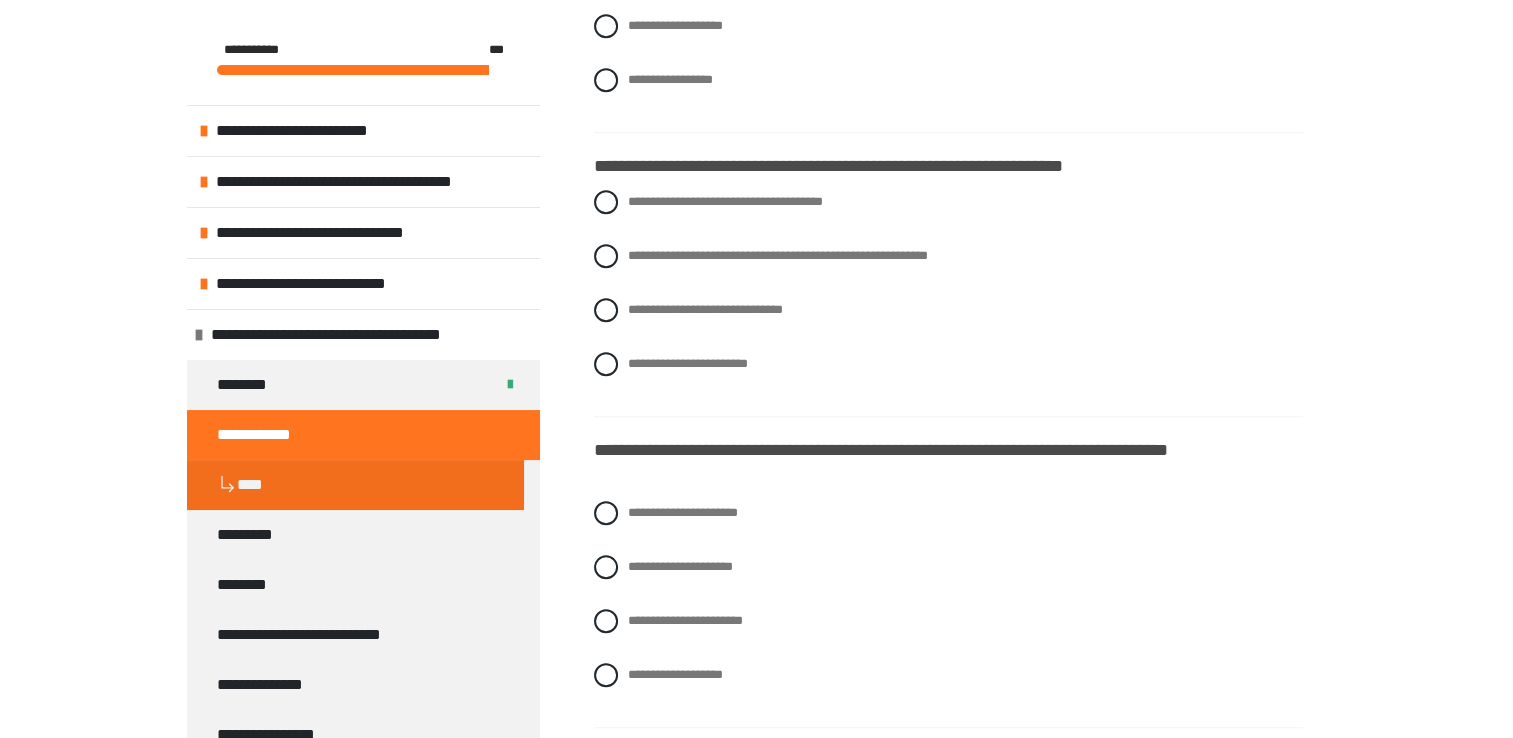 scroll, scrollTop: 1480, scrollLeft: 0, axis: vertical 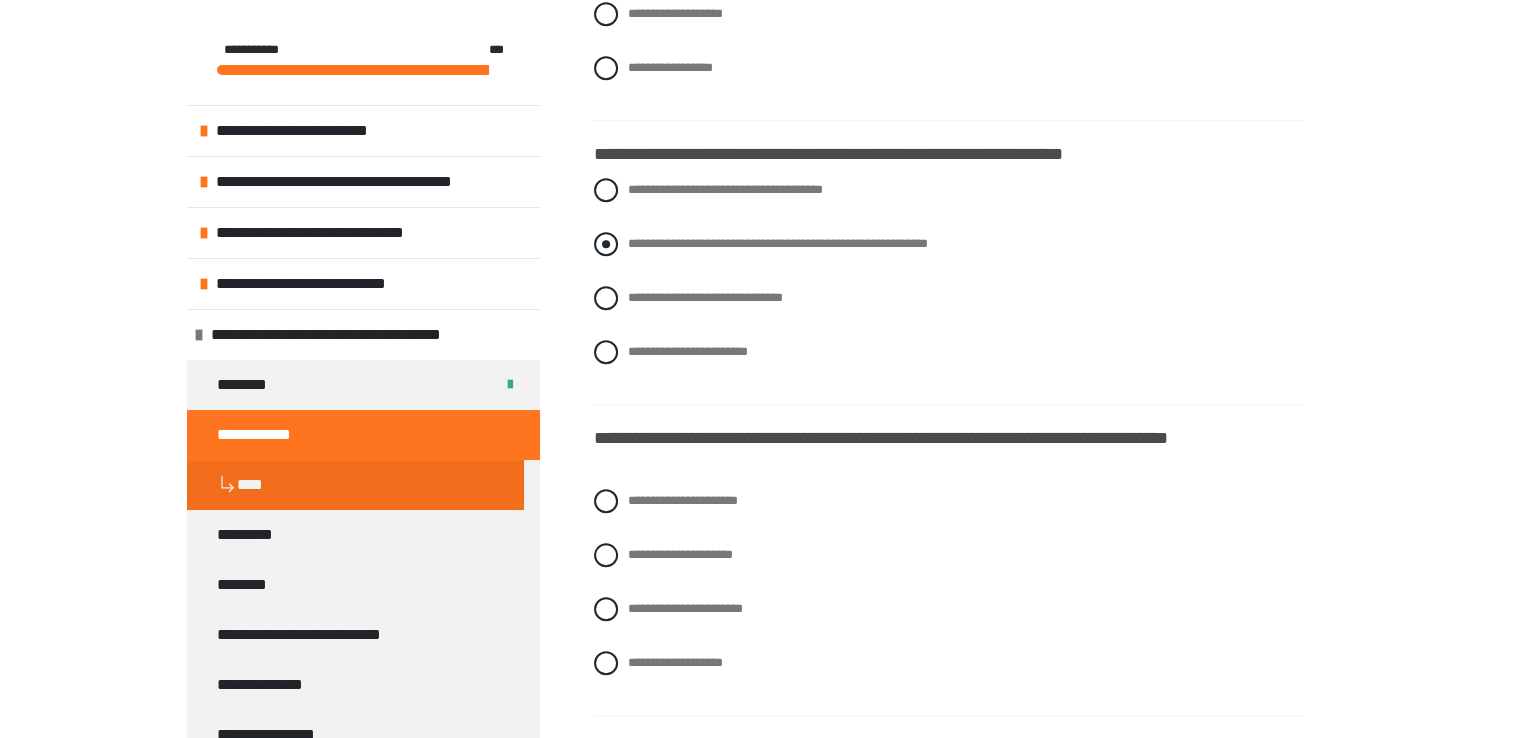 click at bounding box center [606, 244] 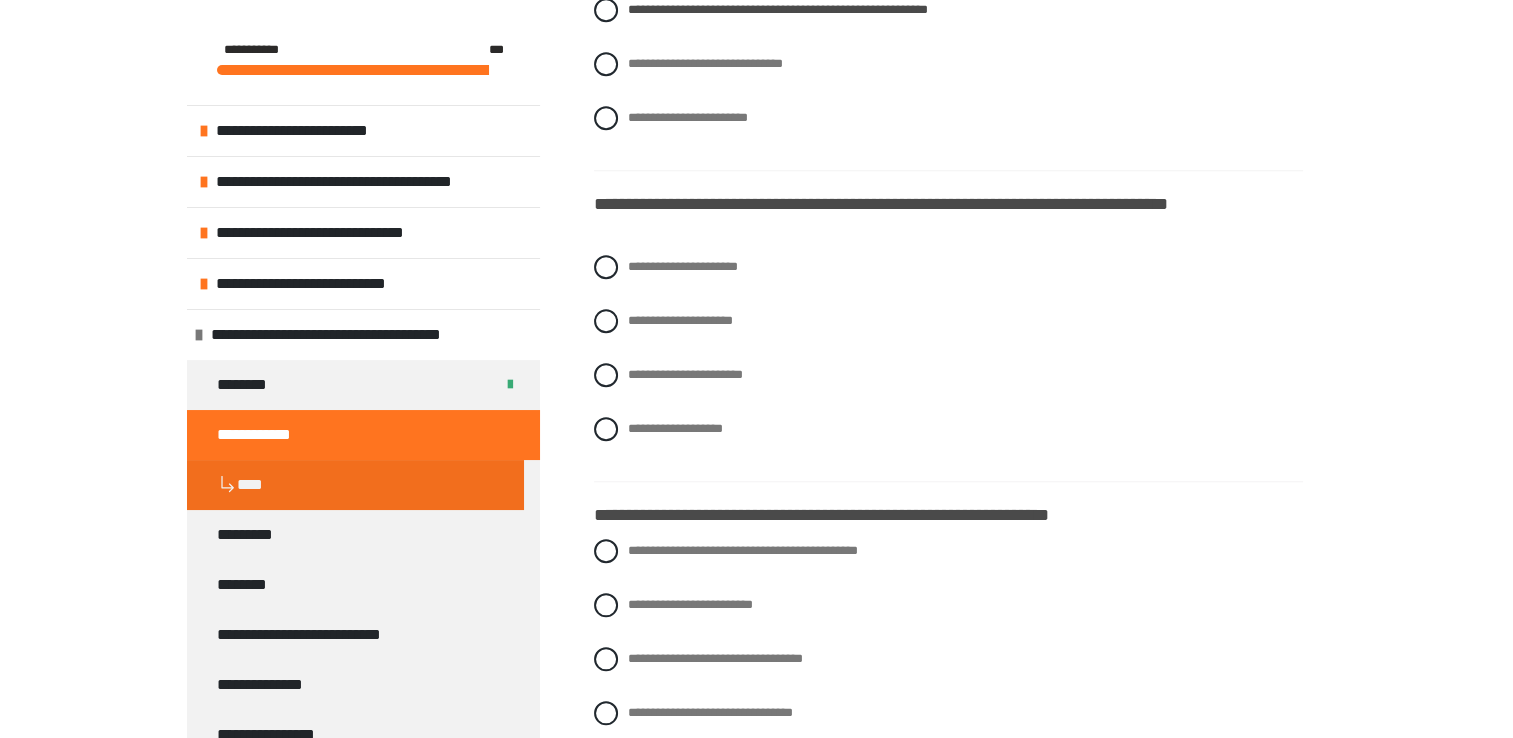 scroll, scrollTop: 1760, scrollLeft: 0, axis: vertical 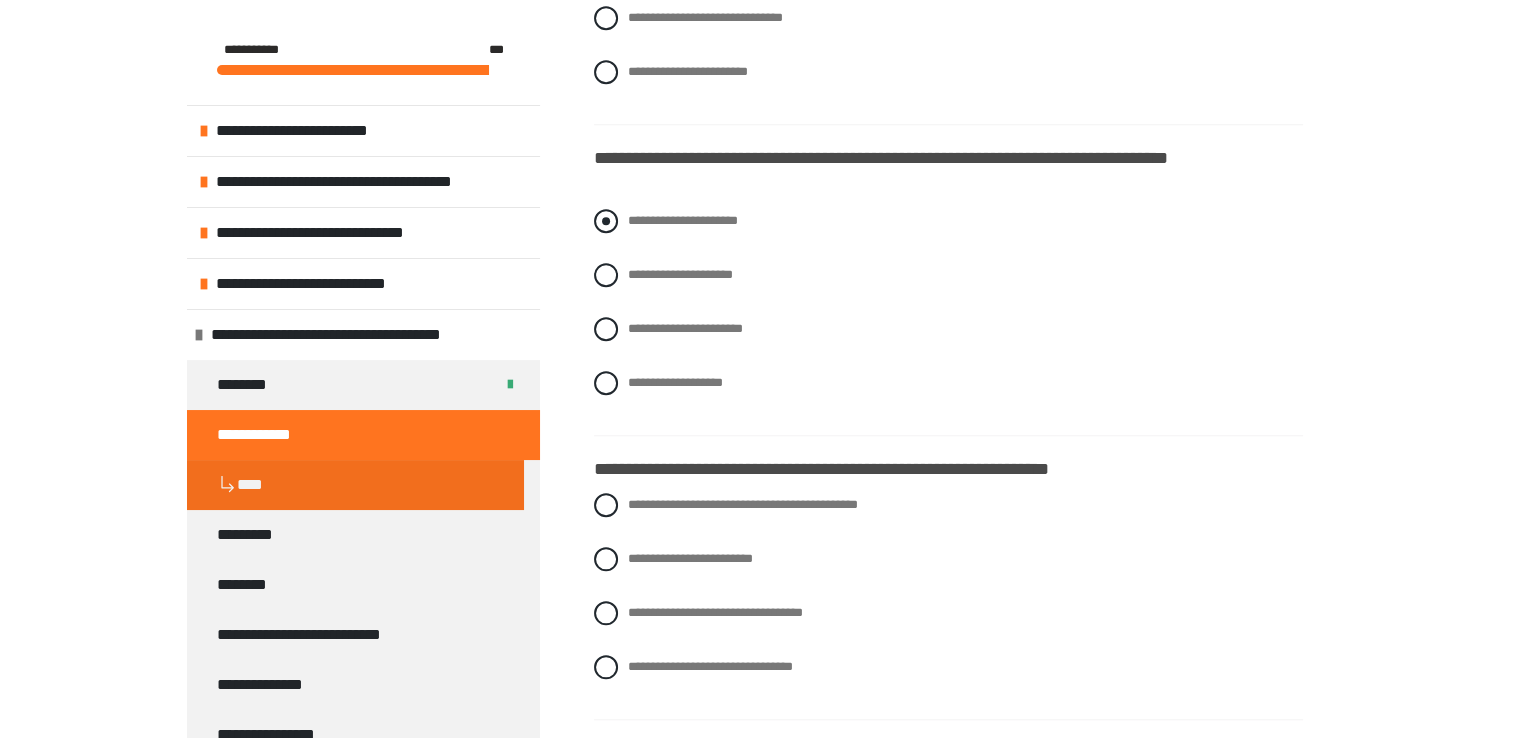 click at bounding box center [606, 221] 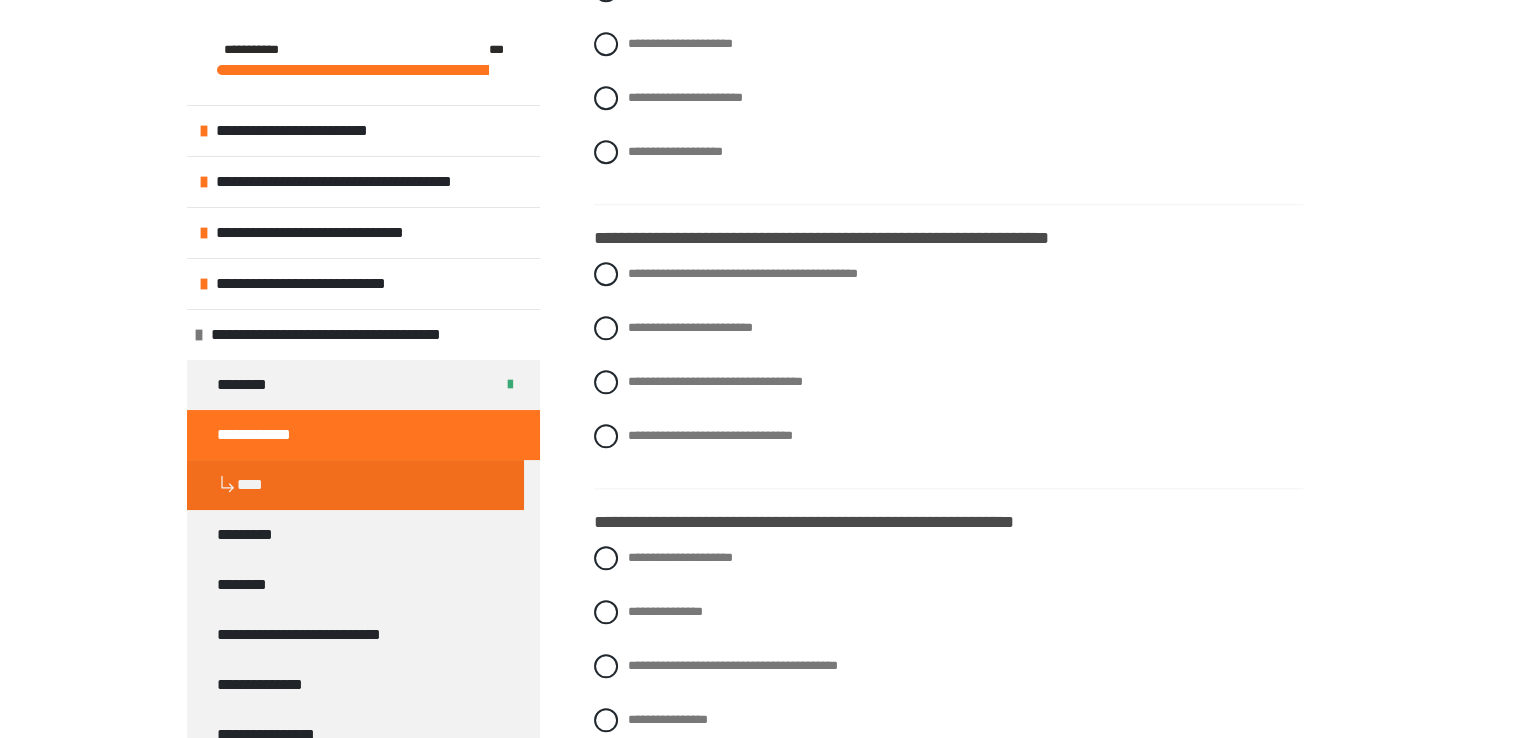 scroll, scrollTop: 2000, scrollLeft: 0, axis: vertical 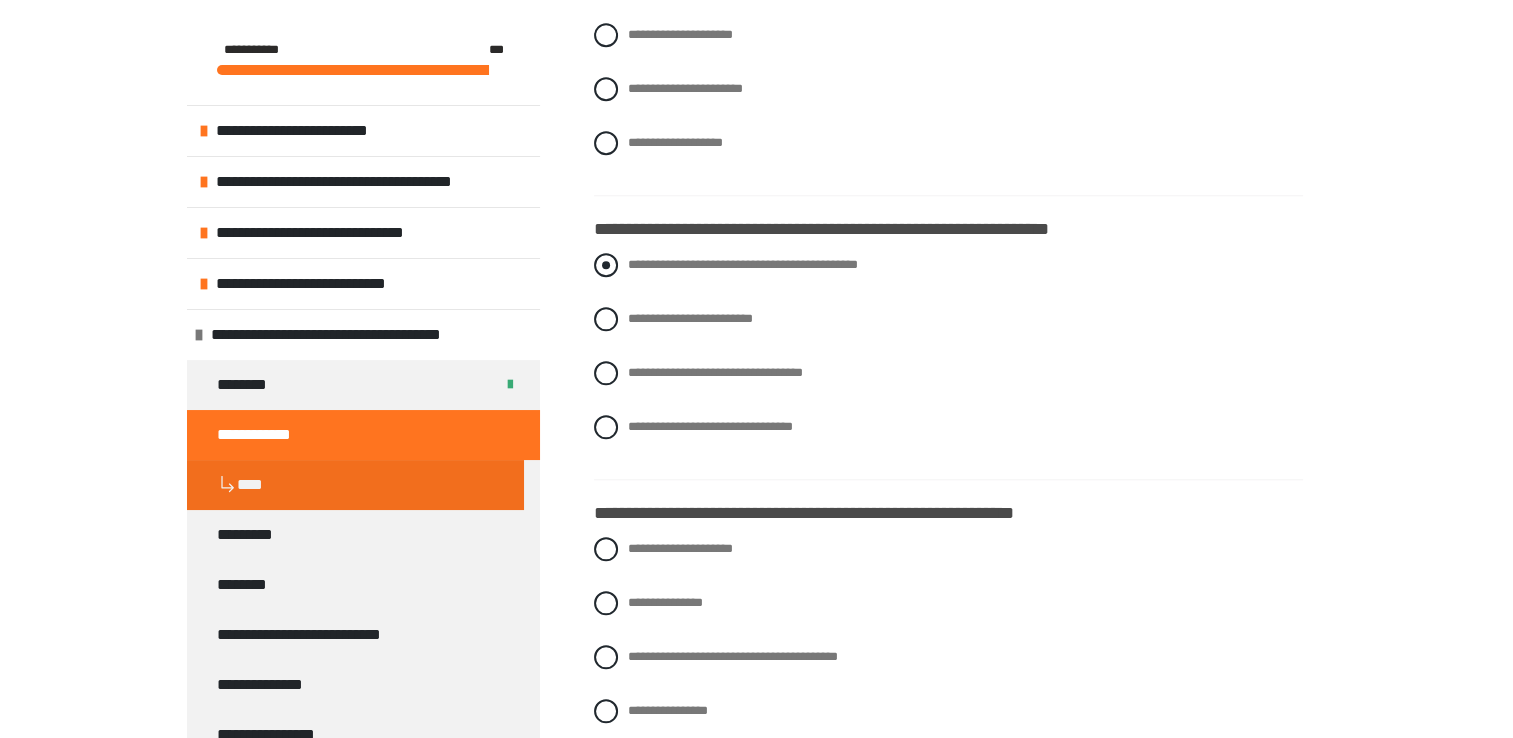 click at bounding box center (606, 265) 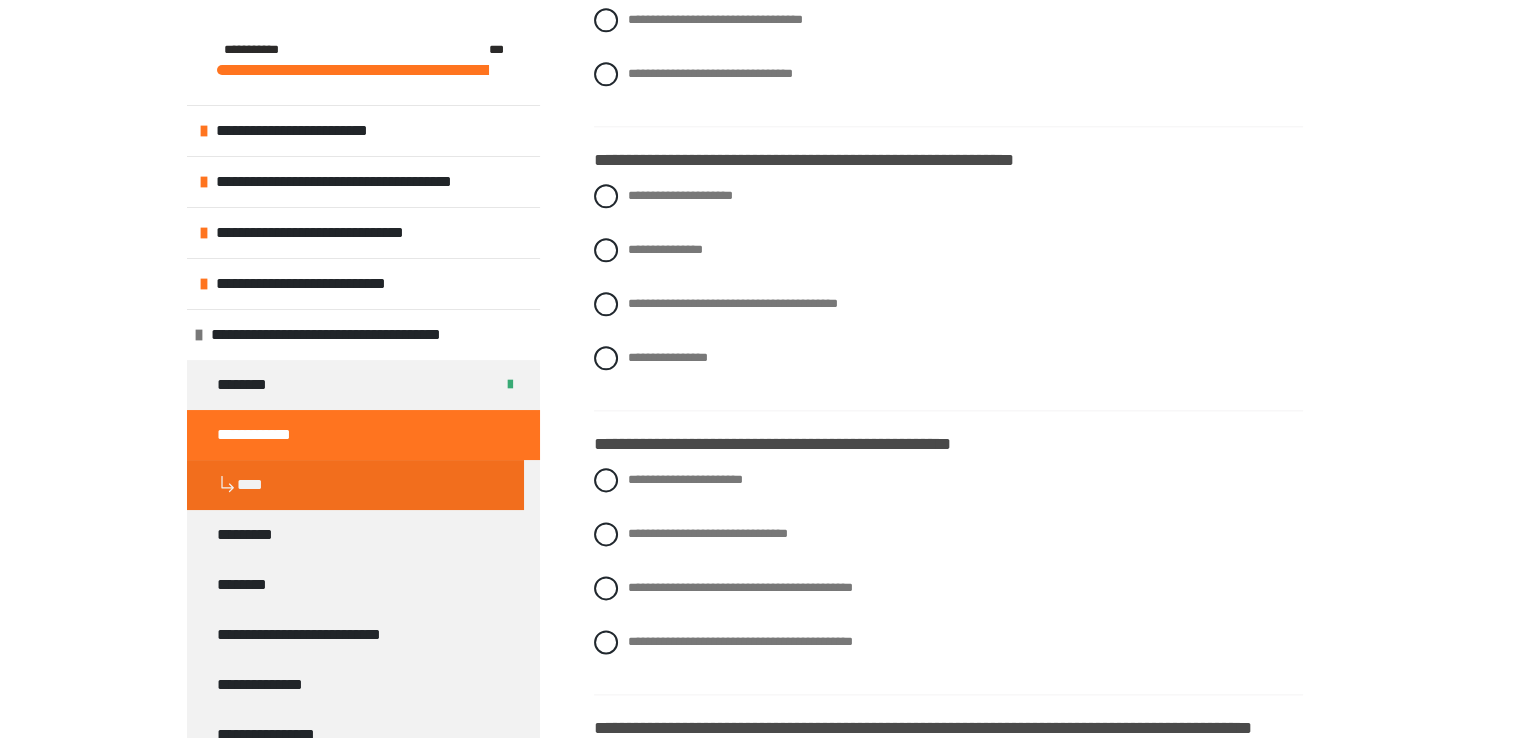 scroll, scrollTop: 2360, scrollLeft: 0, axis: vertical 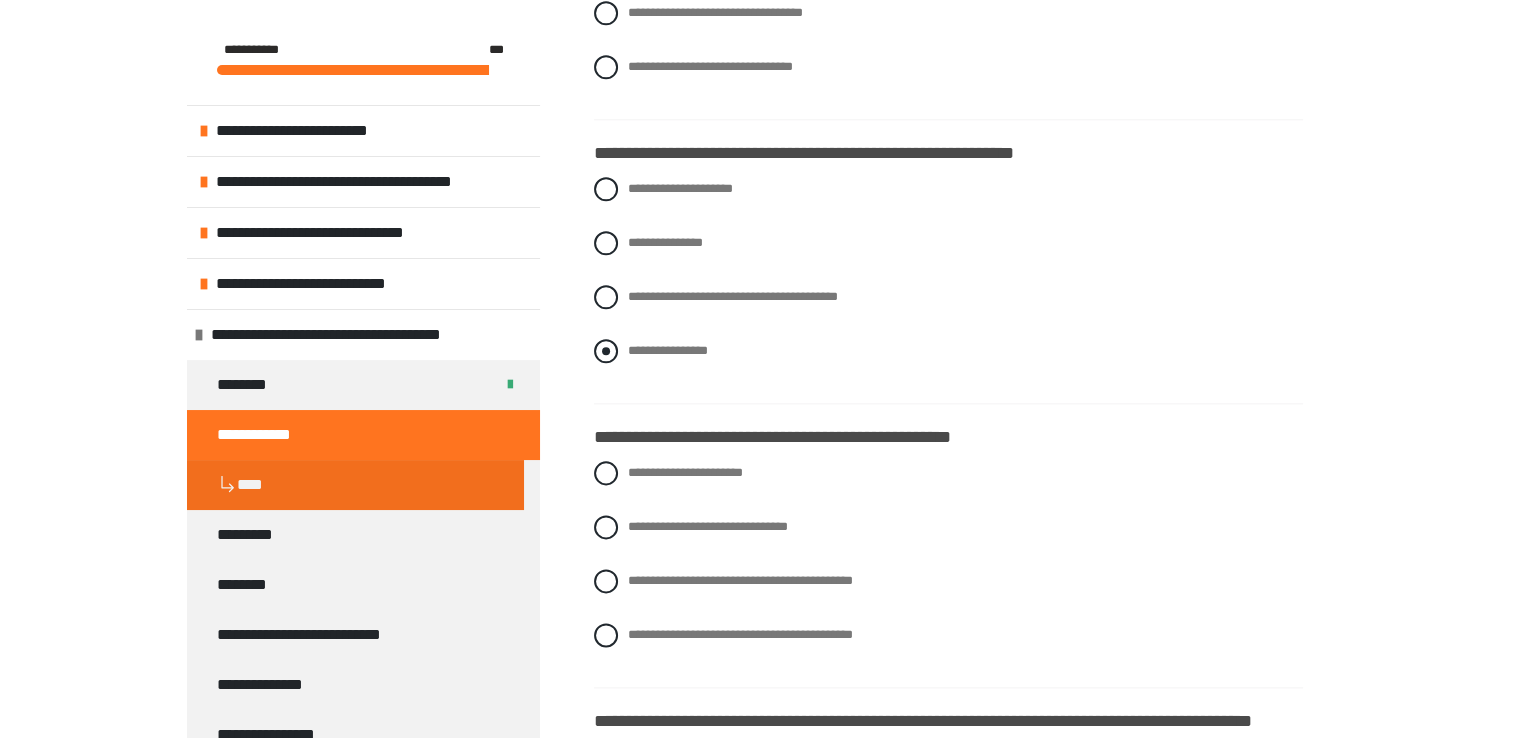 click at bounding box center [606, 351] 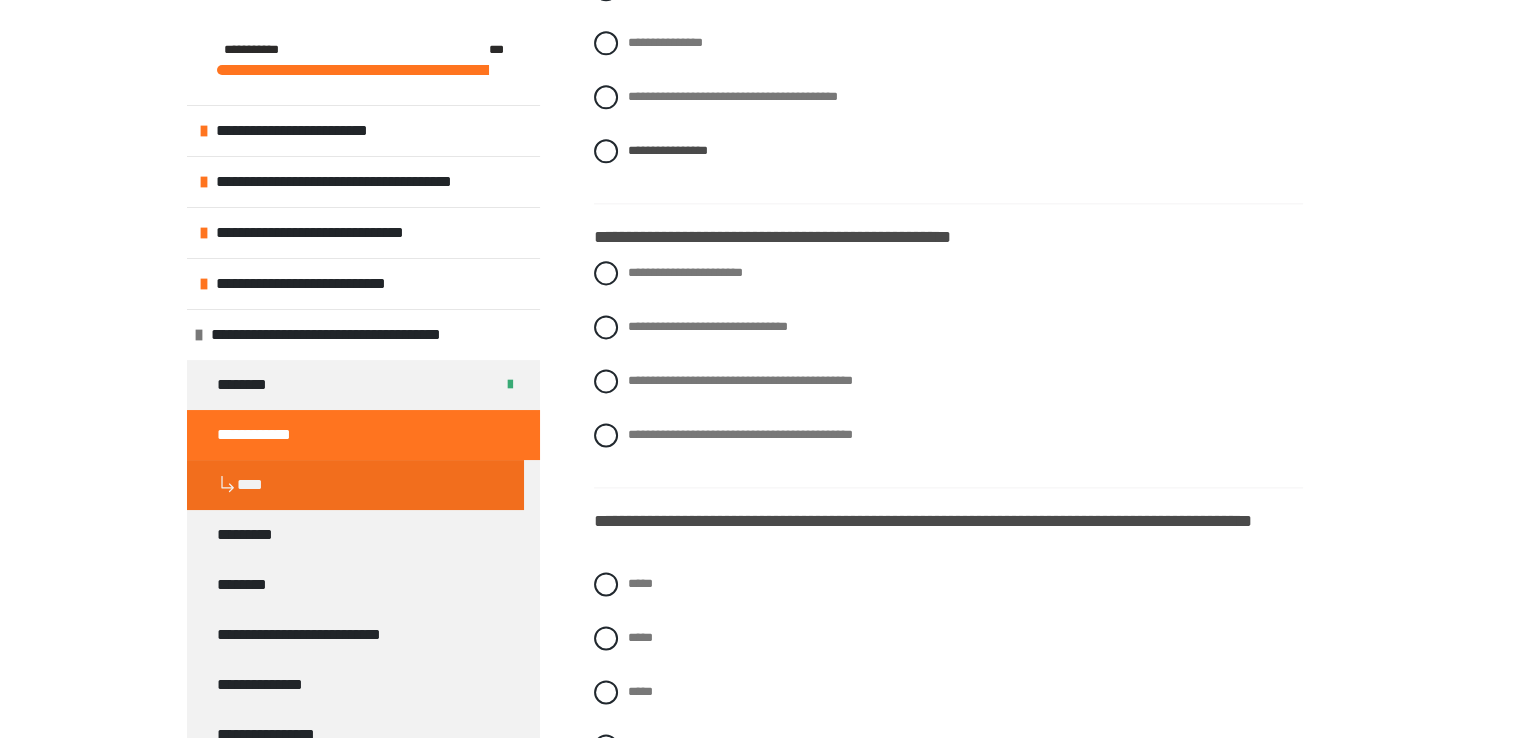scroll, scrollTop: 2560, scrollLeft: 0, axis: vertical 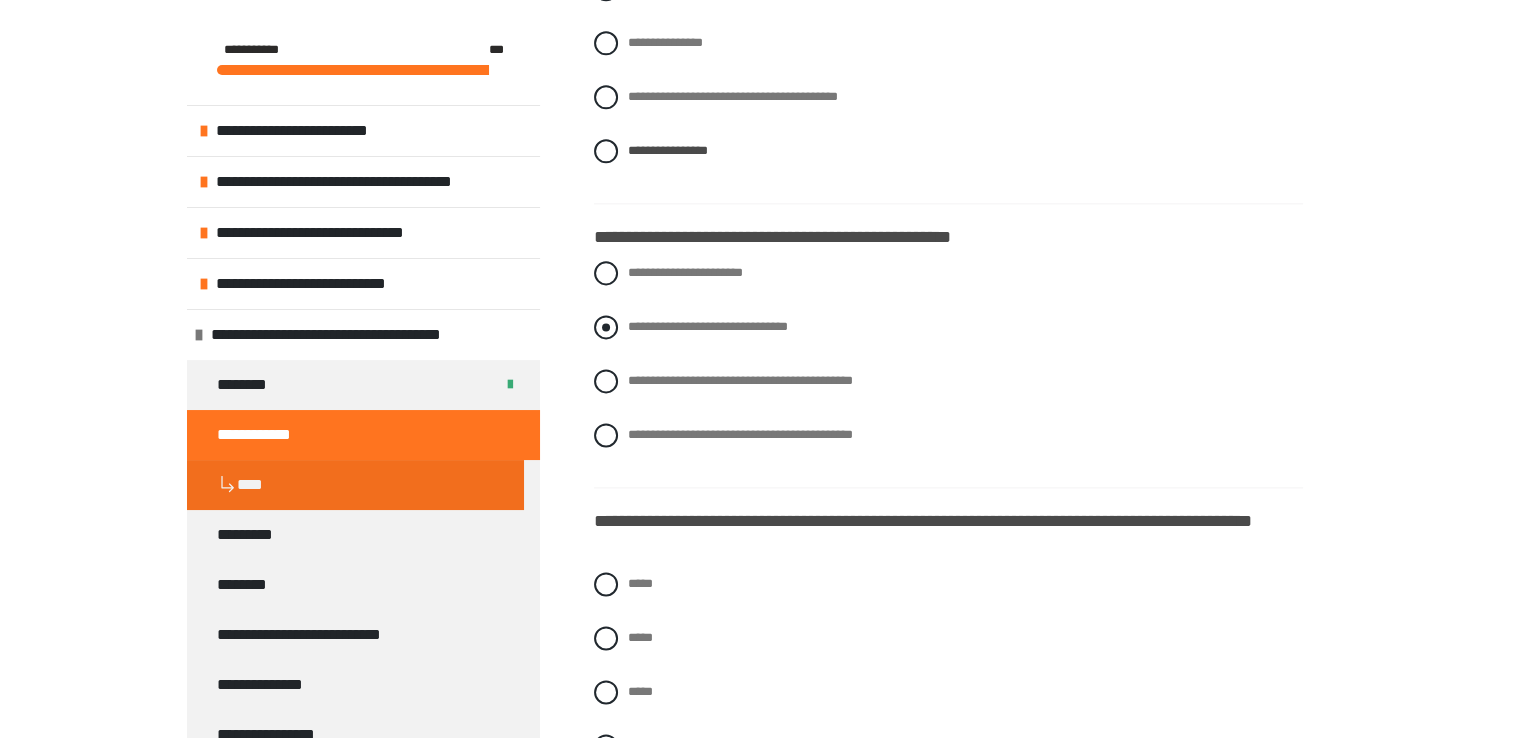 click at bounding box center [606, 327] 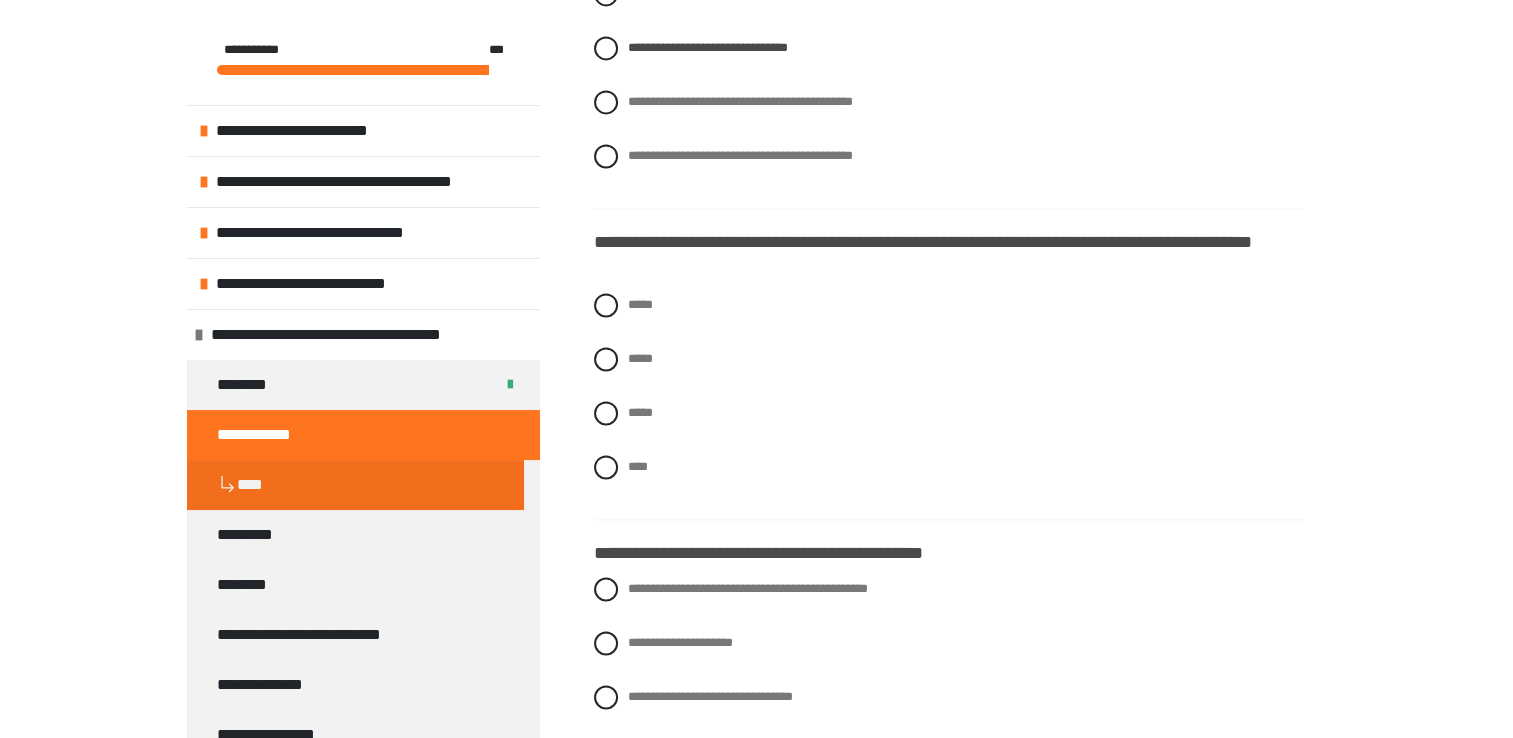scroll, scrollTop: 2840, scrollLeft: 0, axis: vertical 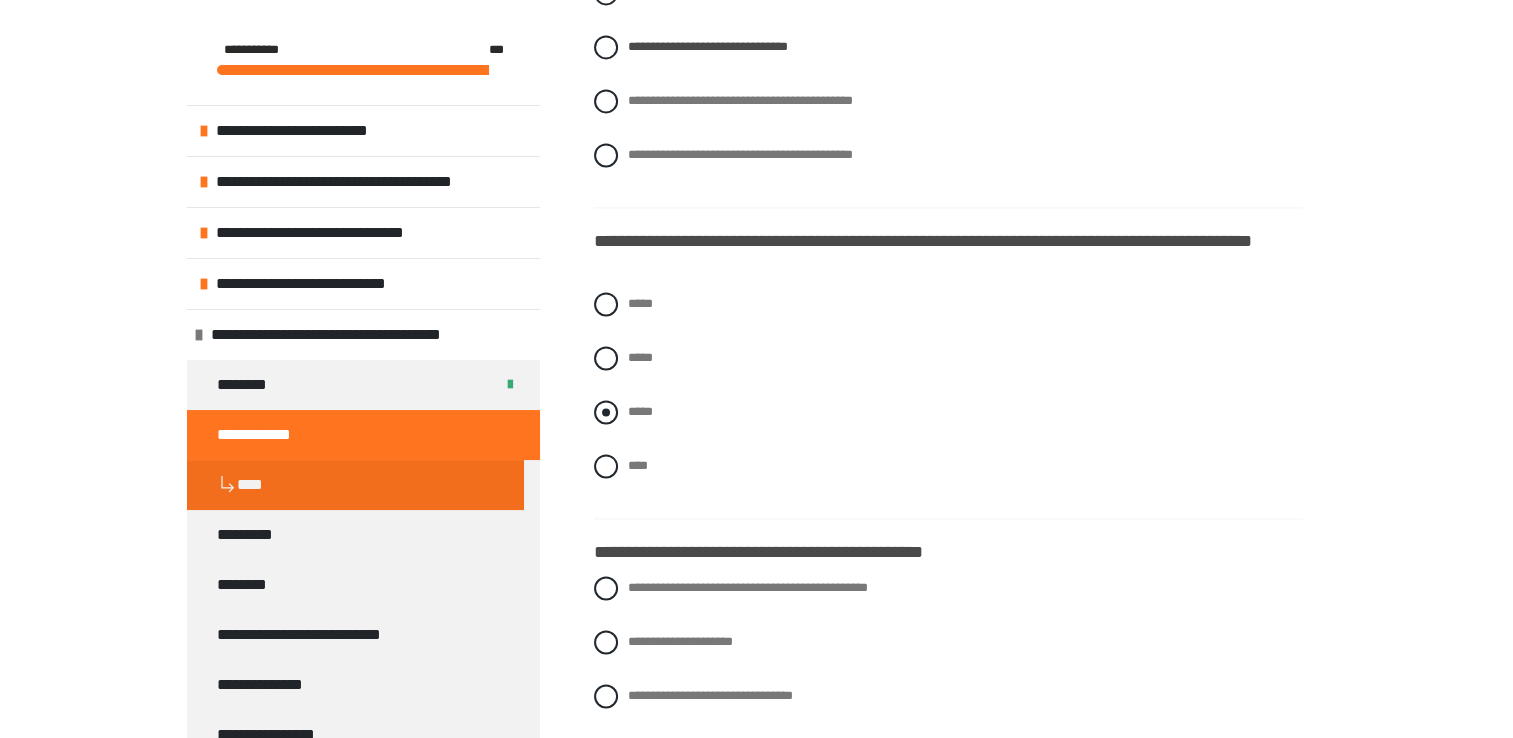 click at bounding box center (606, 412) 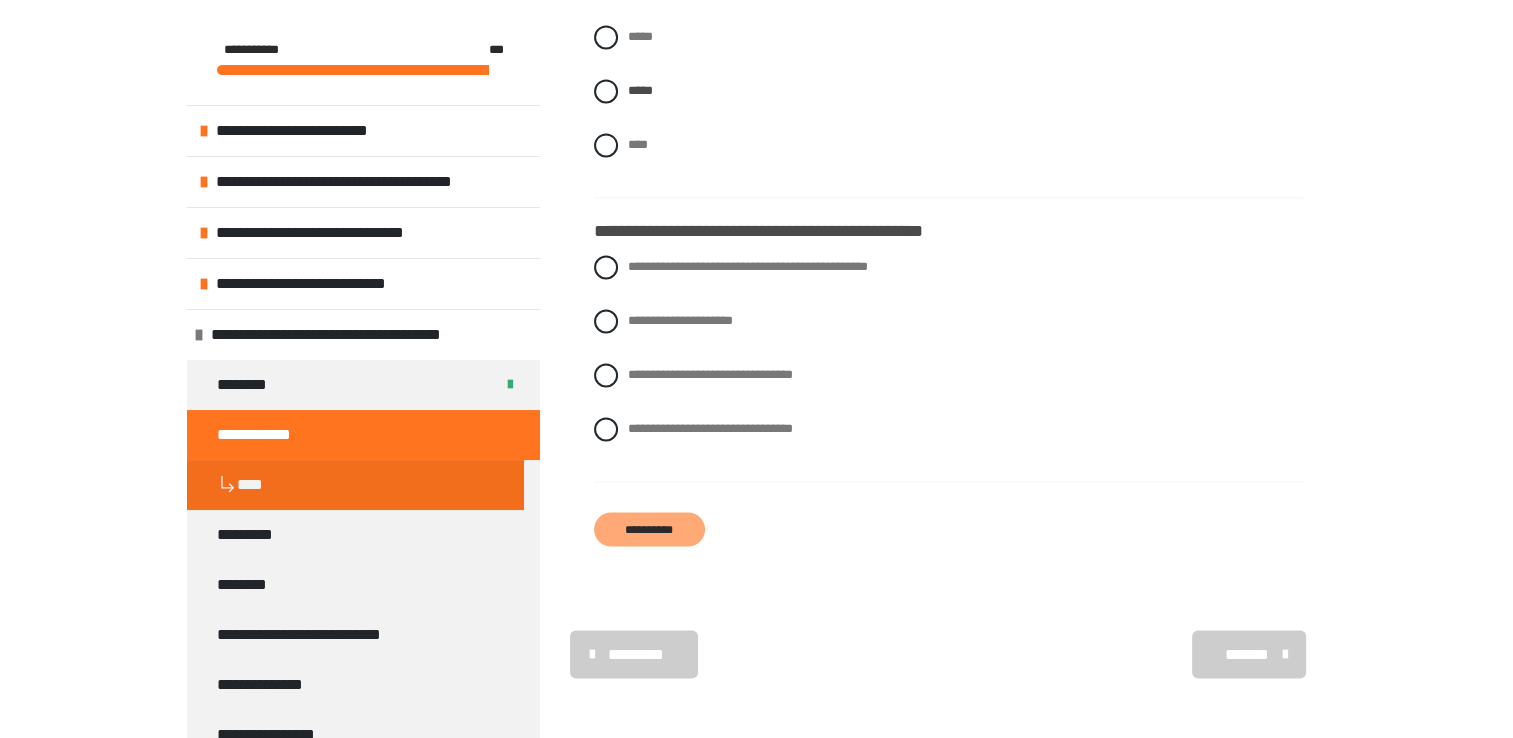 scroll, scrollTop: 3240, scrollLeft: 0, axis: vertical 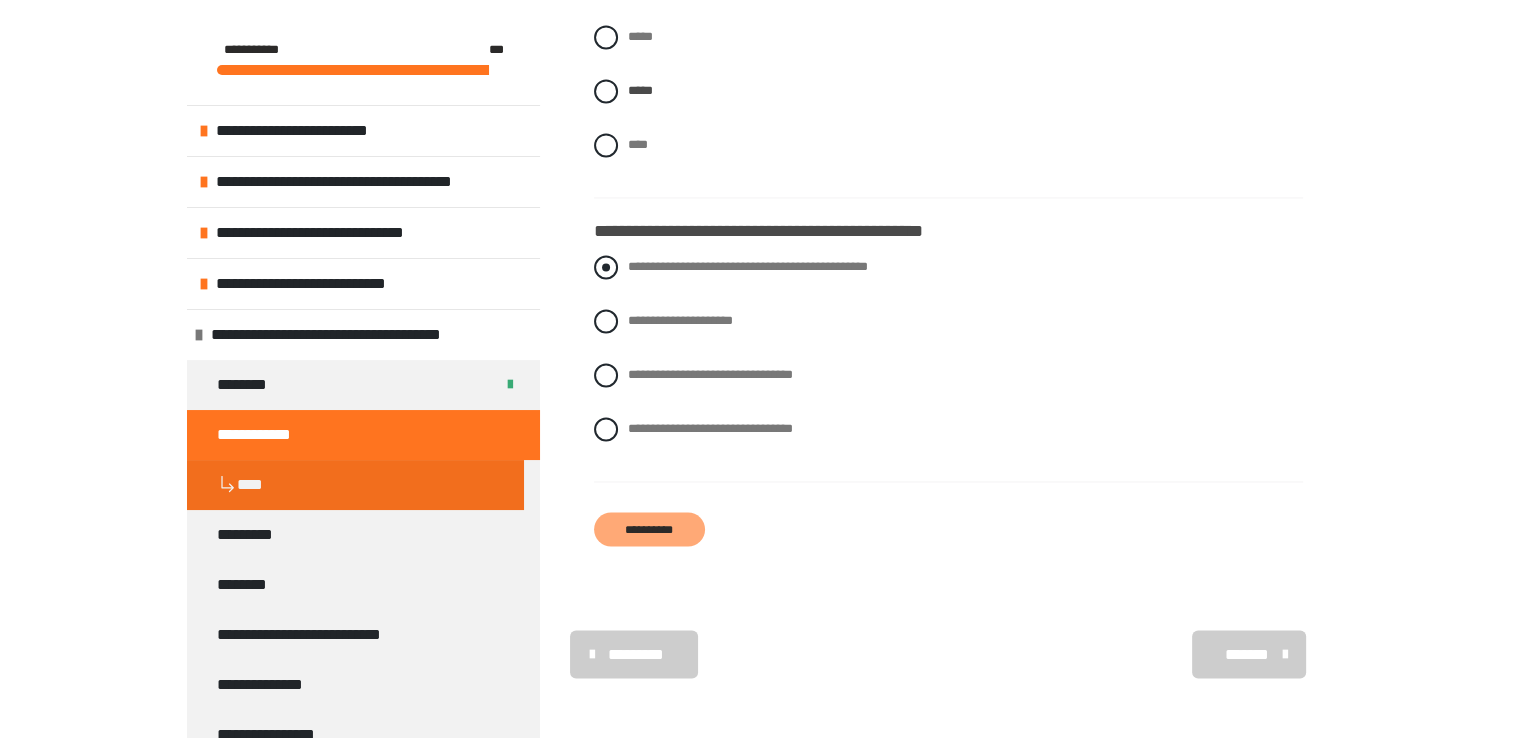 click at bounding box center [606, 267] 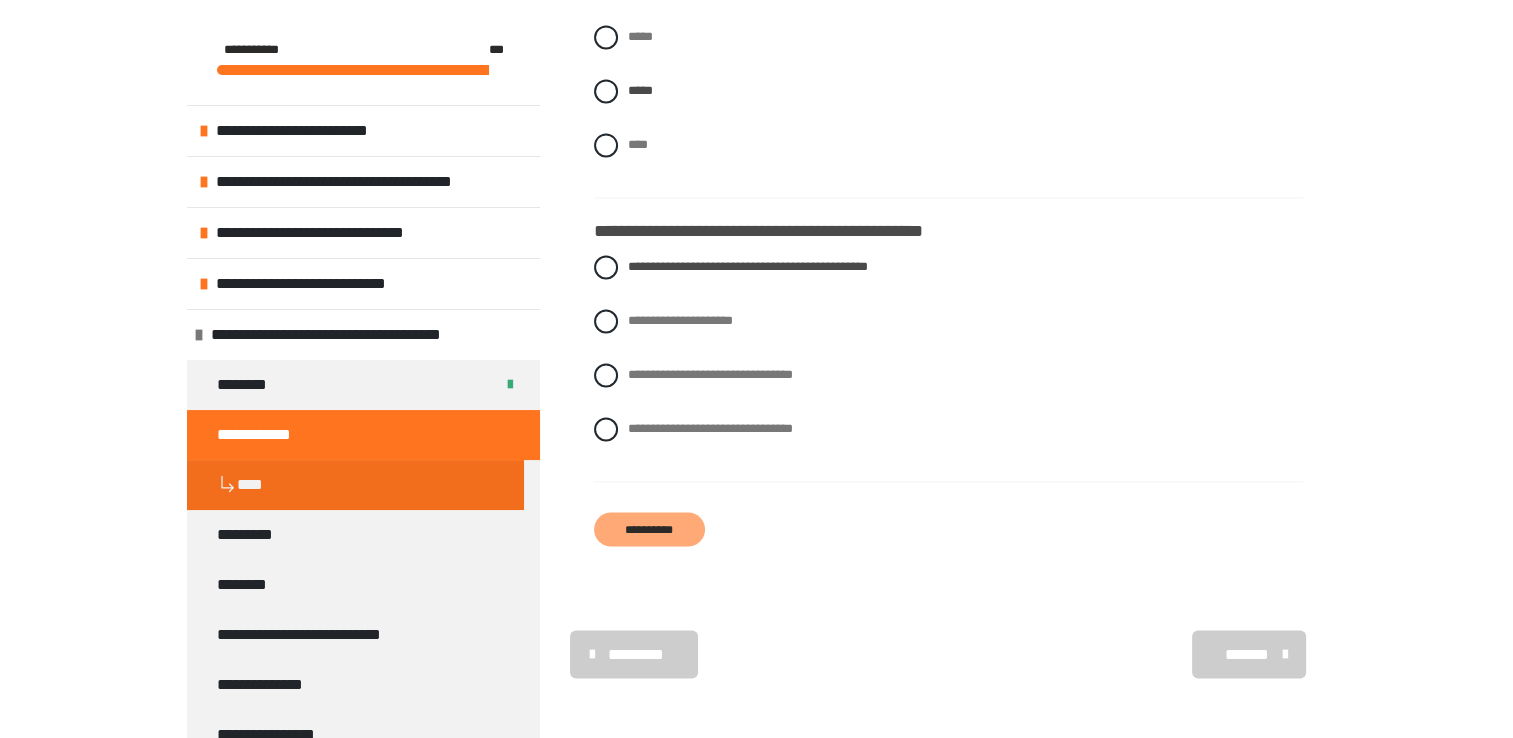 click on "**********" at bounding box center [649, 529] 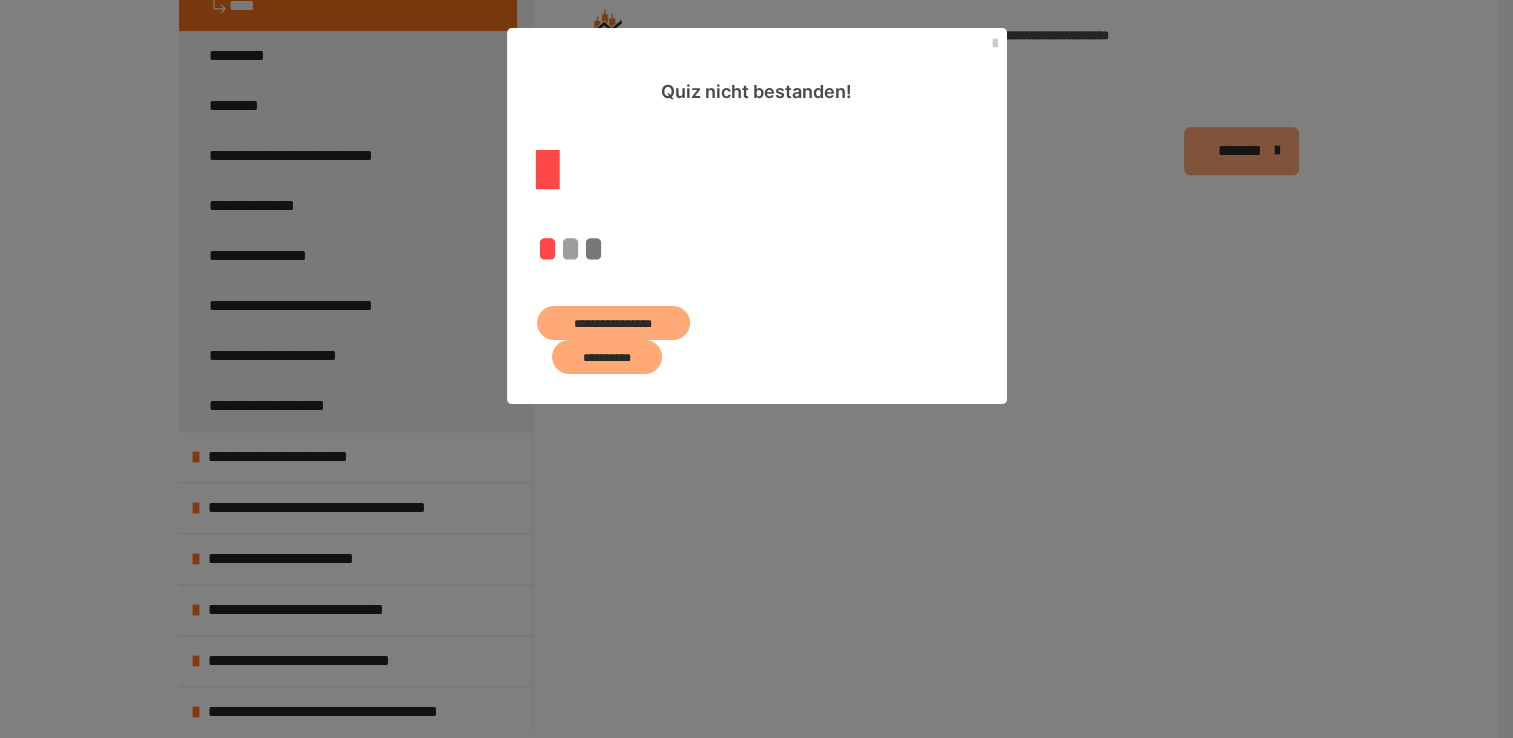 scroll, scrollTop: 862, scrollLeft: 0, axis: vertical 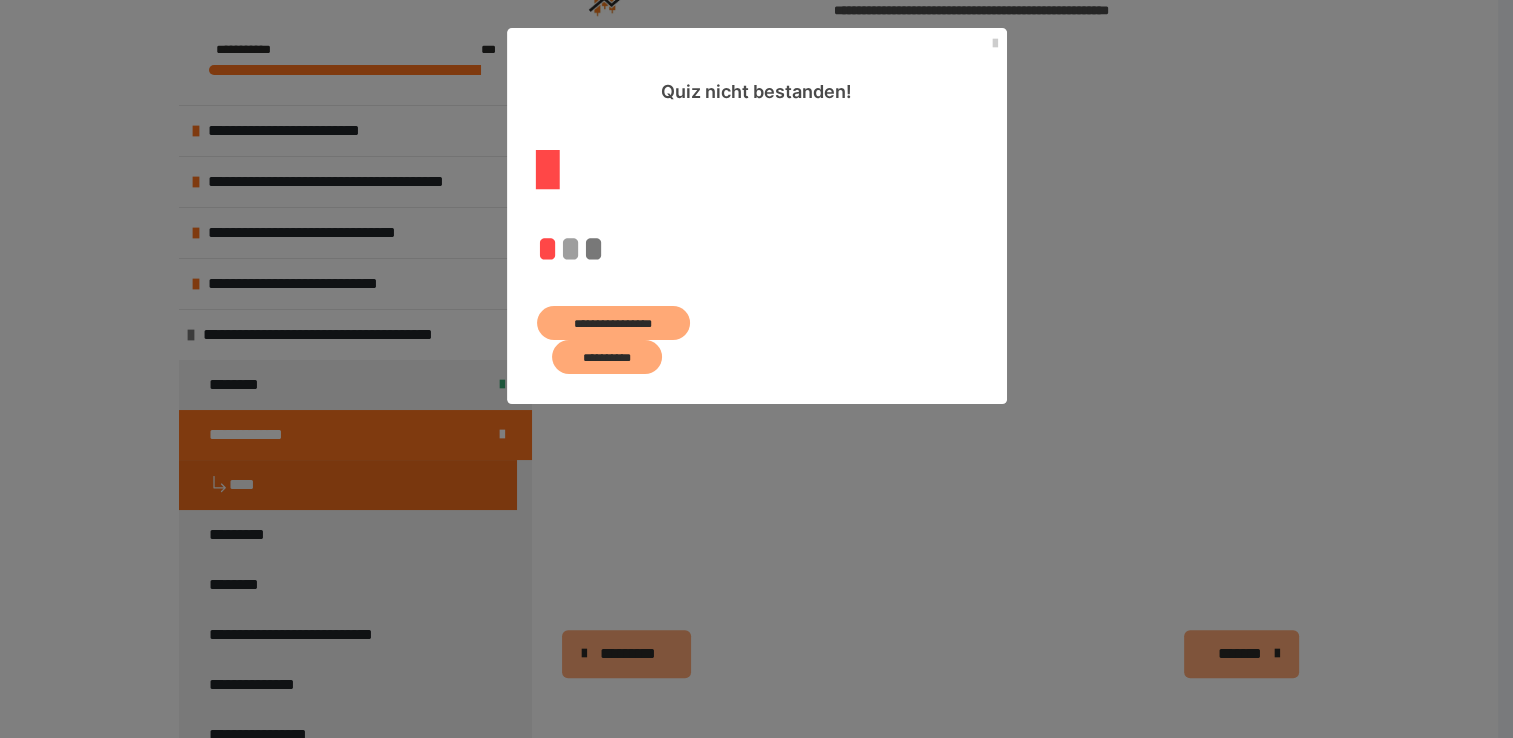 click on "**********" at bounding box center (614, 323) 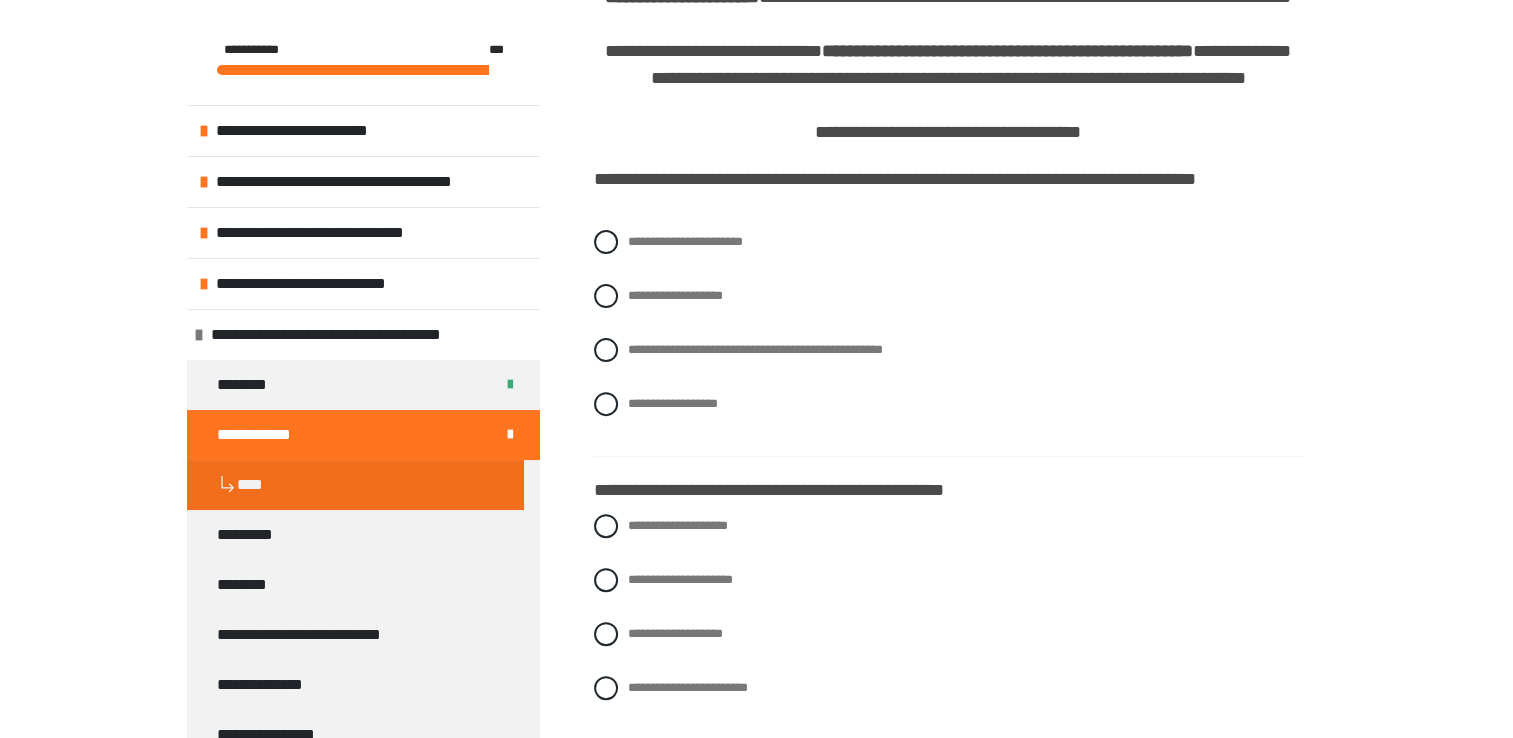 scroll, scrollTop: 559, scrollLeft: 0, axis: vertical 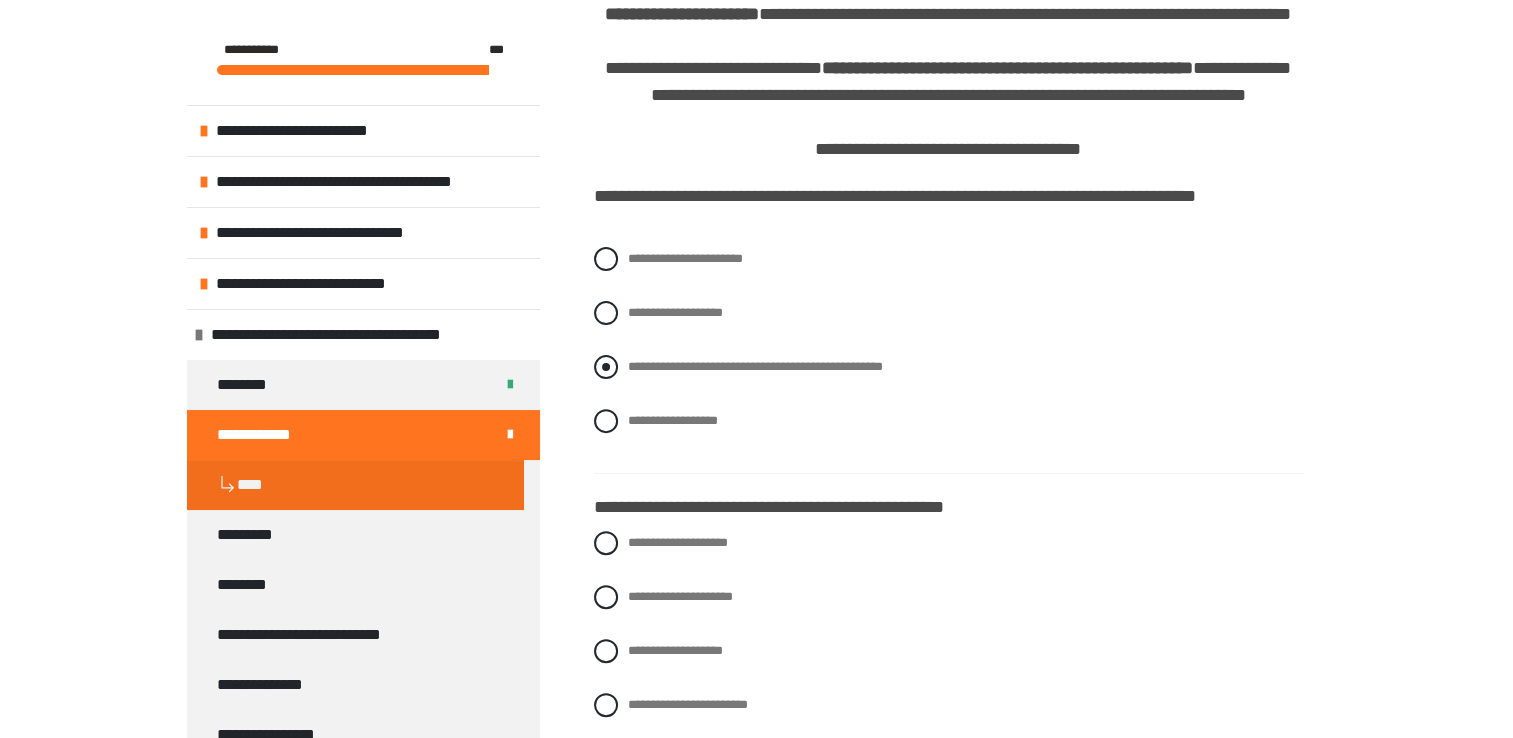 click at bounding box center (606, 367) 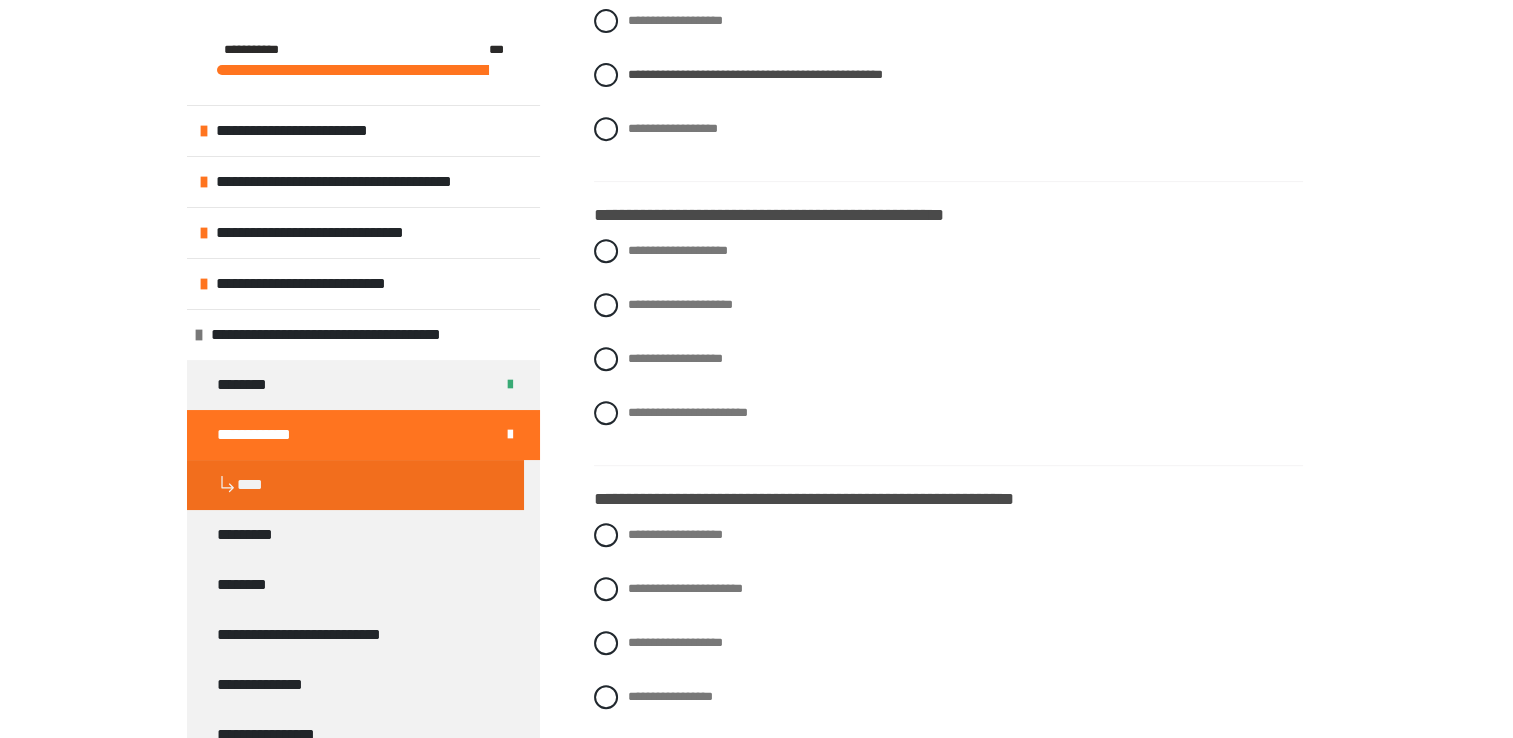 scroll, scrollTop: 879, scrollLeft: 0, axis: vertical 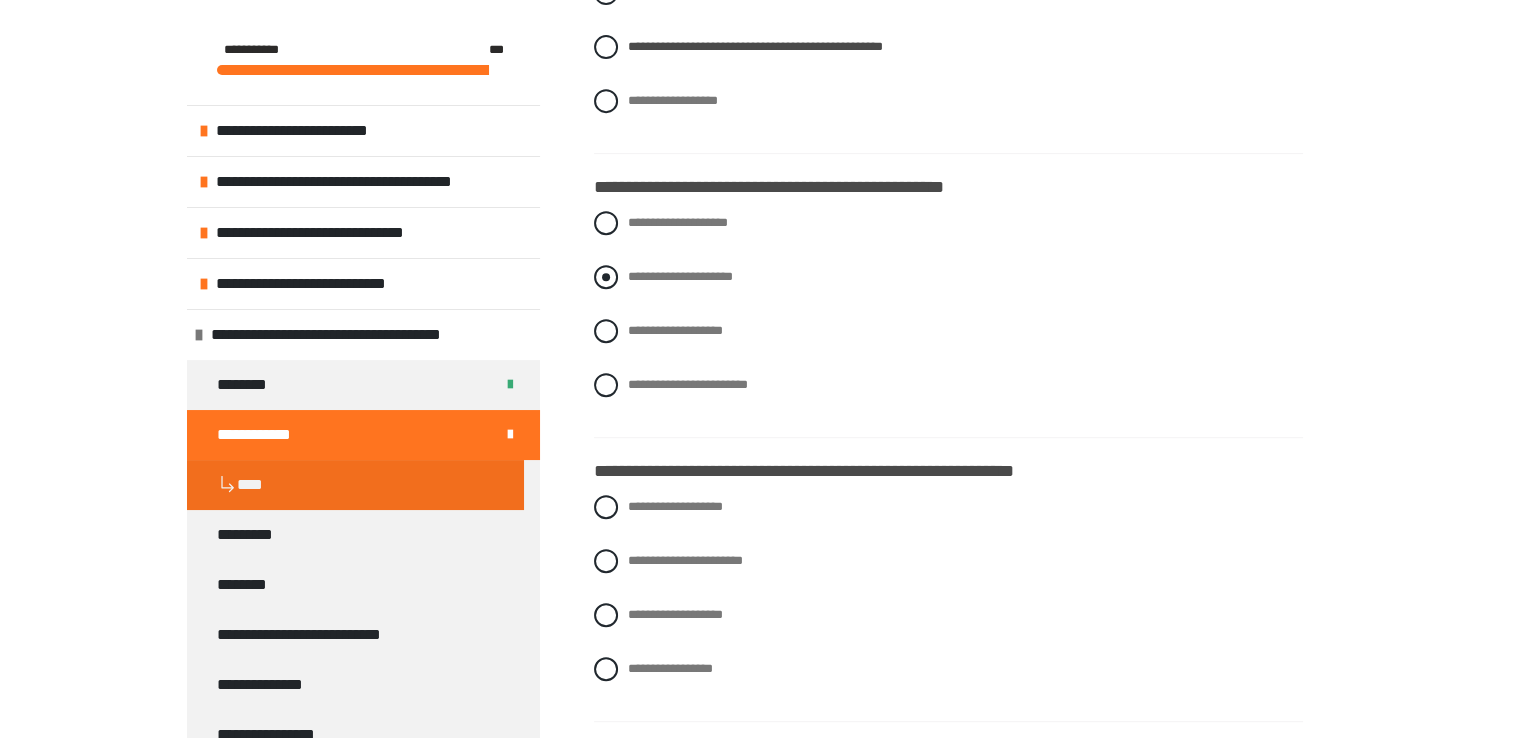 click at bounding box center [606, 277] 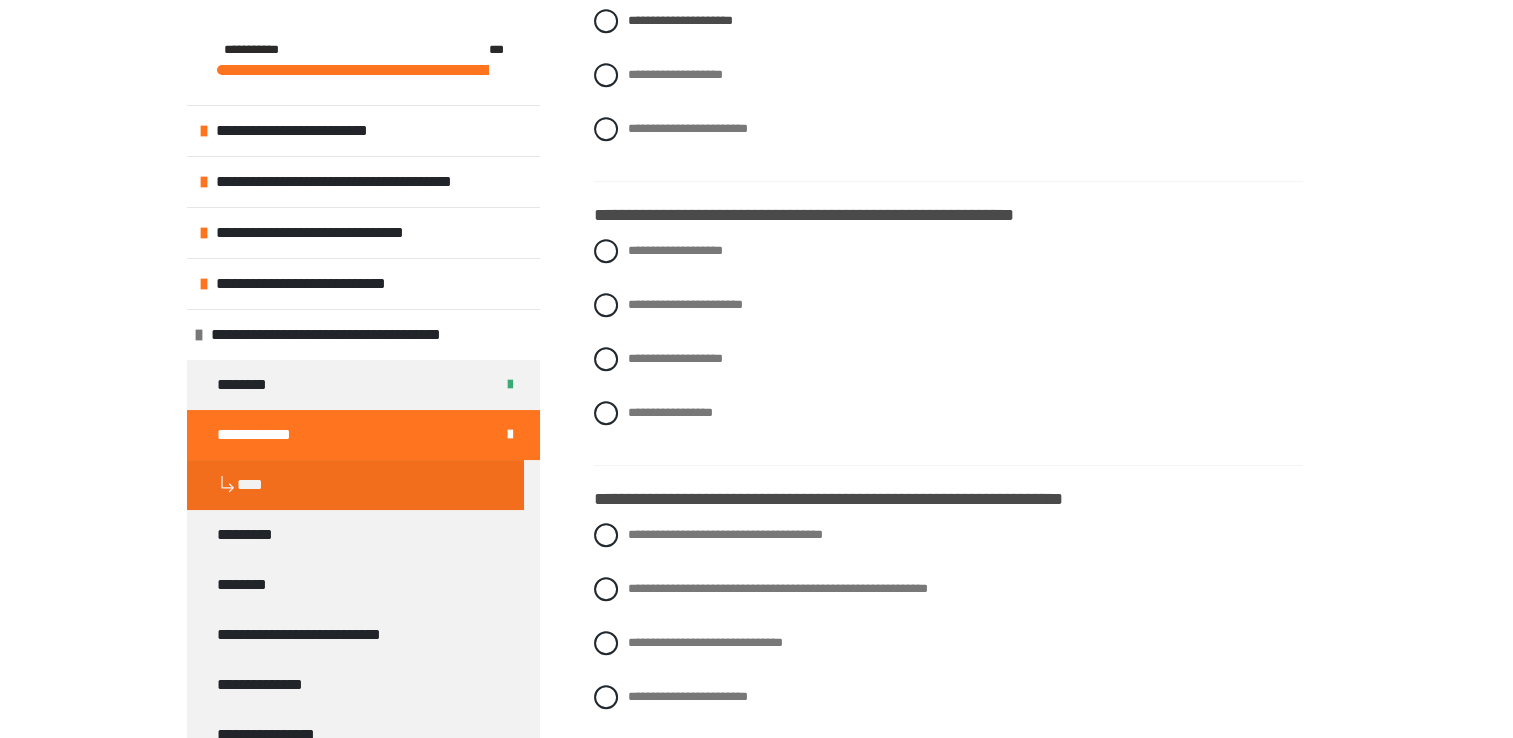 scroll, scrollTop: 1159, scrollLeft: 0, axis: vertical 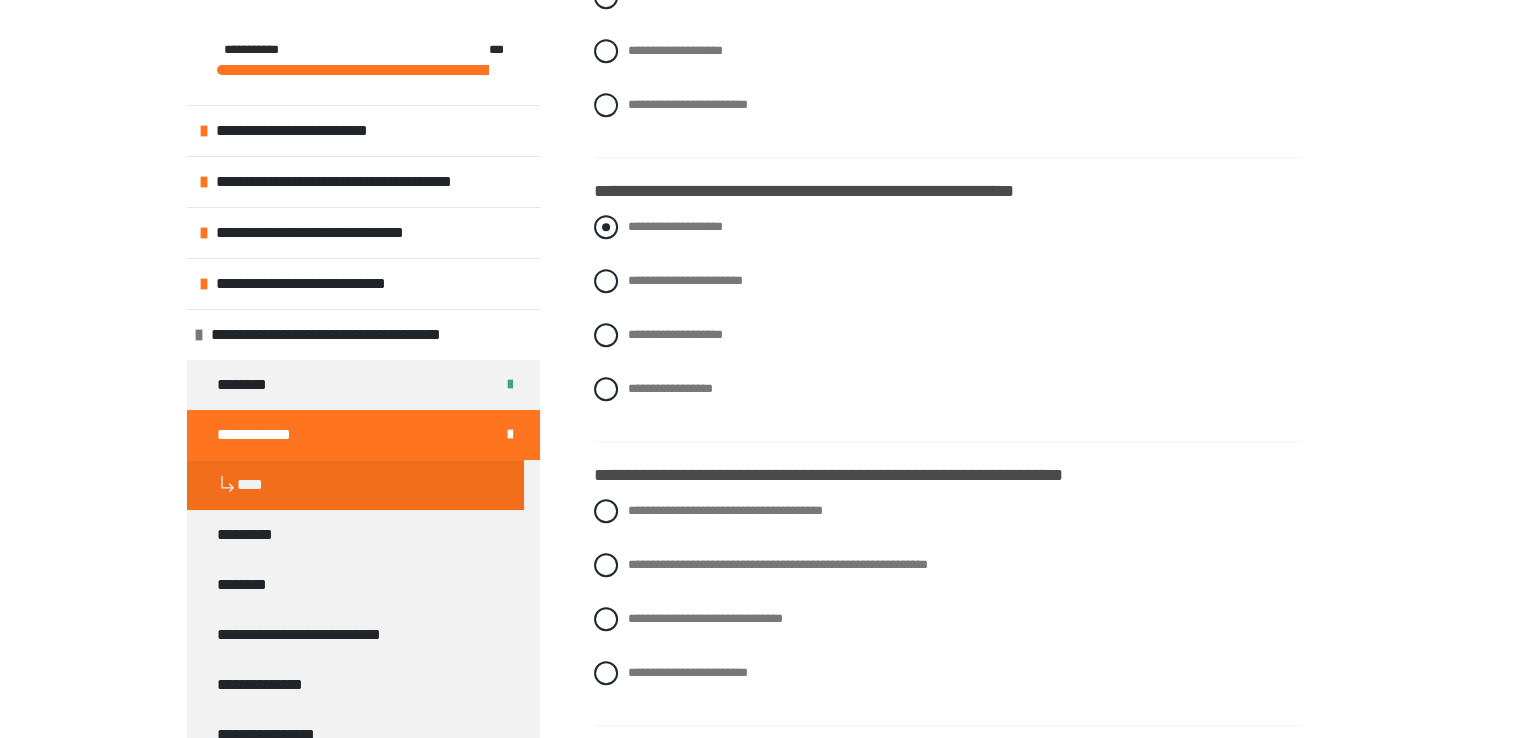 click at bounding box center [606, 227] 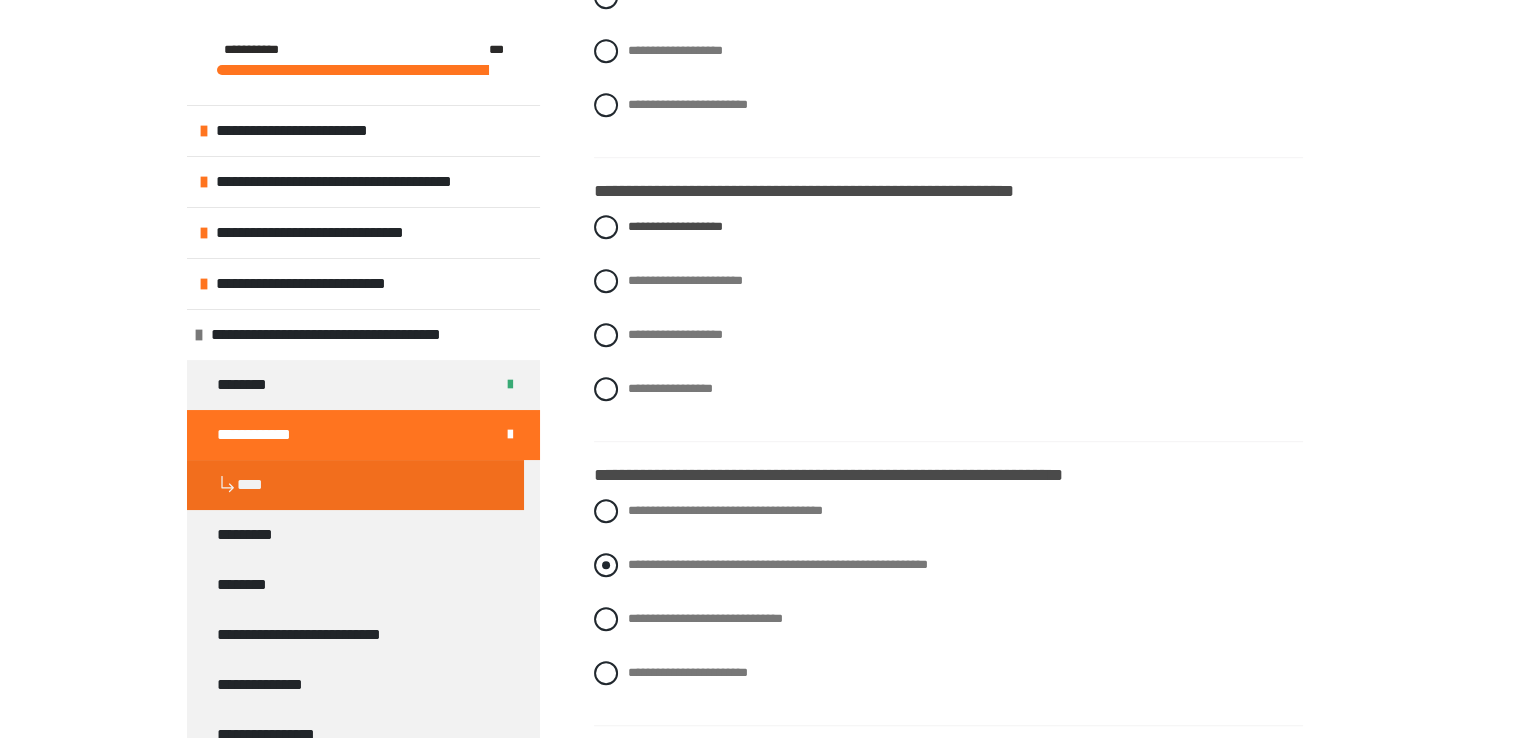 click on "**********" at bounding box center [634, 559] 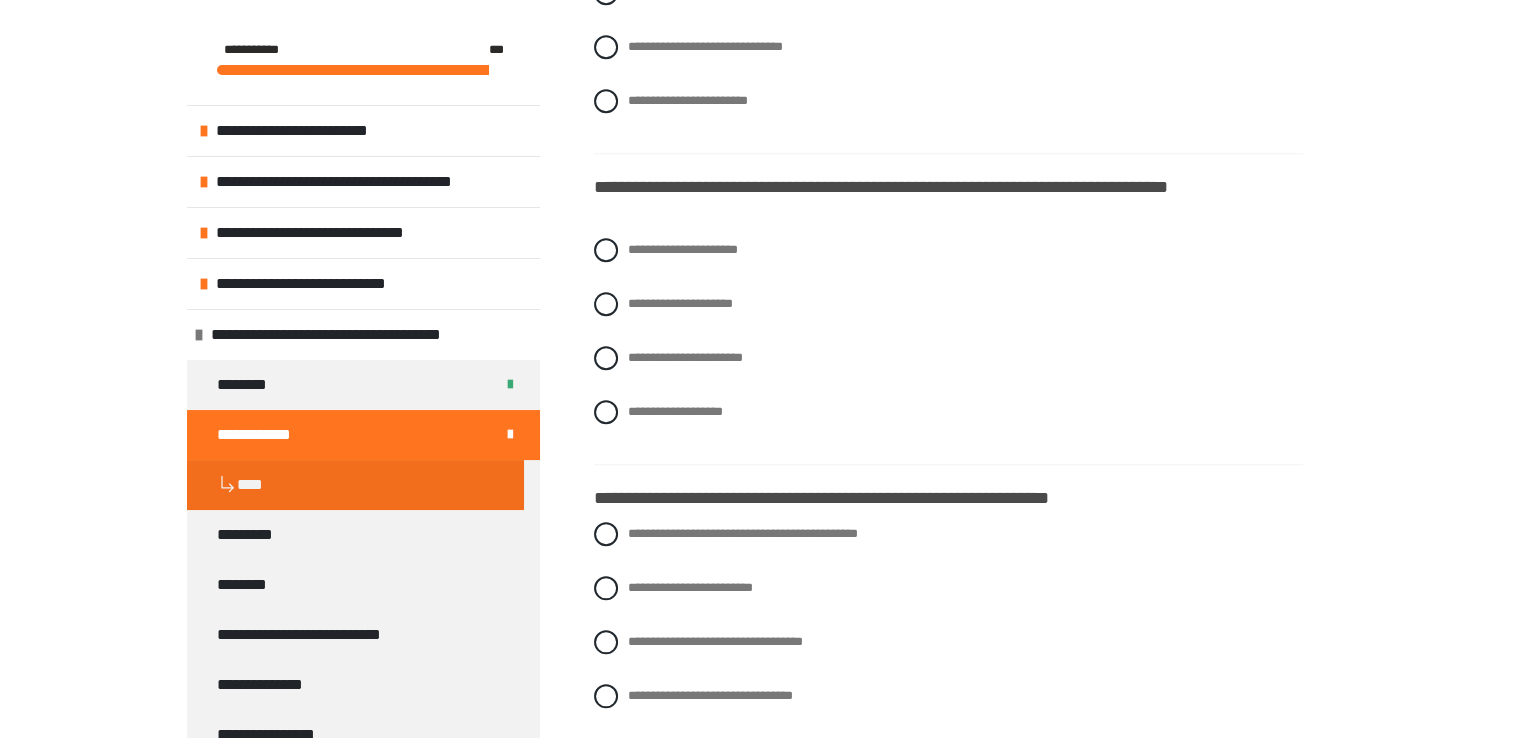 scroll, scrollTop: 1759, scrollLeft: 0, axis: vertical 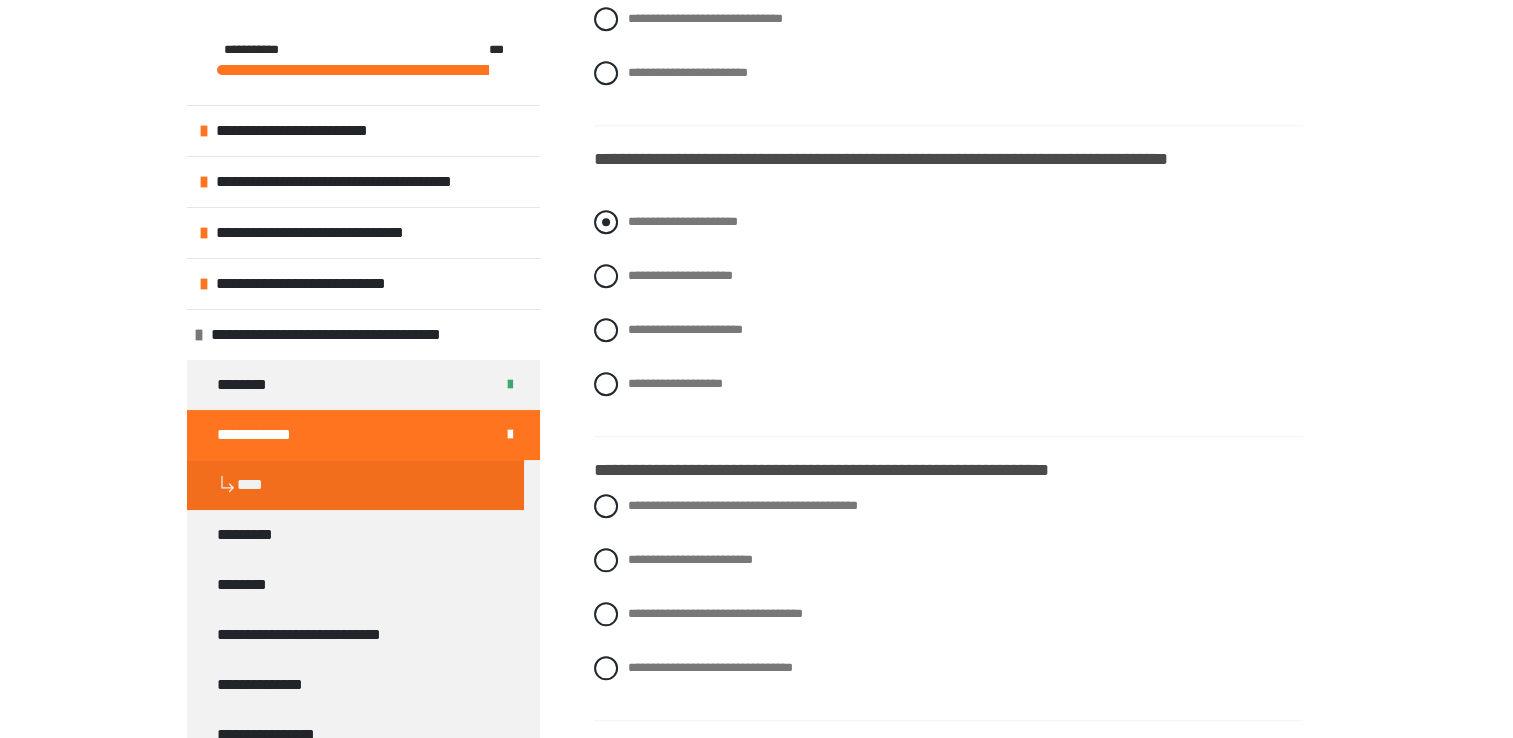 click at bounding box center (606, 222) 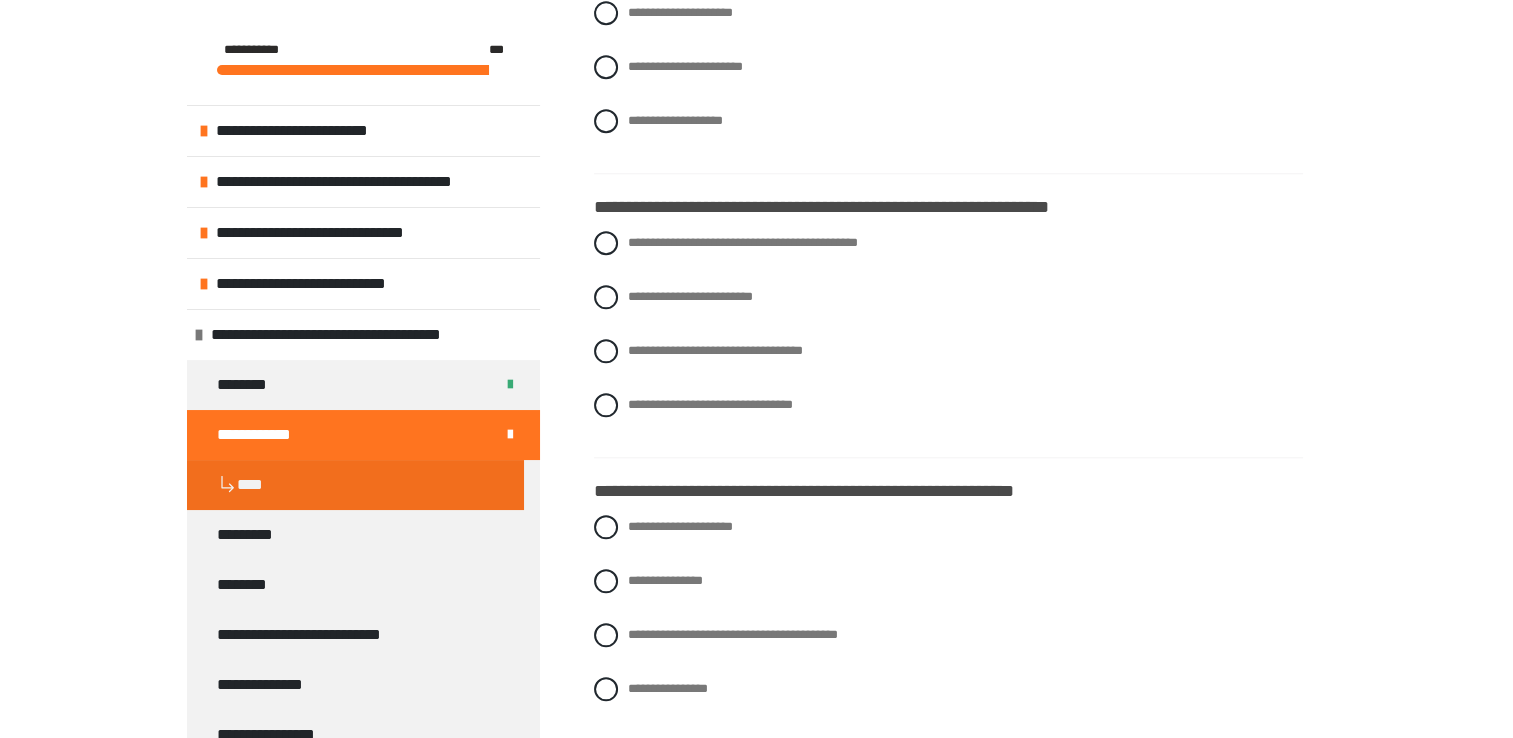 scroll, scrollTop: 2079, scrollLeft: 0, axis: vertical 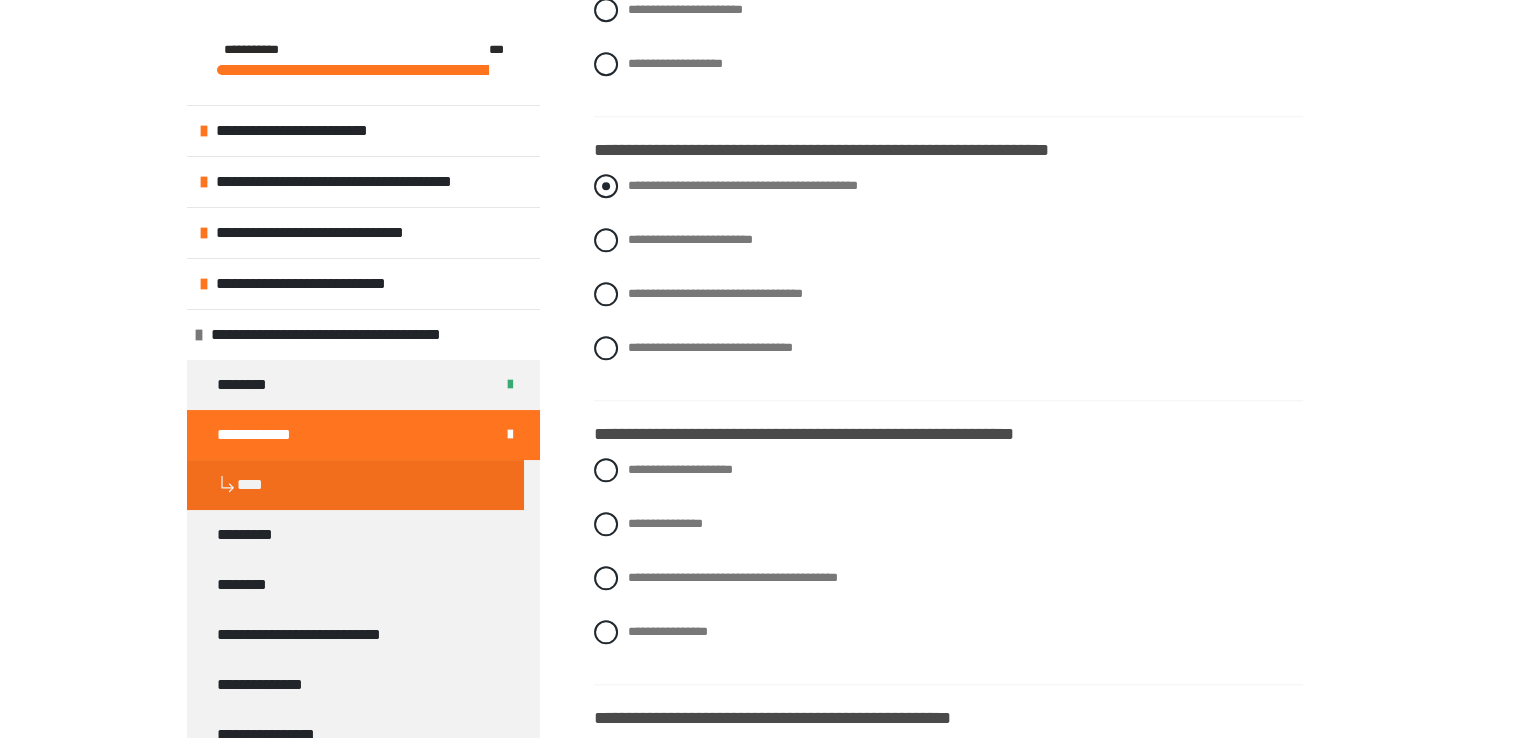 click at bounding box center (606, 186) 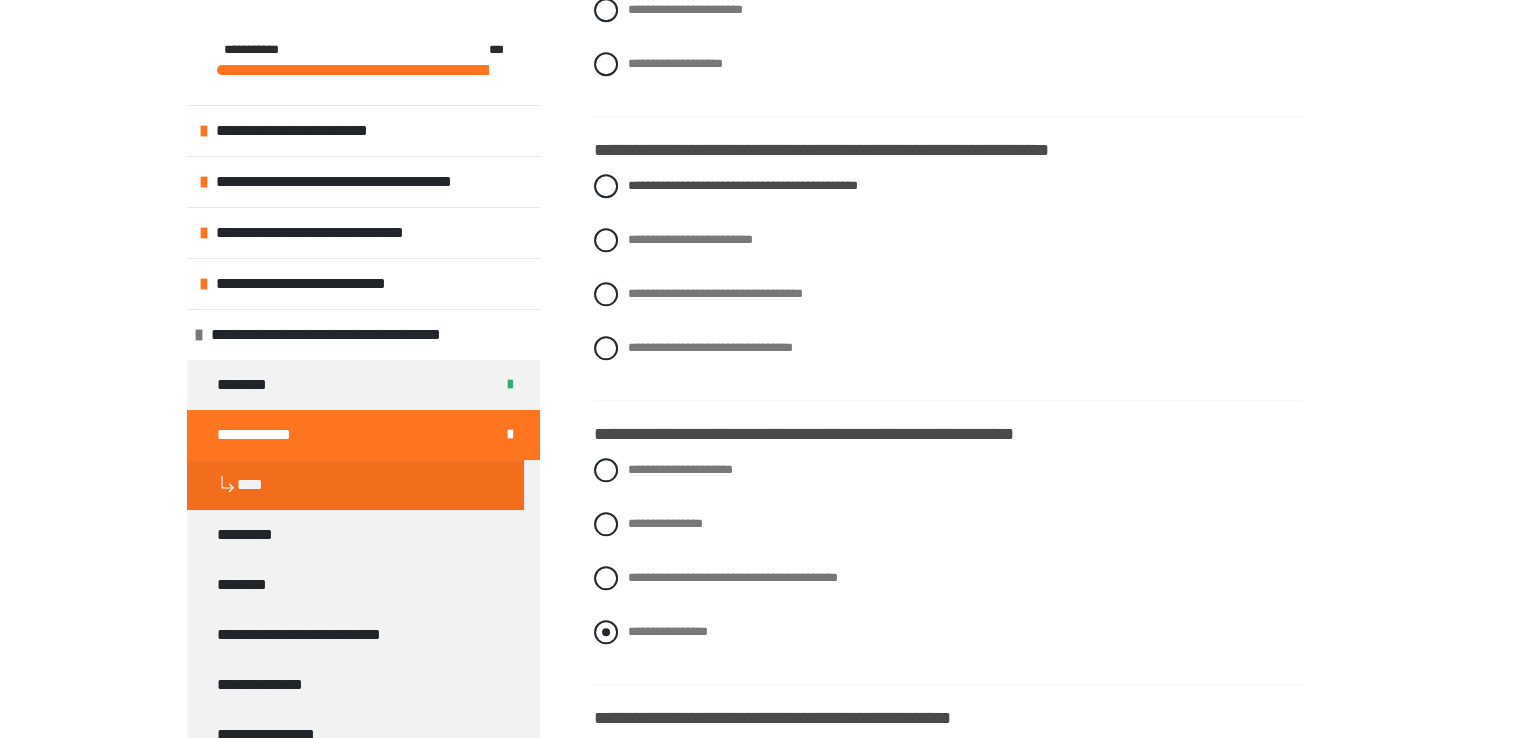 click at bounding box center (606, 632) 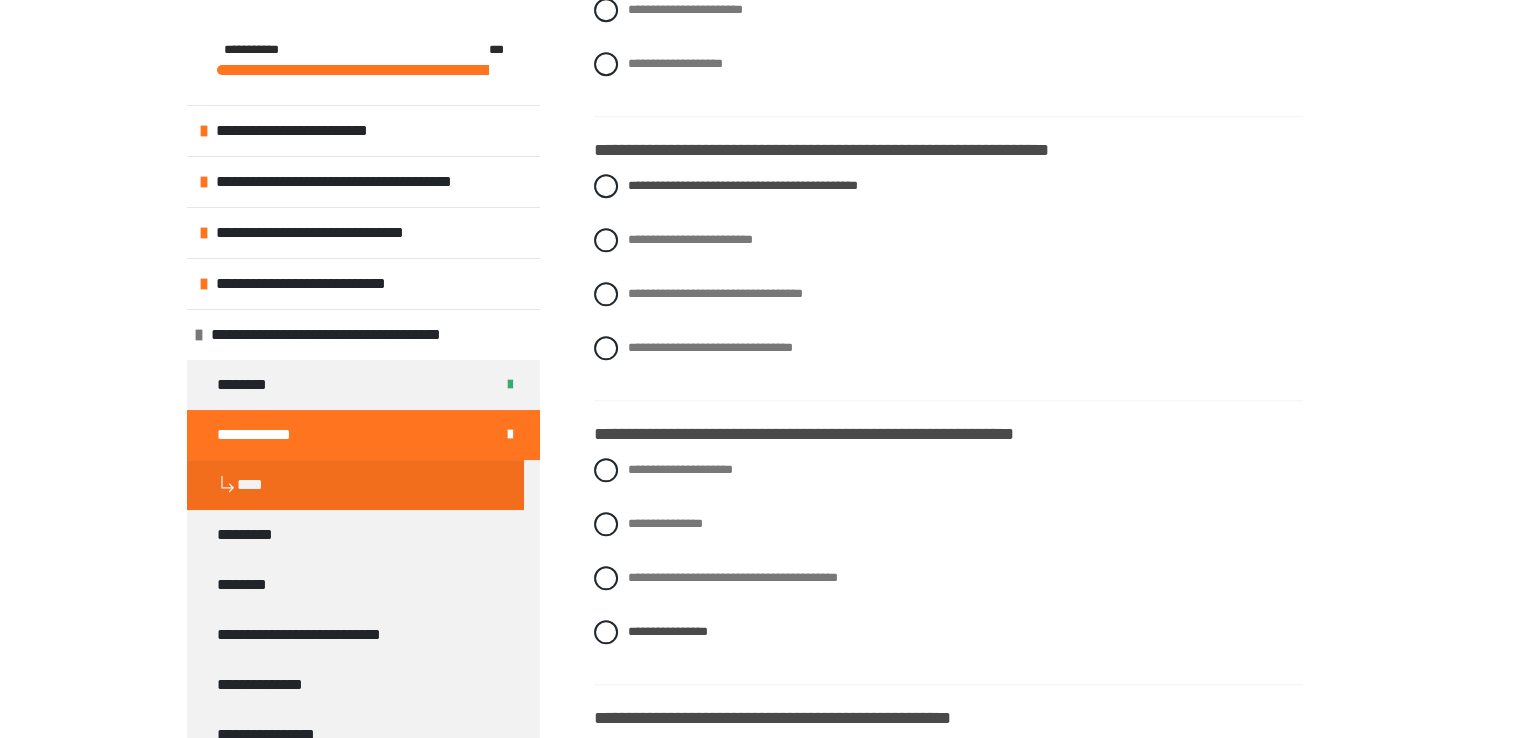 click on "**********" at bounding box center (756, -84) 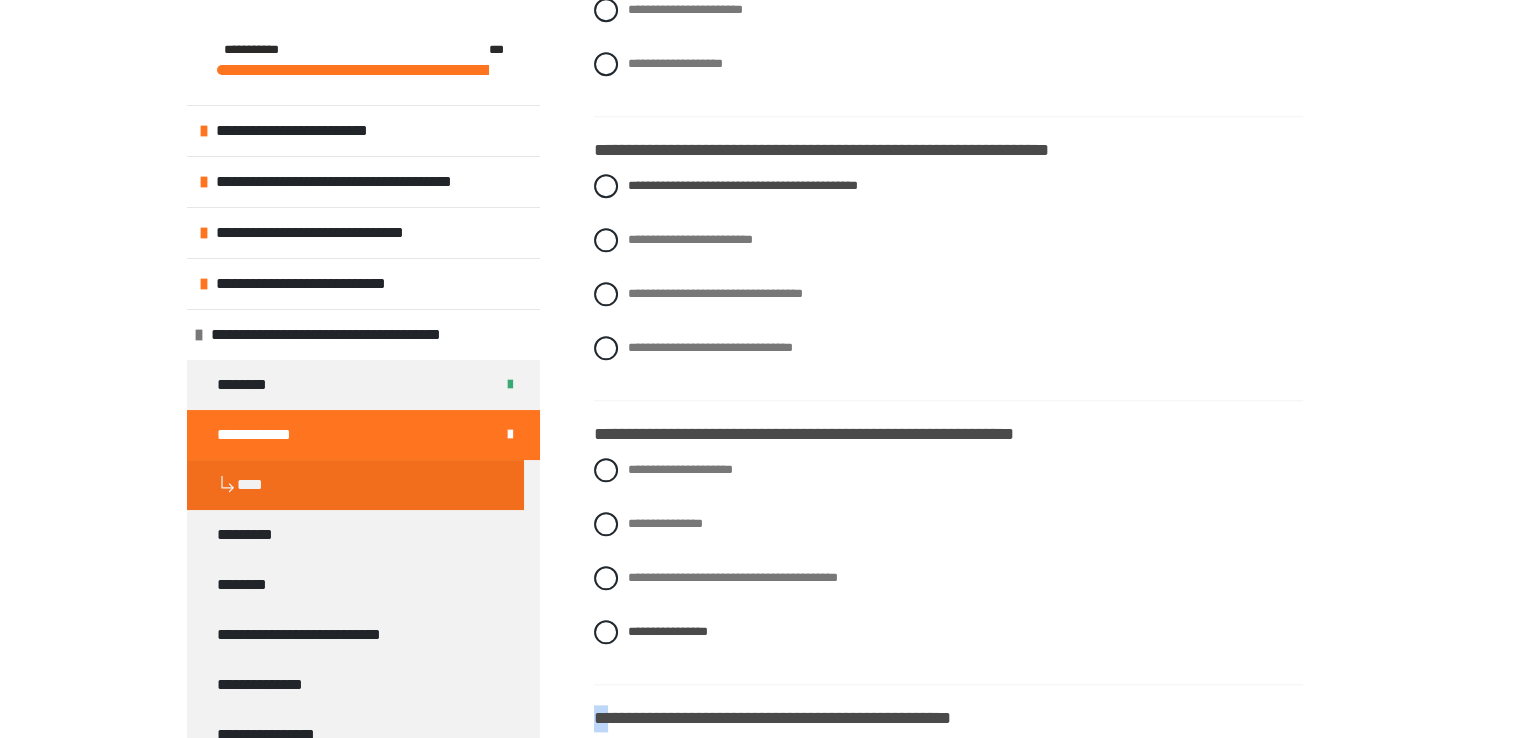 click on "**********" at bounding box center (756, -84) 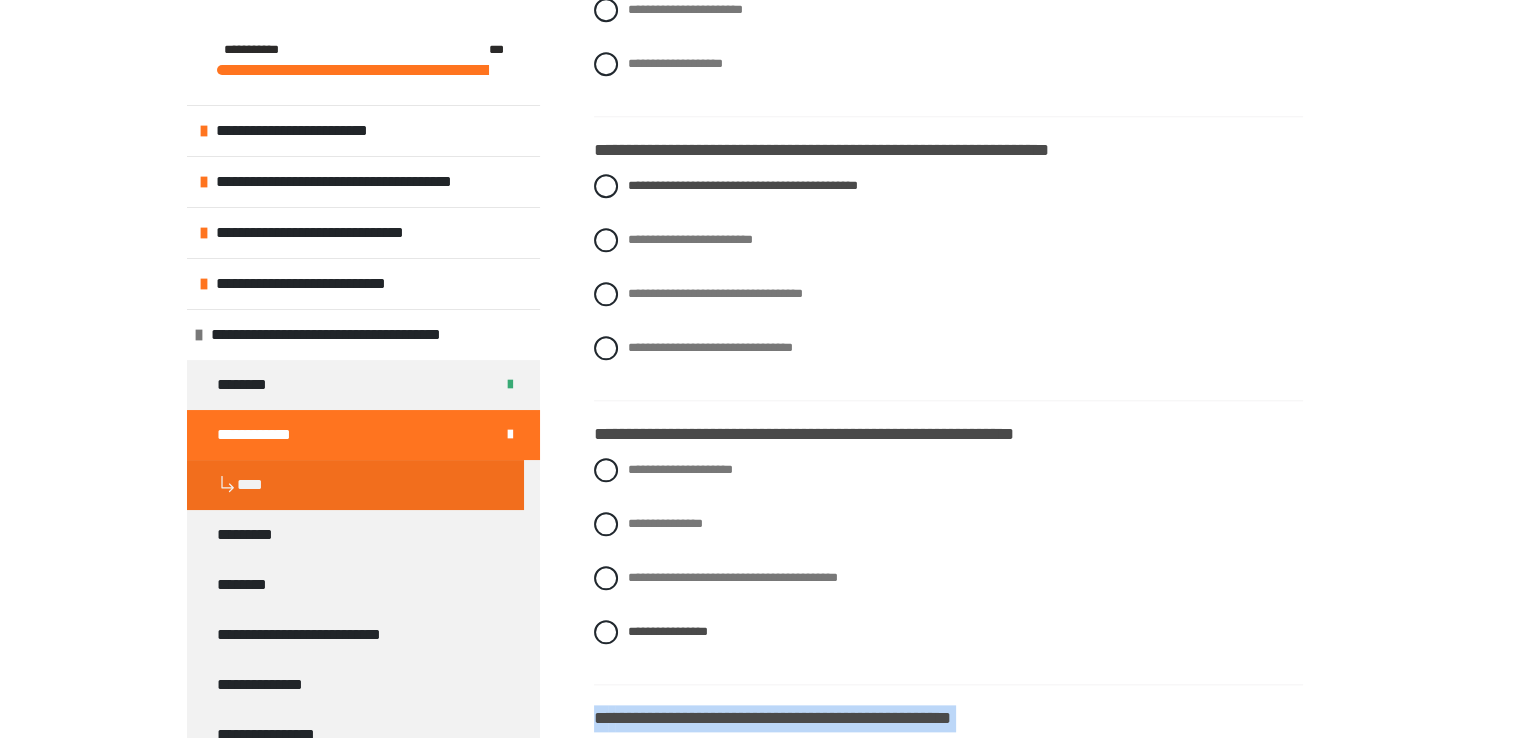 click on "**********" at bounding box center (756, -84) 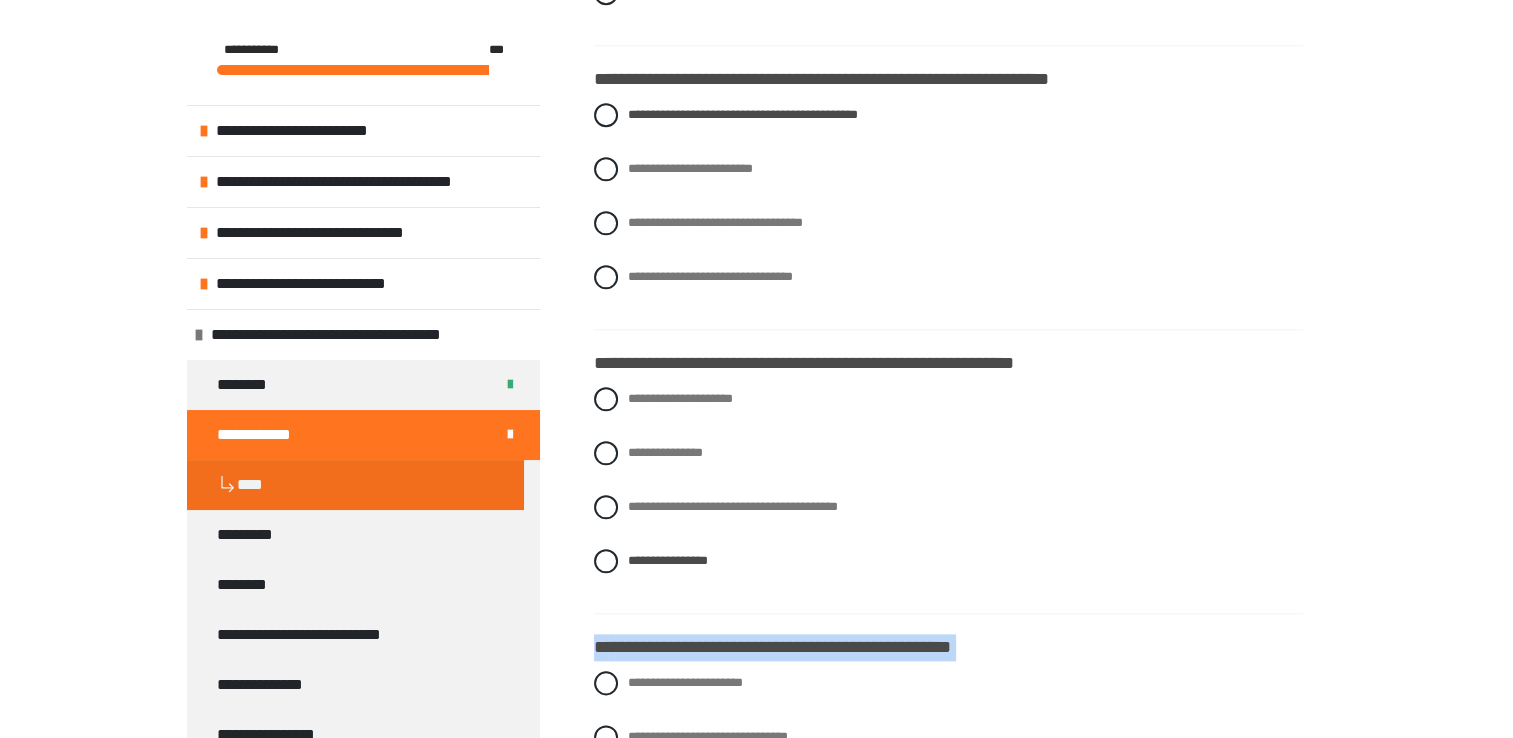 drag, startPoint x: 1511, startPoint y: 718, endPoint x: 1519, endPoint y: 727, distance: 12.0415945 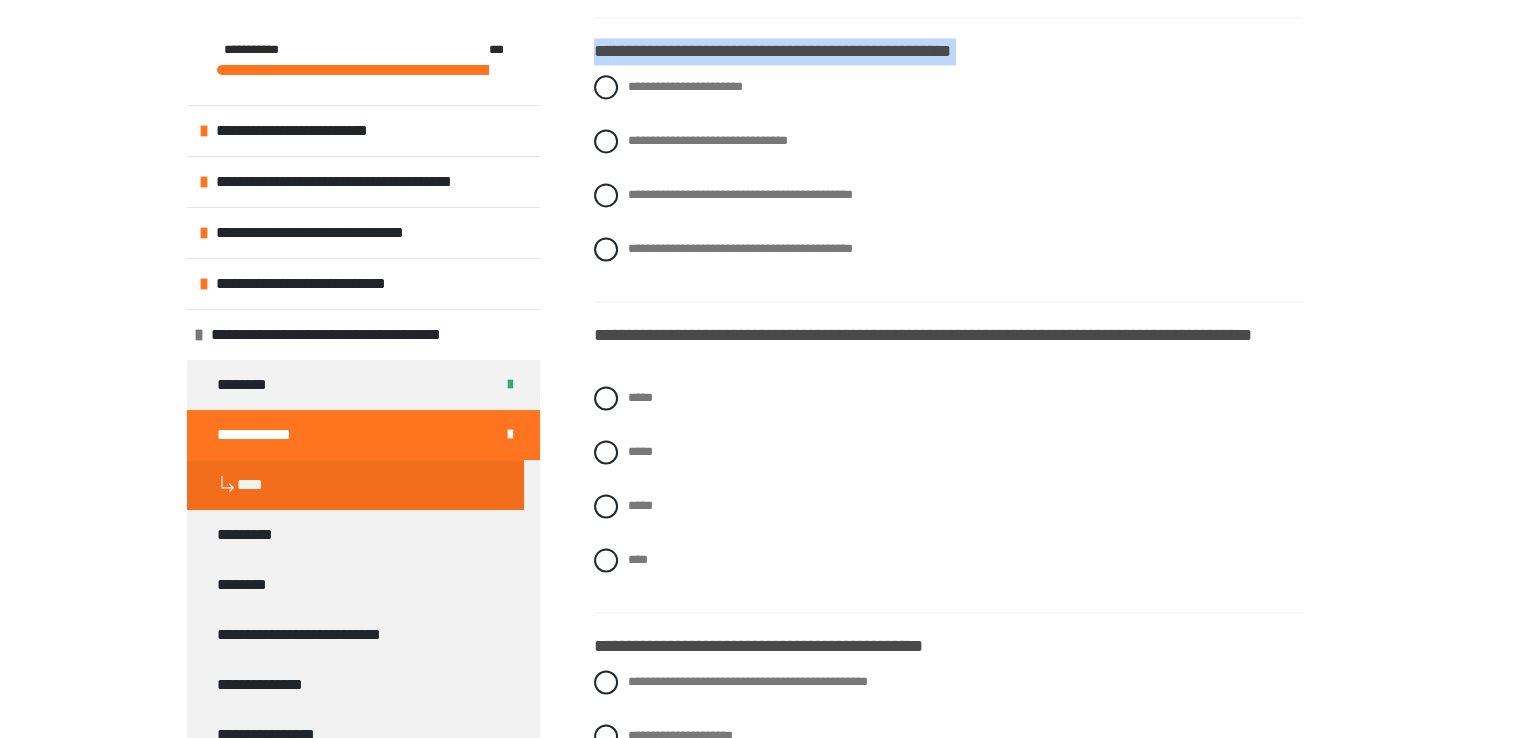 scroll, scrollTop: 2763, scrollLeft: 0, axis: vertical 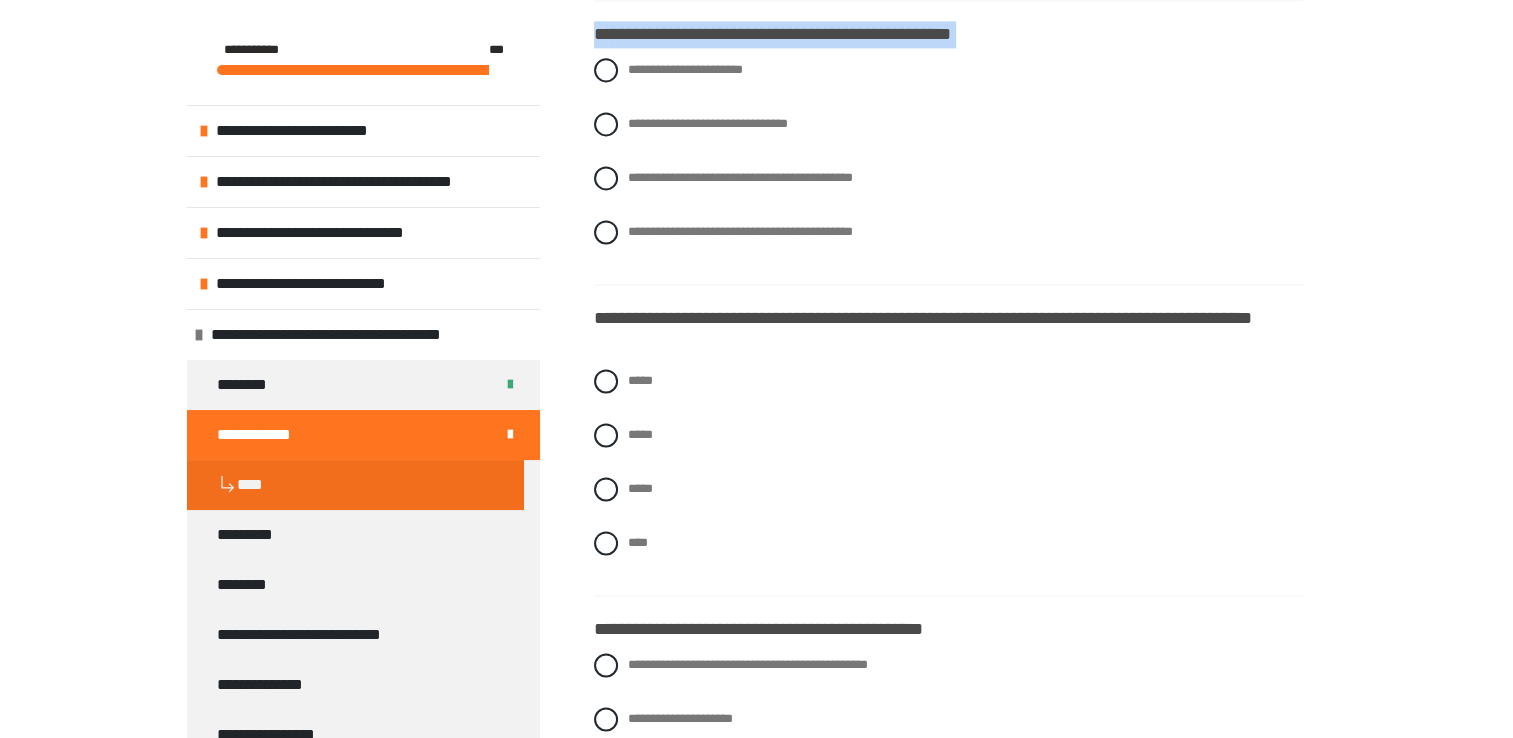 click on "**********" at bounding box center (948, 166) 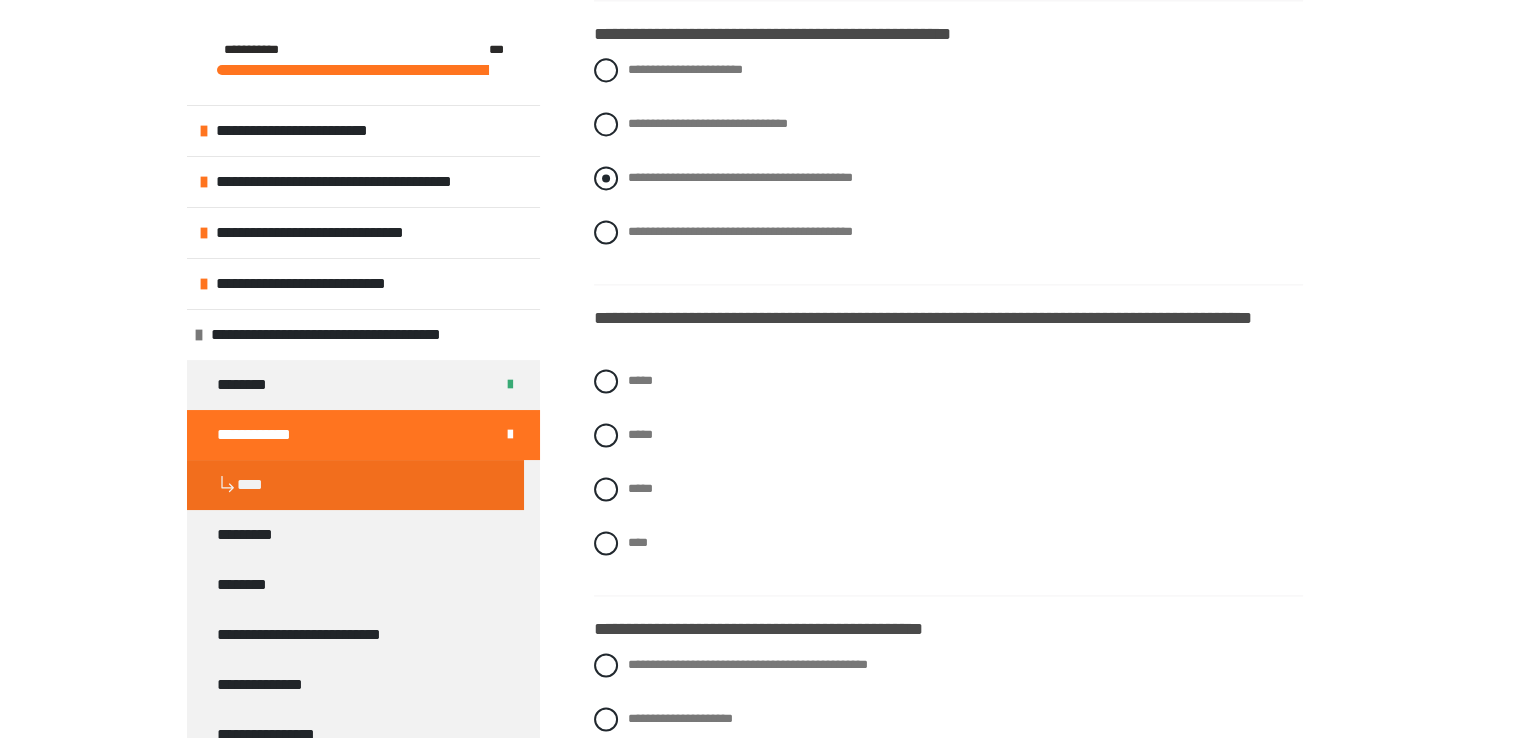 click at bounding box center (606, 178) 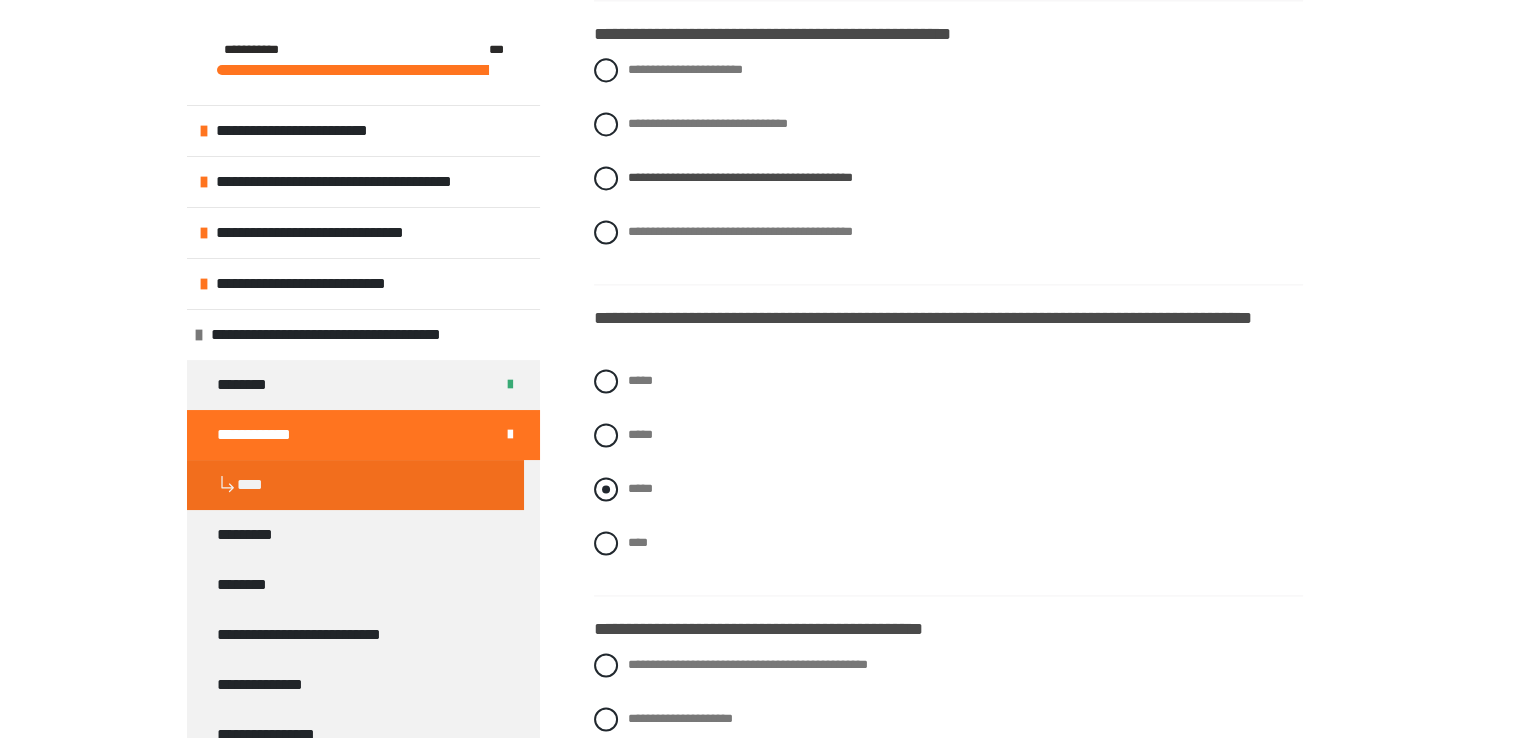 click at bounding box center [606, 489] 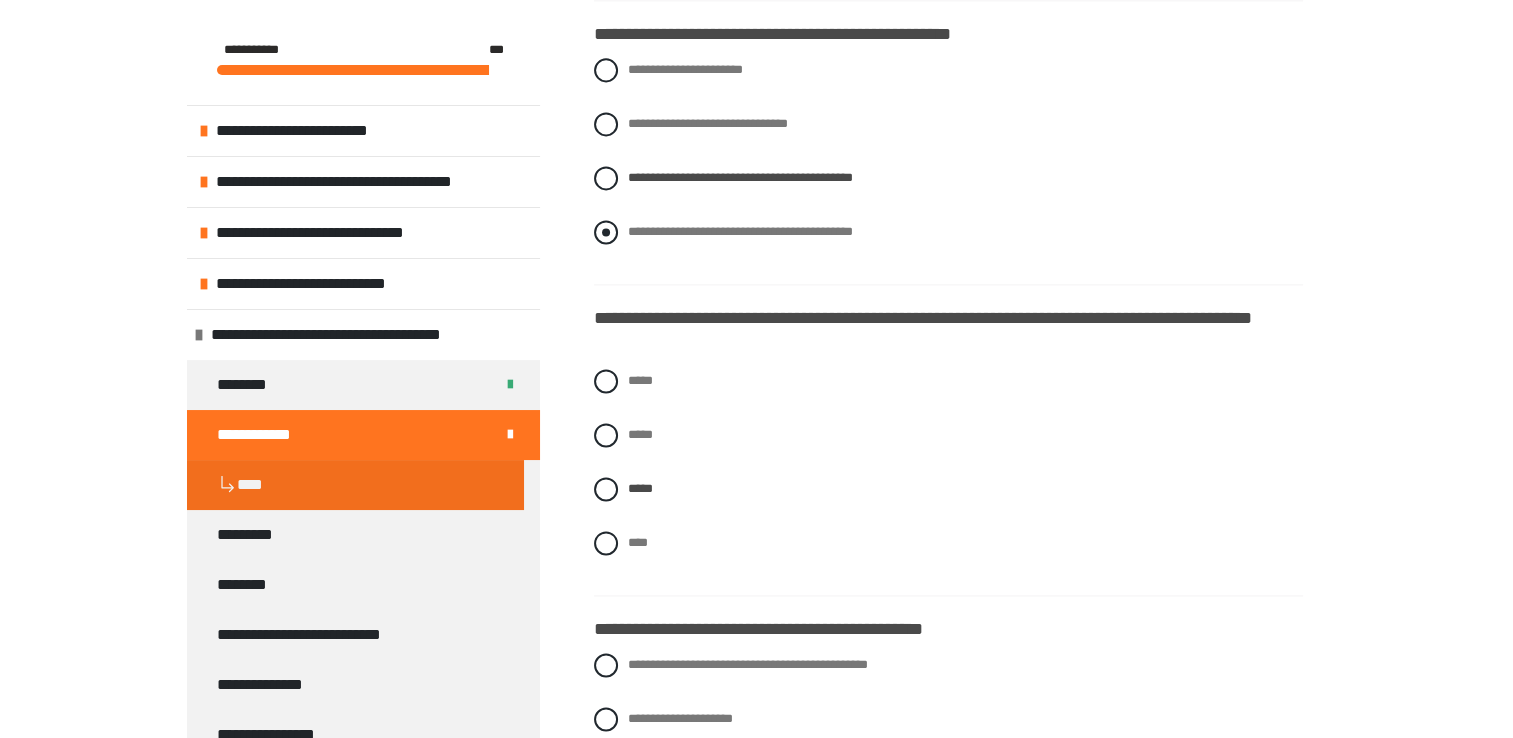 click at bounding box center (606, 232) 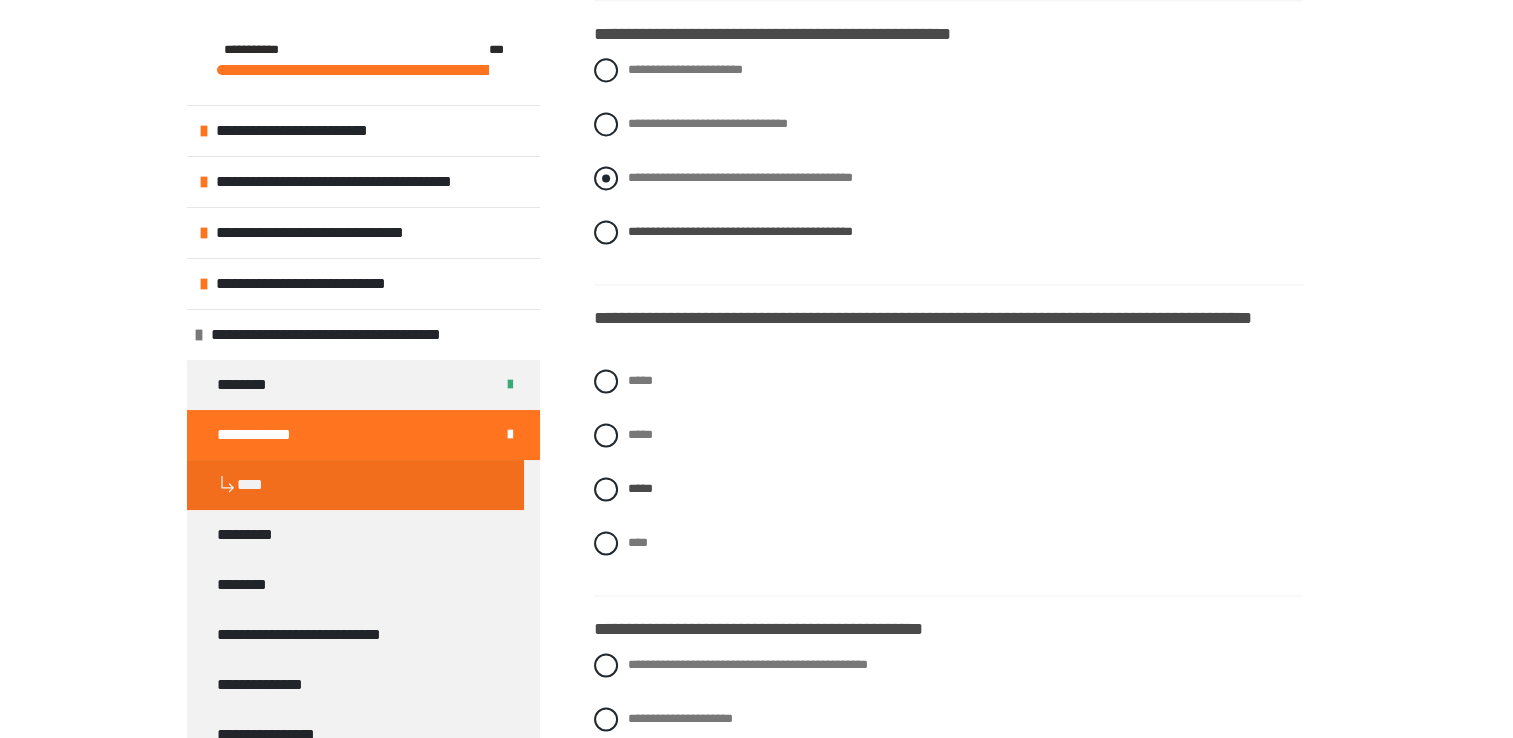 click at bounding box center (606, 178) 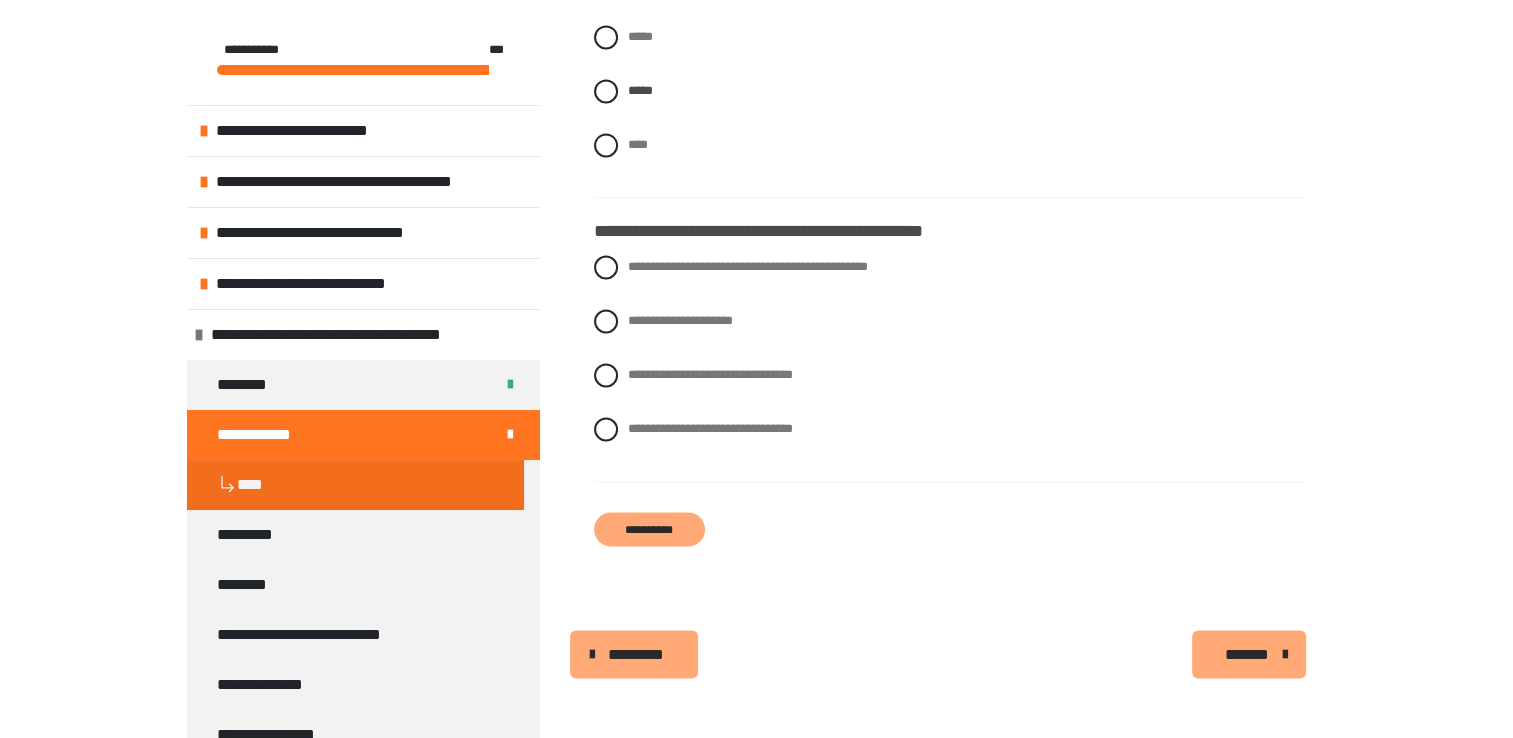scroll, scrollTop: 3203, scrollLeft: 0, axis: vertical 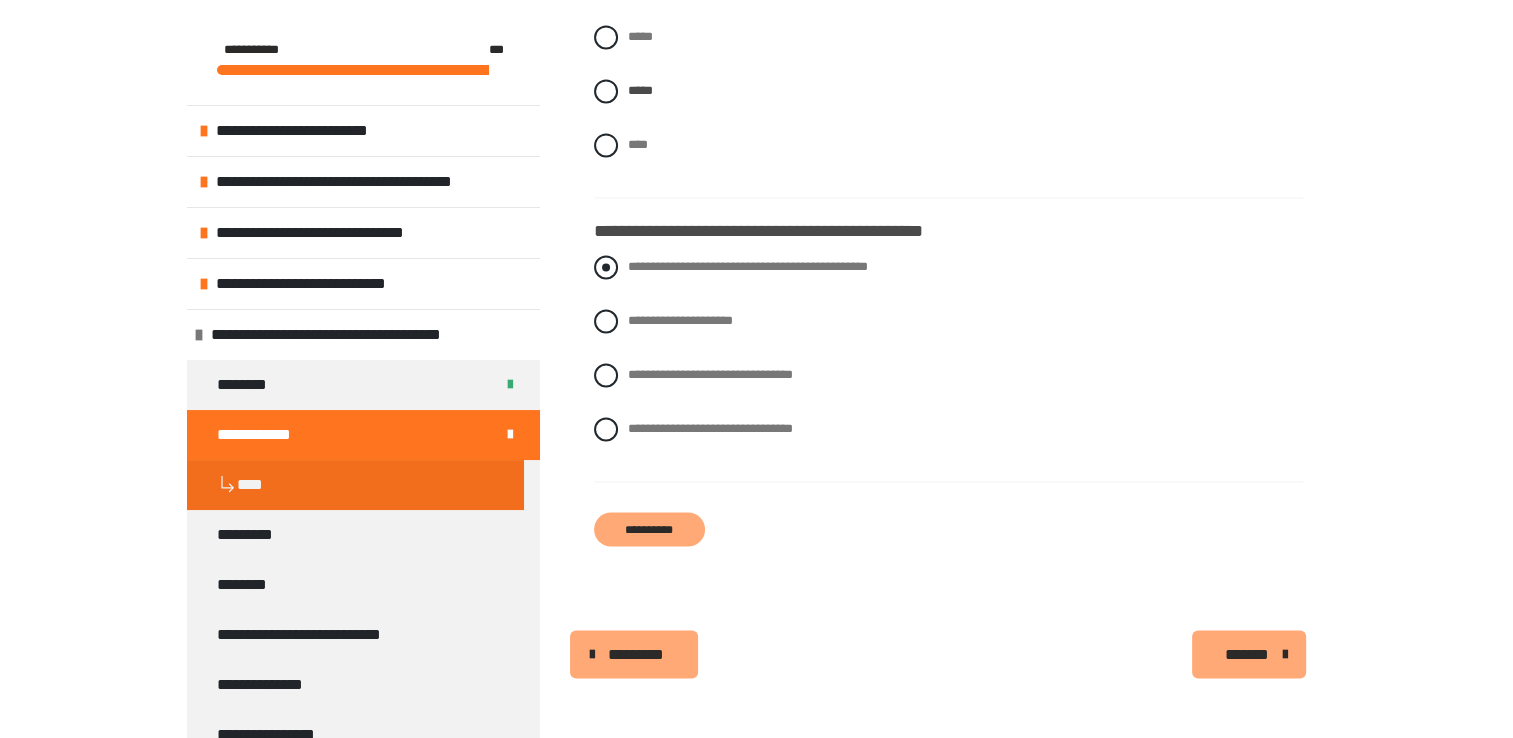 click on "**********" at bounding box center [948, 267] 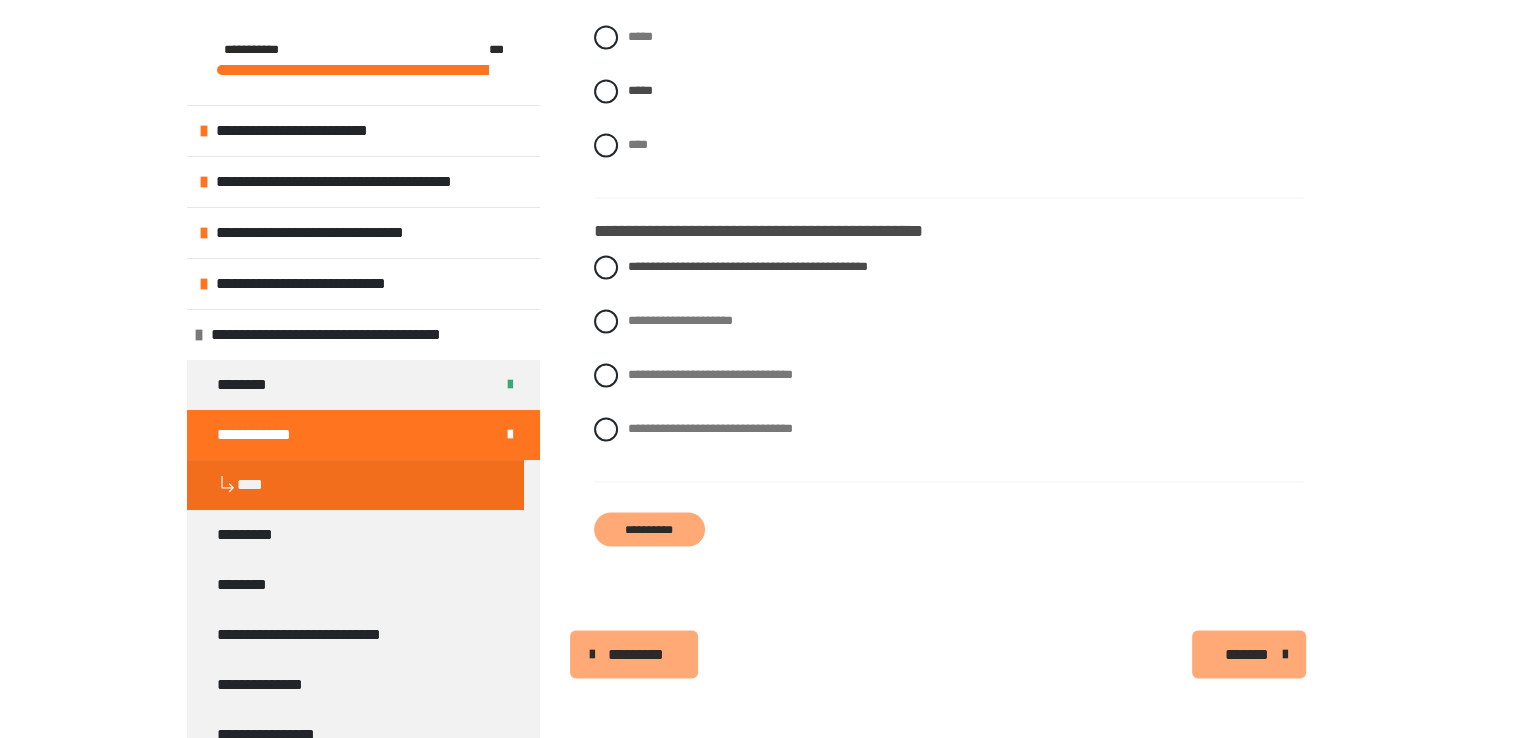 click on "**********" at bounding box center [649, 529] 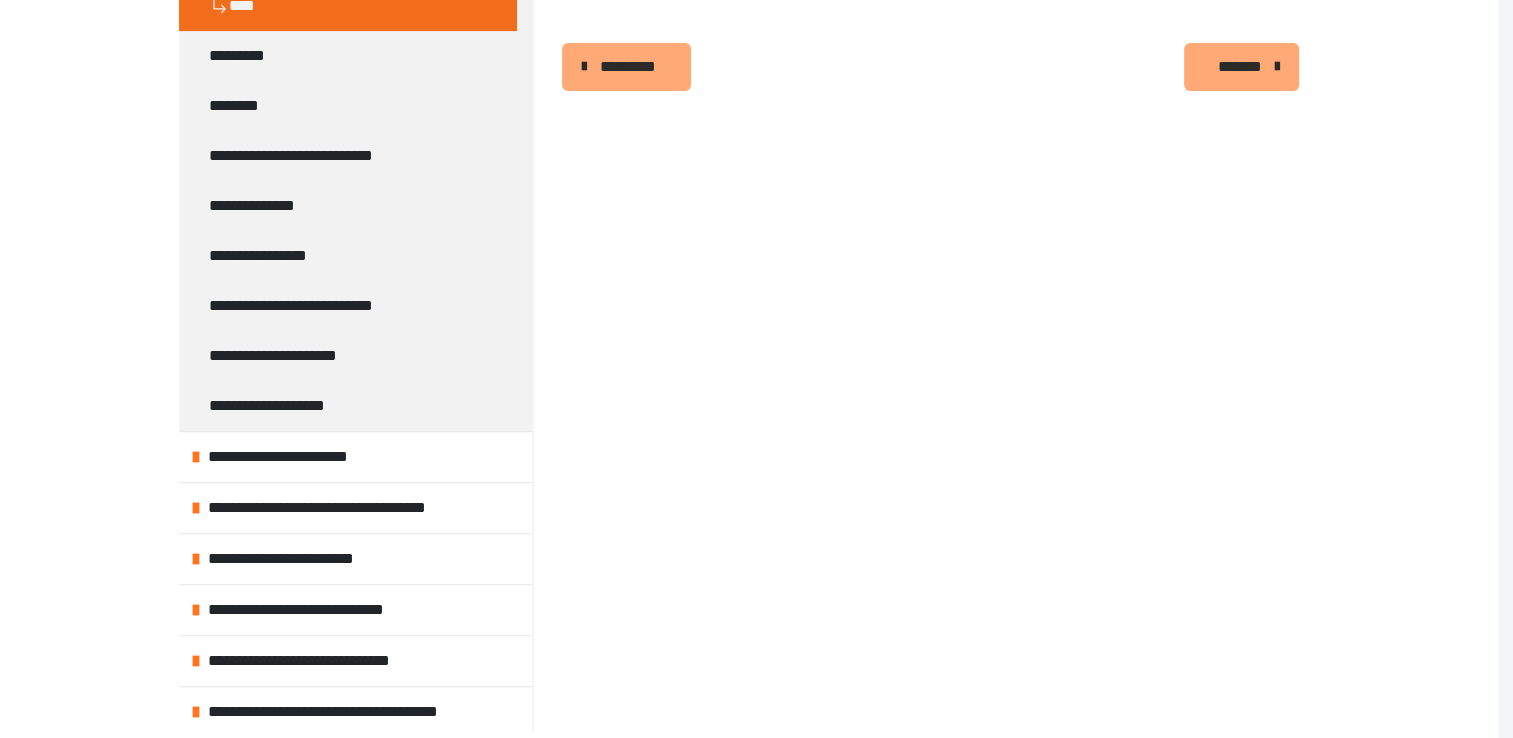 scroll, scrollTop: 218, scrollLeft: 0, axis: vertical 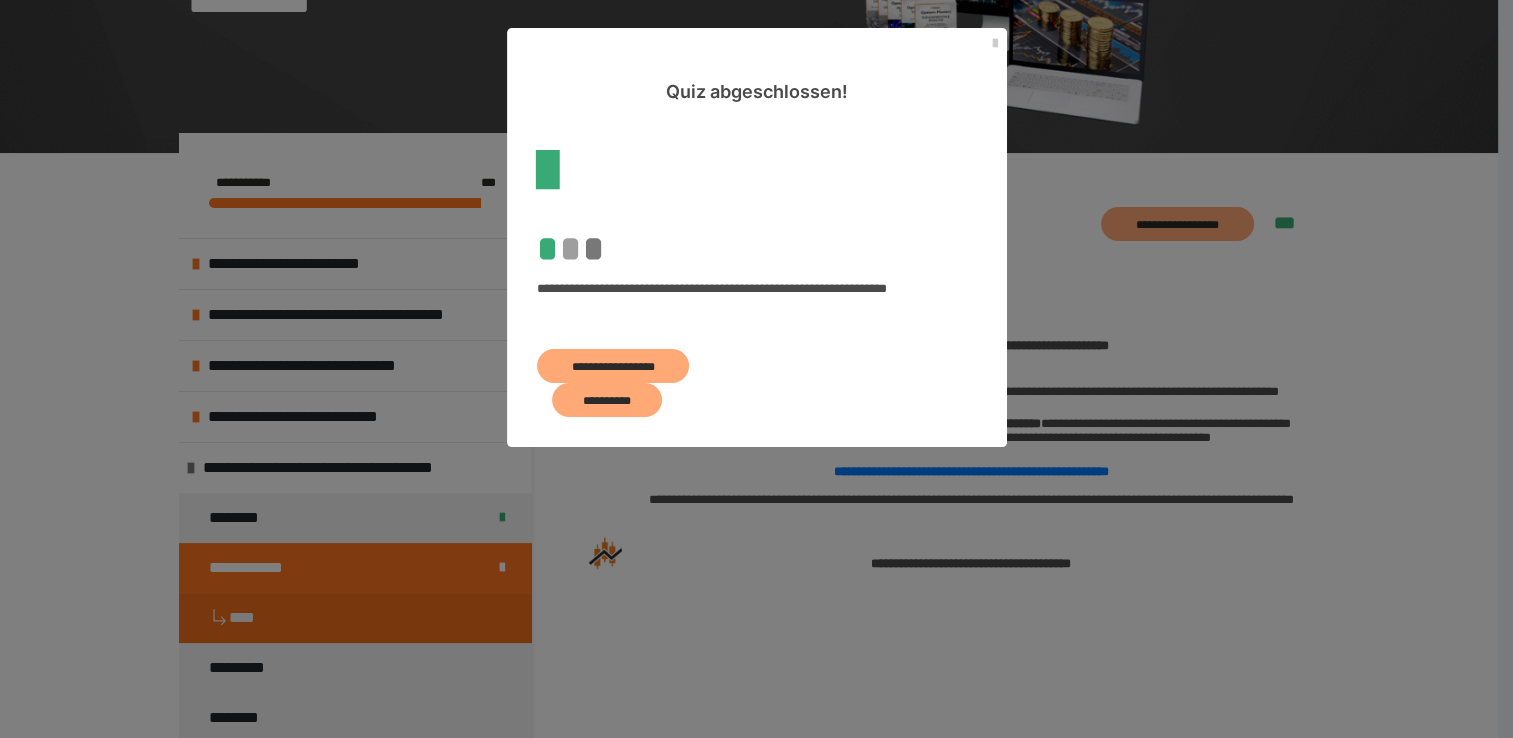click on "**********" at bounding box center (613, 366) 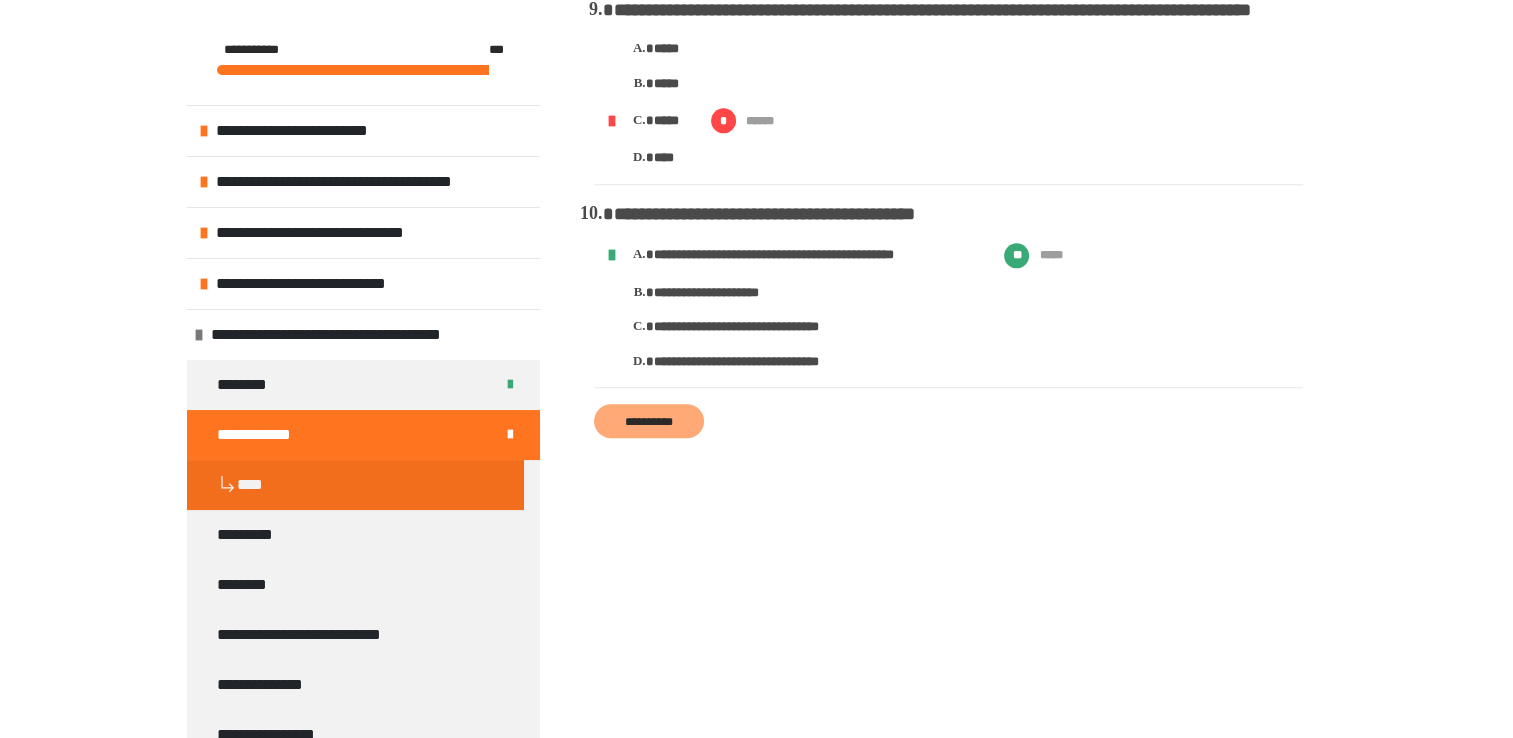 scroll, scrollTop: 2096, scrollLeft: 0, axis: vertical 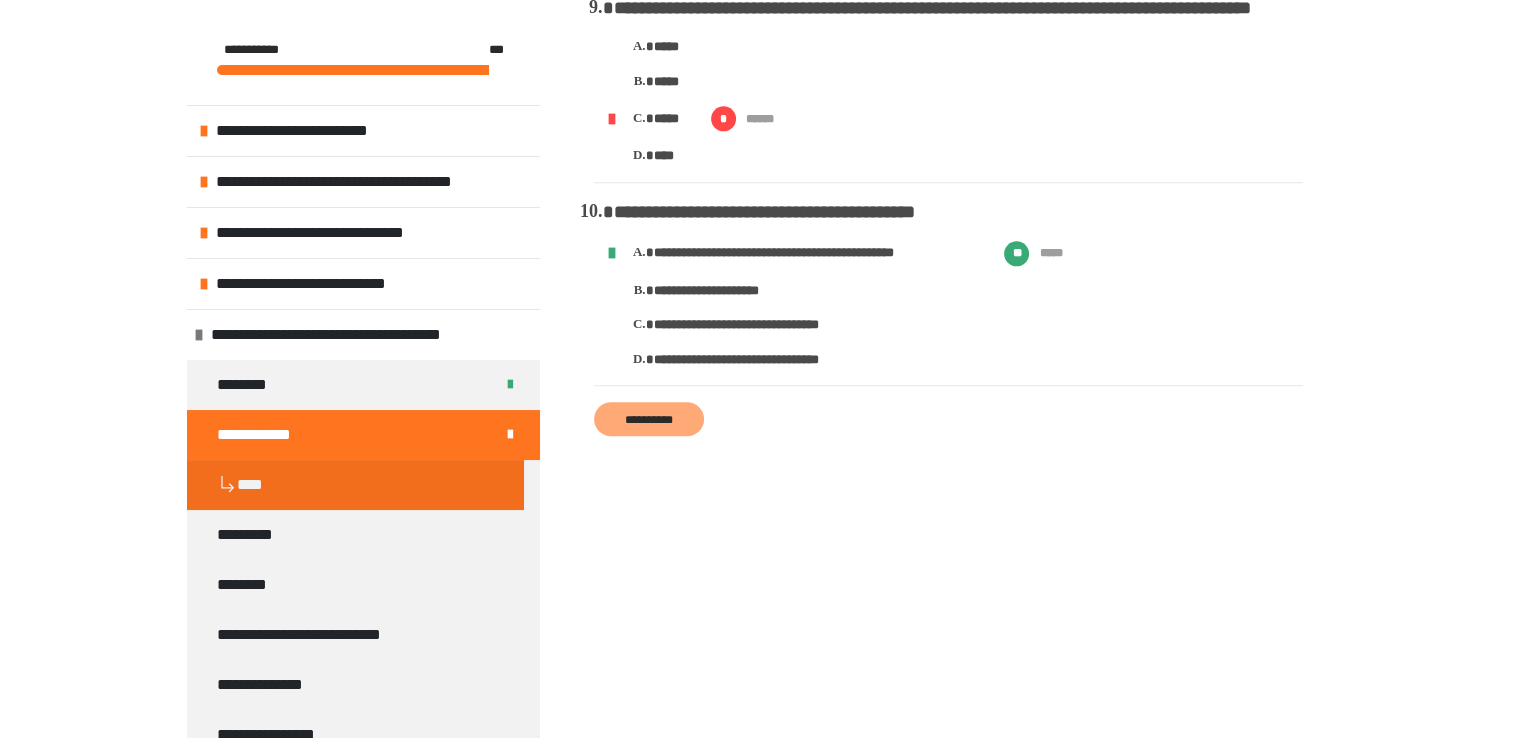 click on "**********" at bounding box center (649, 419) 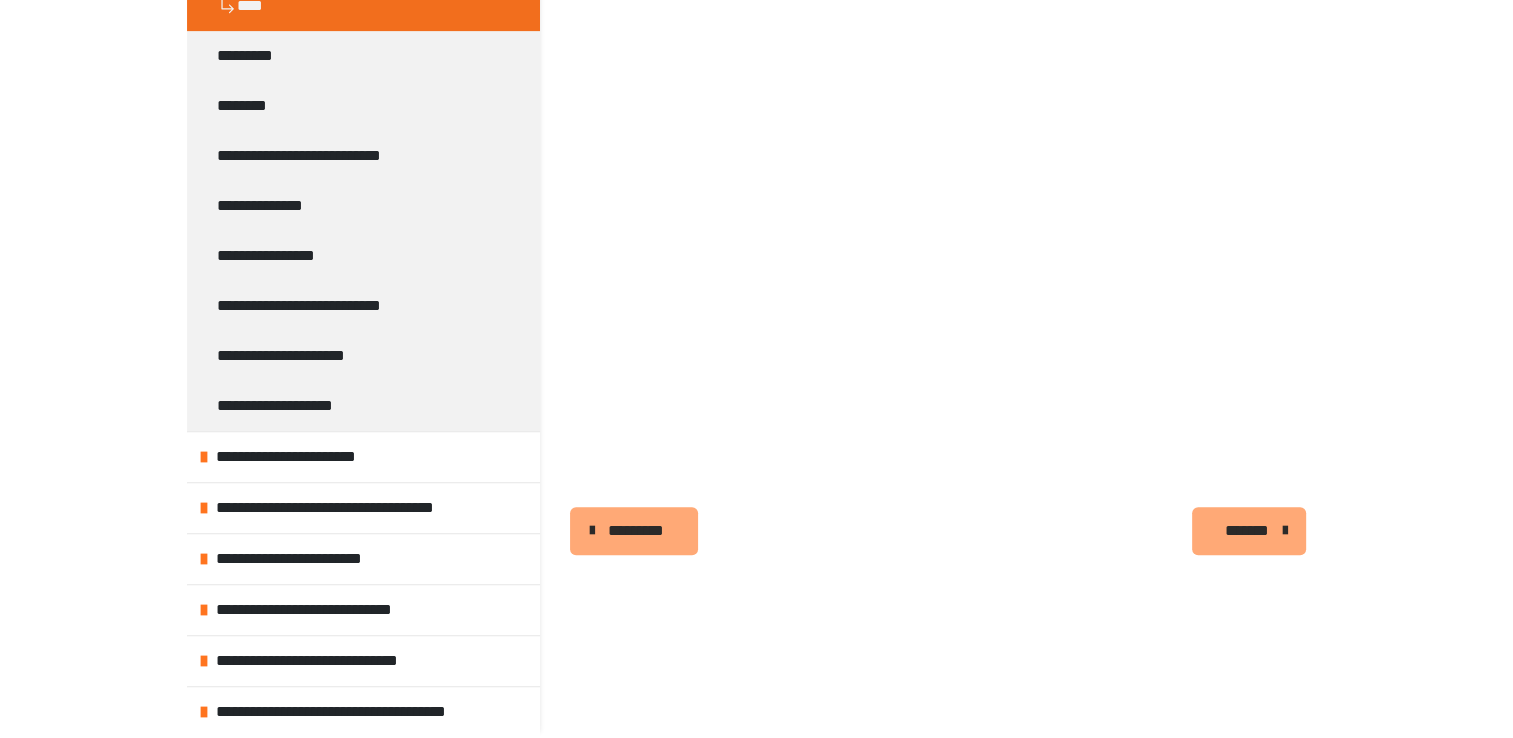 scroll, scrollTop: 286, scrollLeft: 0, axis: vertical 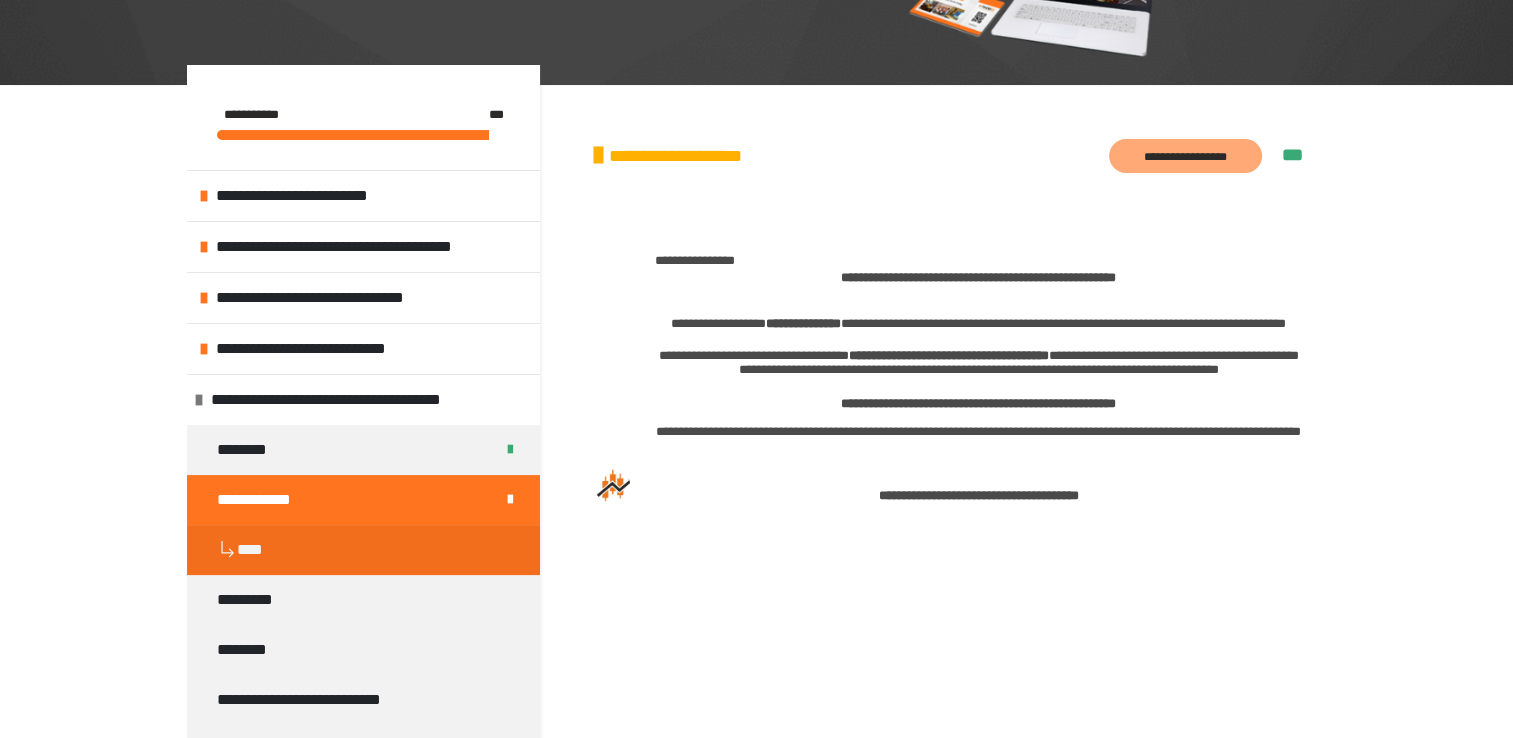 click on "**********" at bounding box center [978, 403] 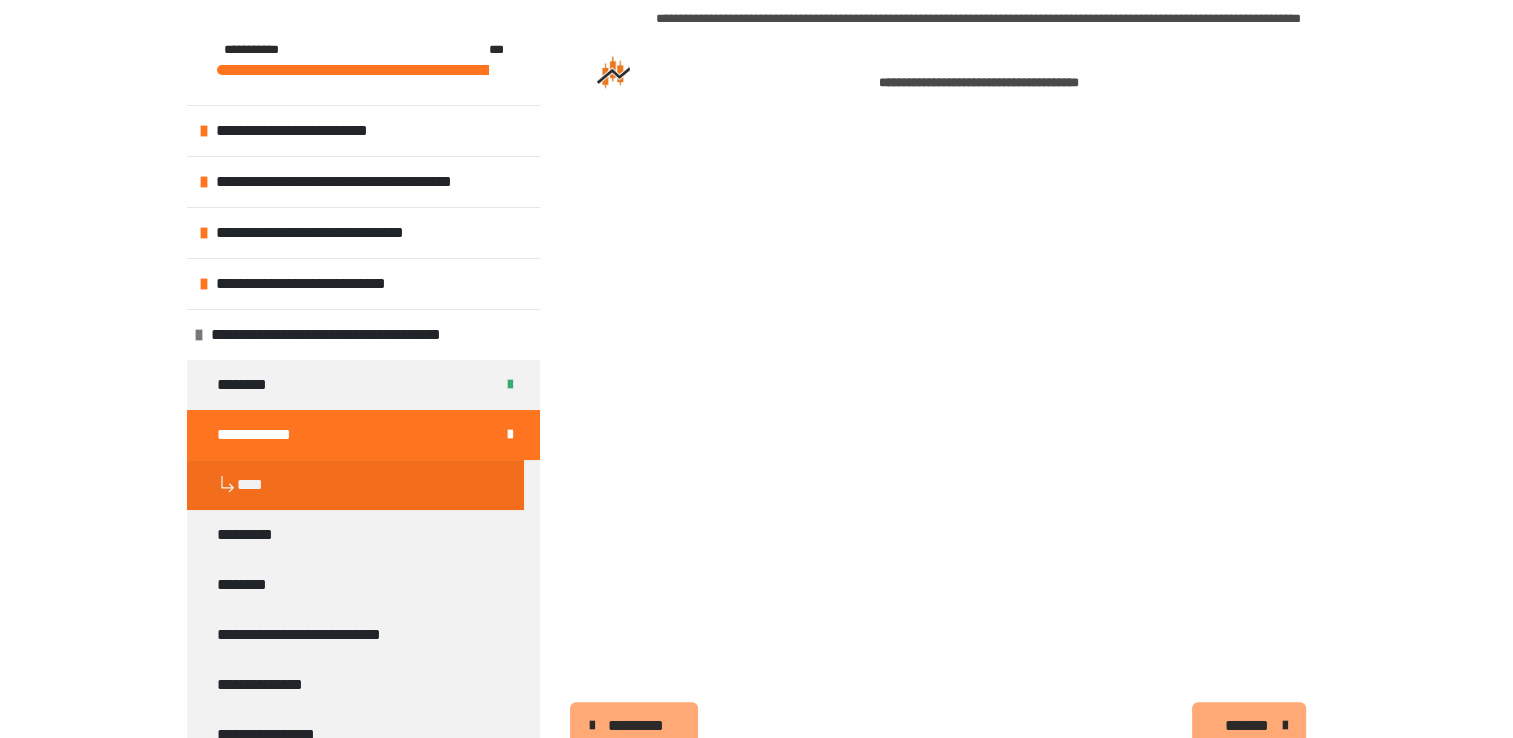 scroll, scrollTop: 784, scrollLeft: 0, axis: vertical 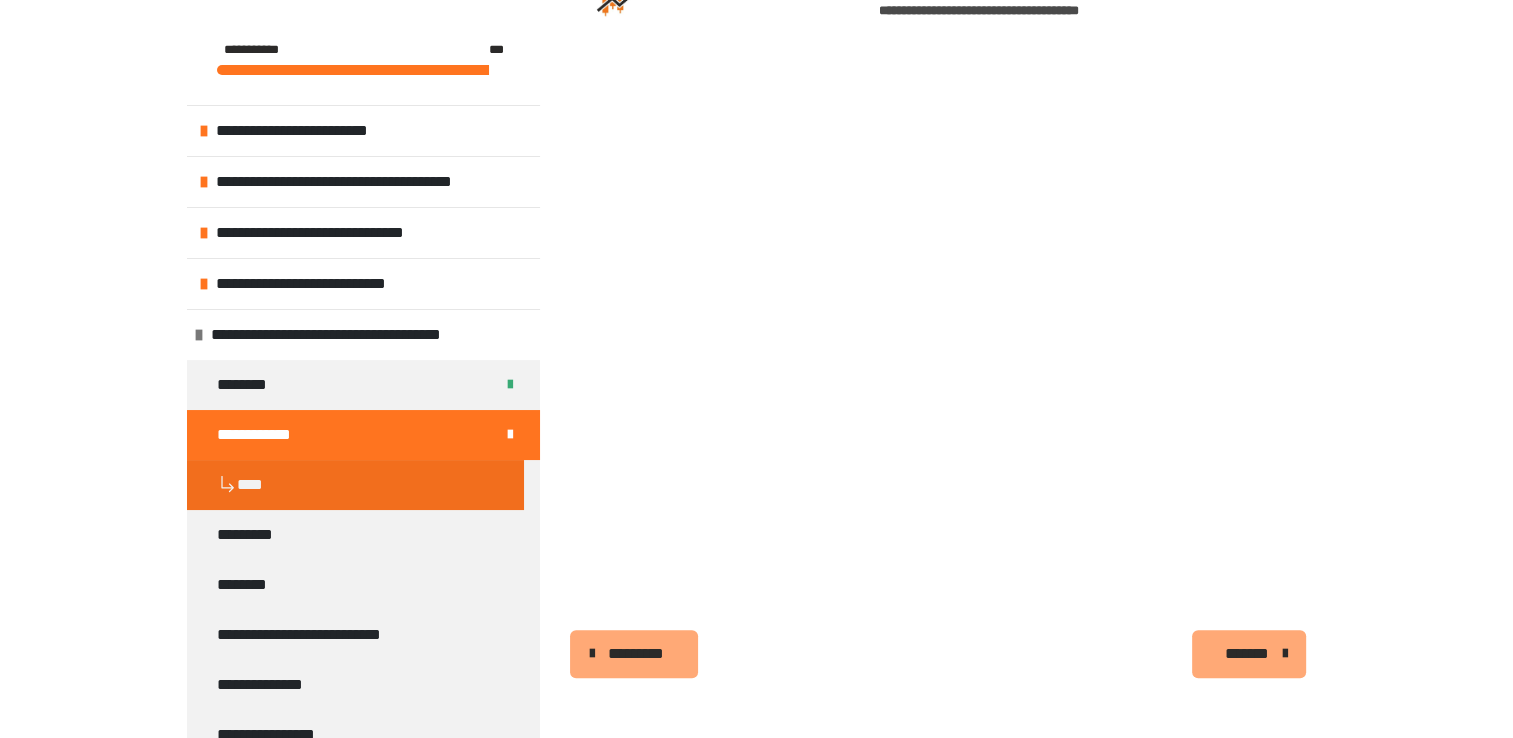 click on "*******" at bounding box center (1247, 654) 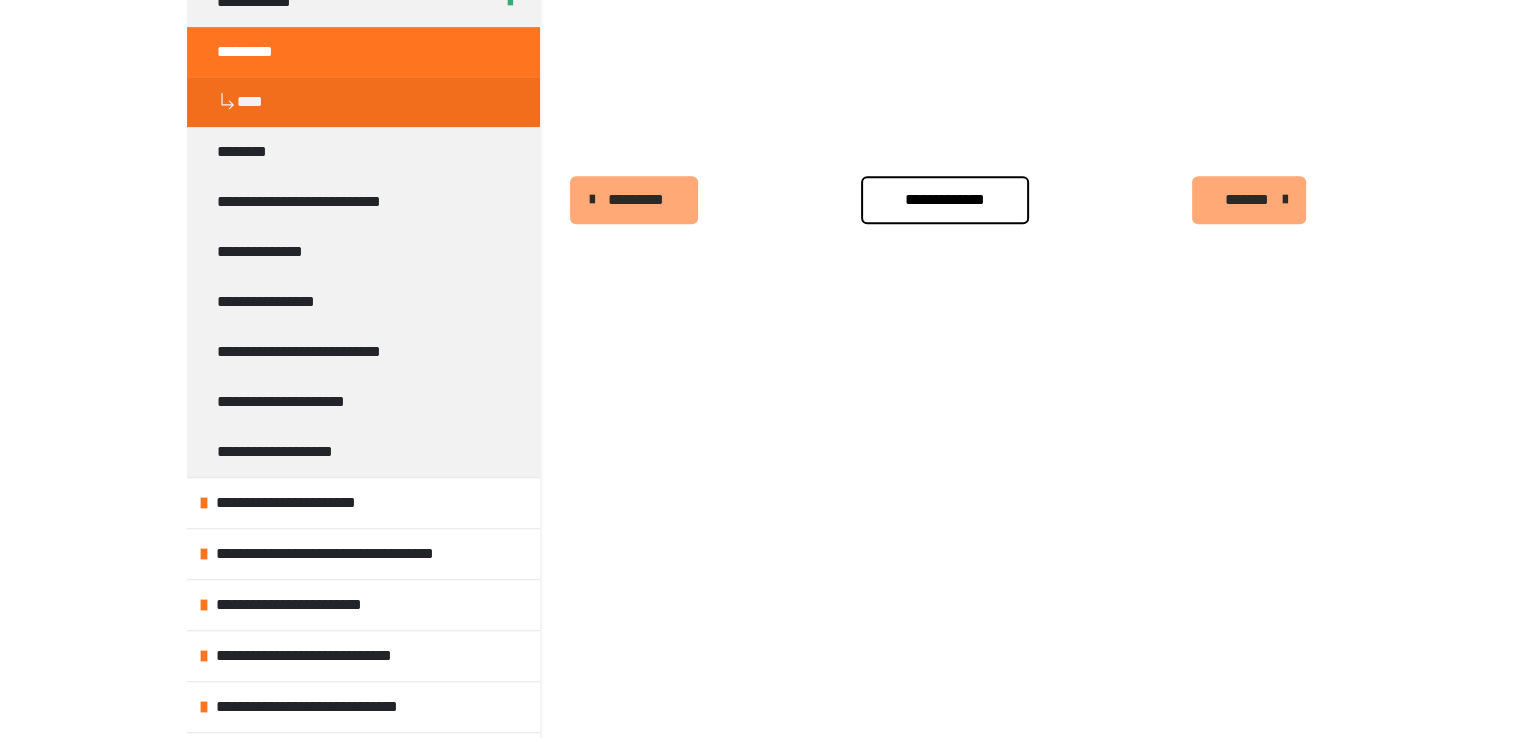 scroll, scrollTop: 329, scrollLeft: 0, axis: vertical 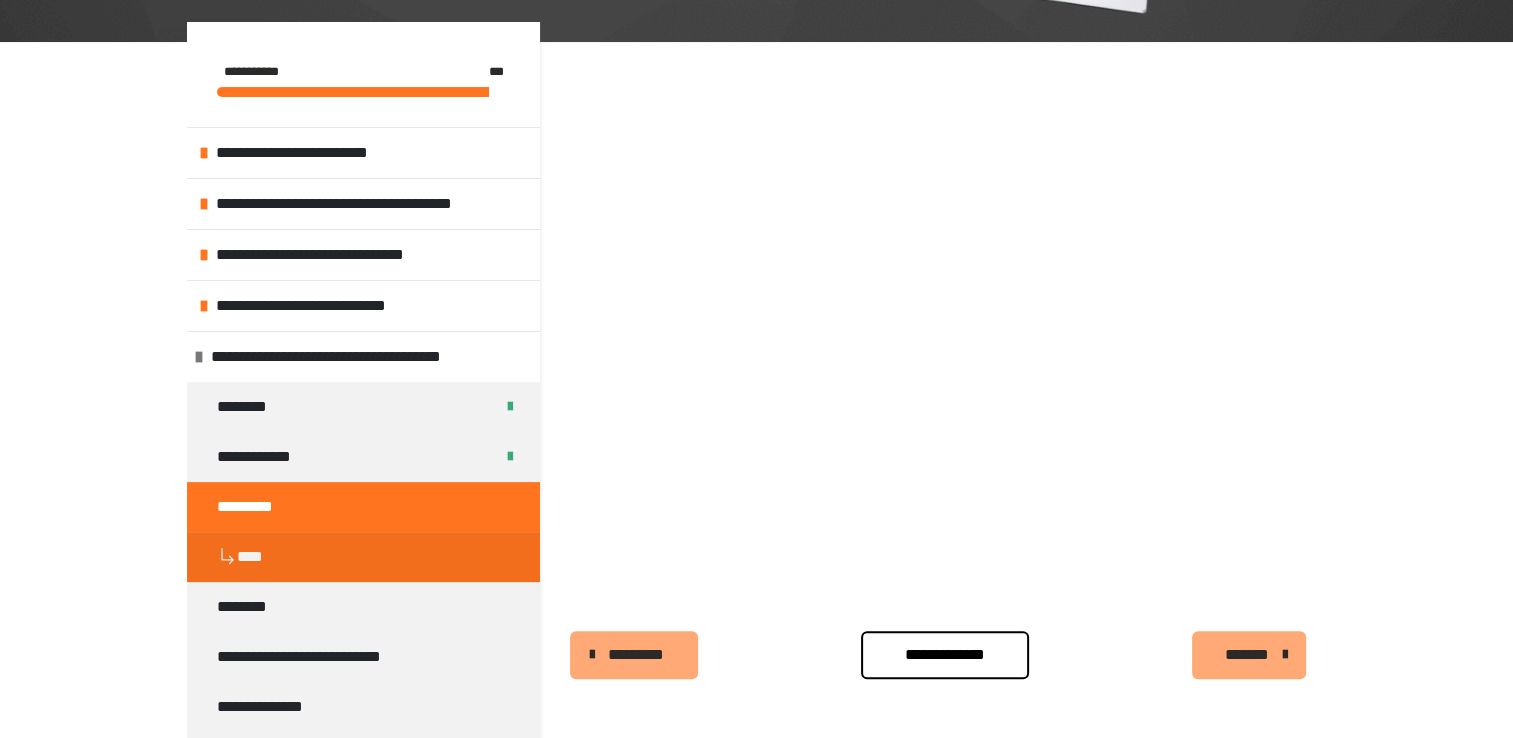 click on "**********" at bounding box center (945, 655) 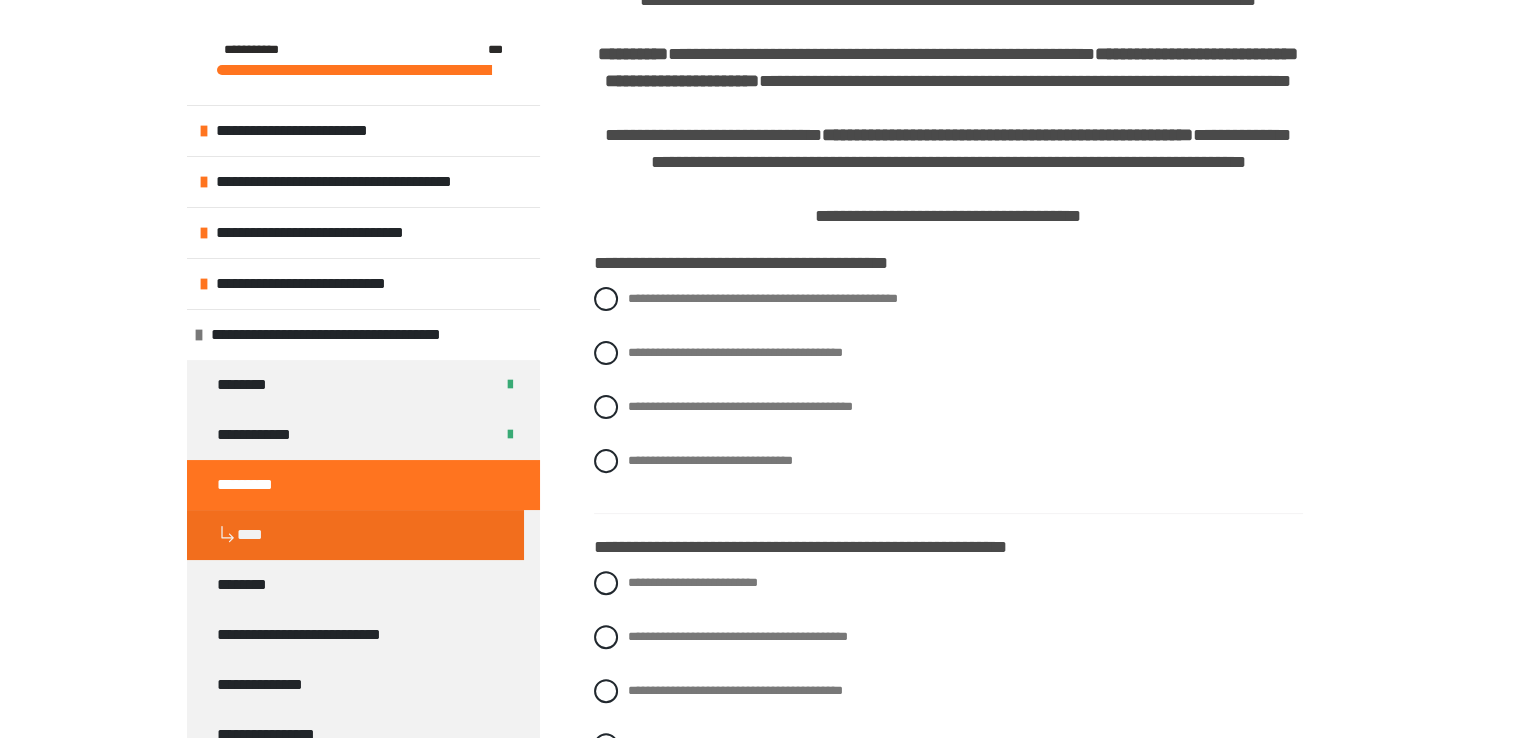 scroll, scrollTop: 586, scrollLeft: 0, axis: vertical 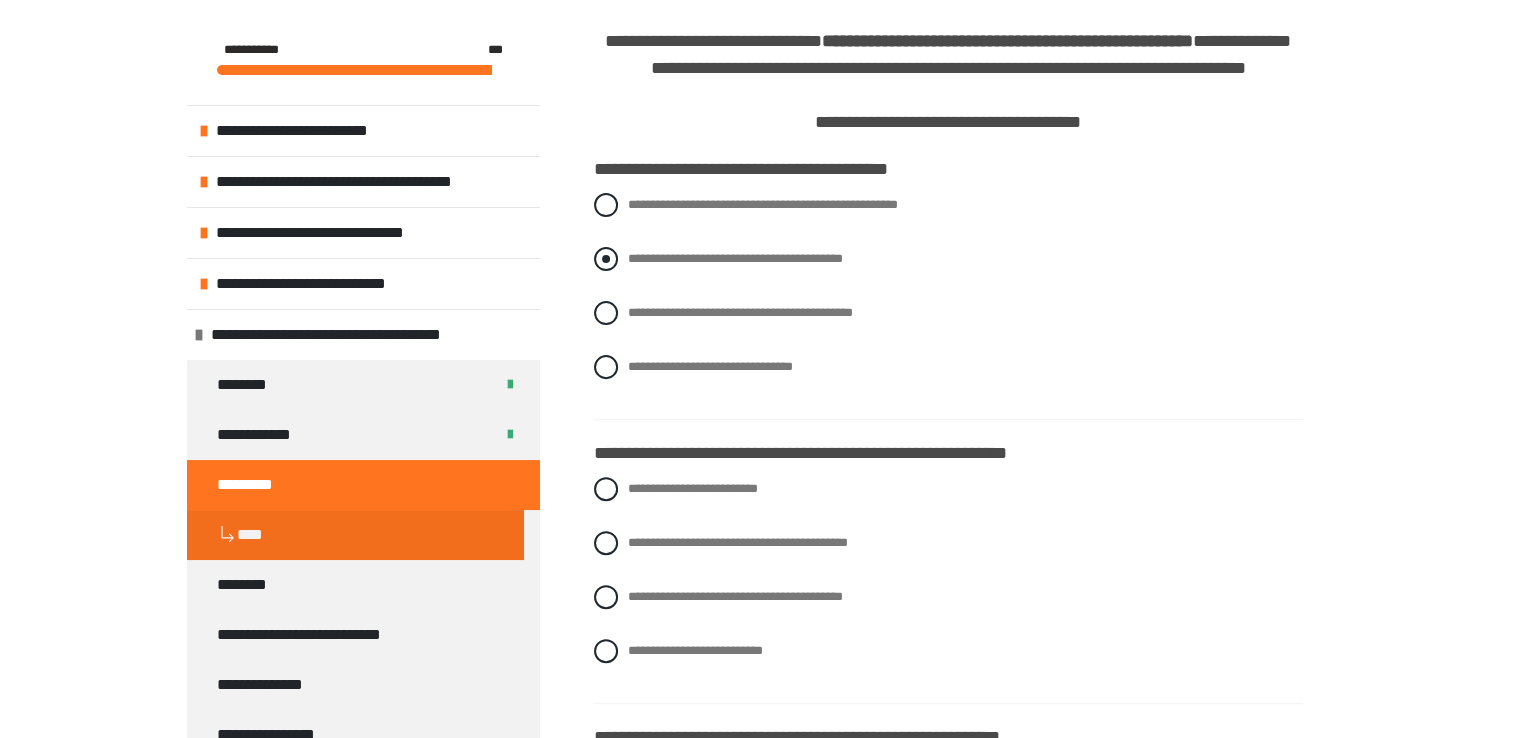 click at bounding box center (606, 259) 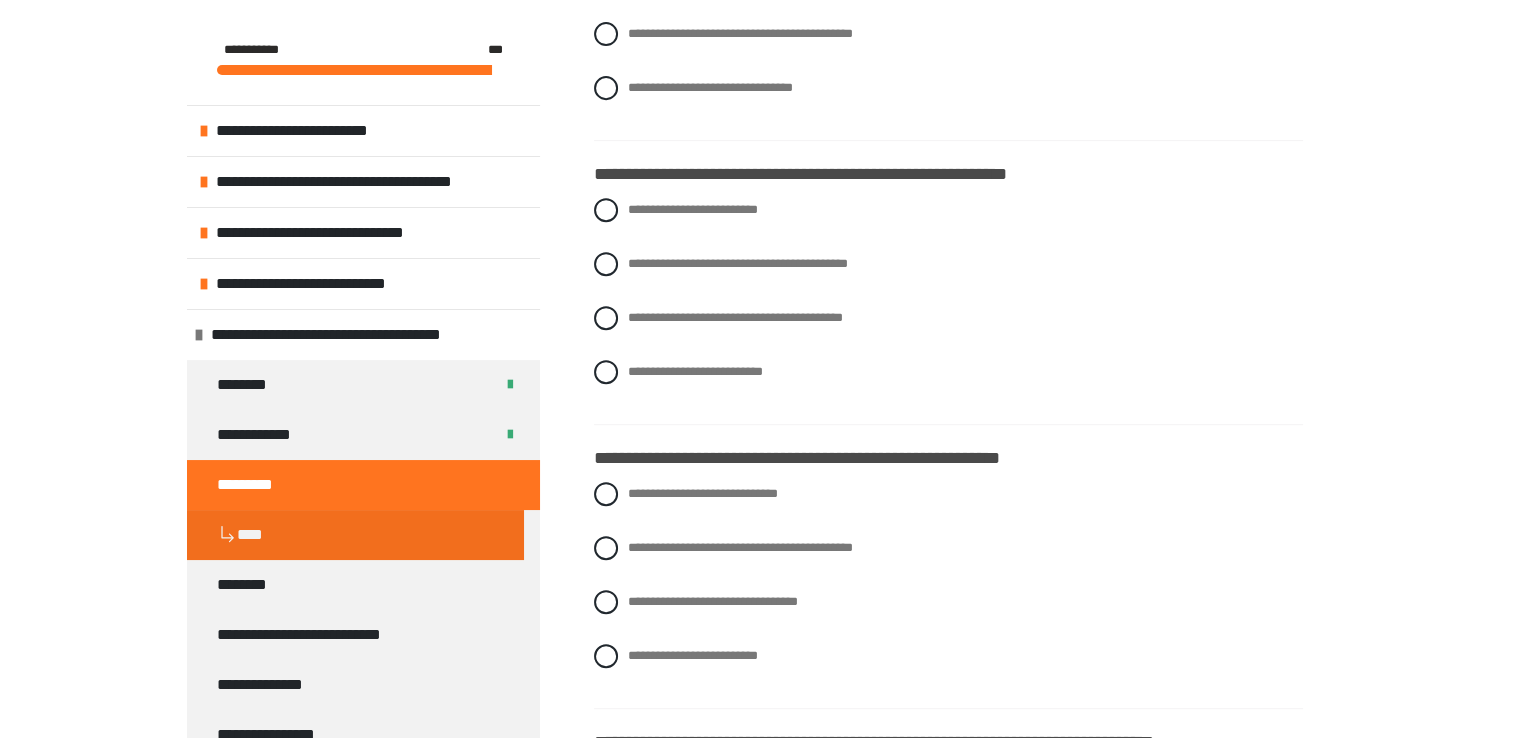 scroll, scrollTop: 866, scrollLeft: 0, axis: vertical 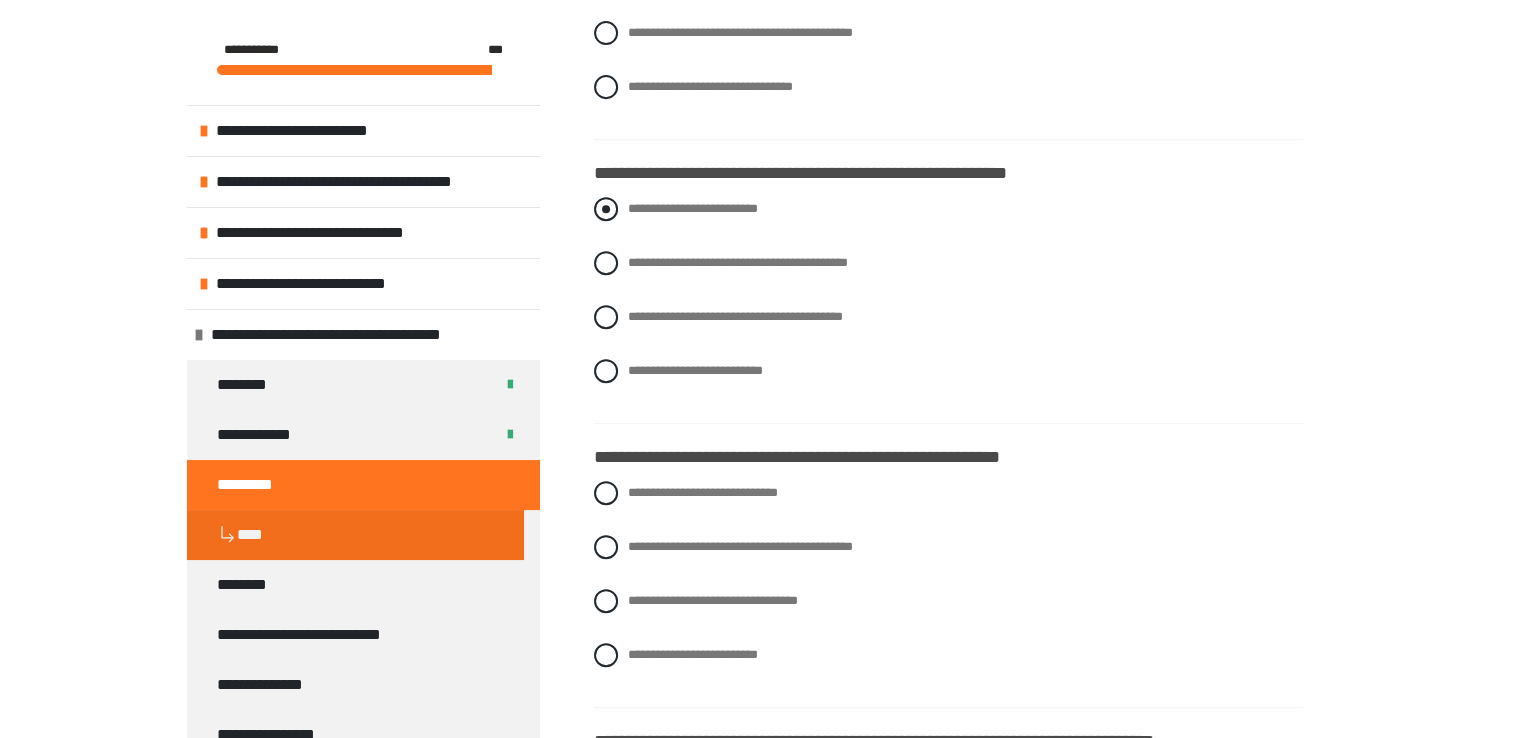 click at bounding box center [606, 209] 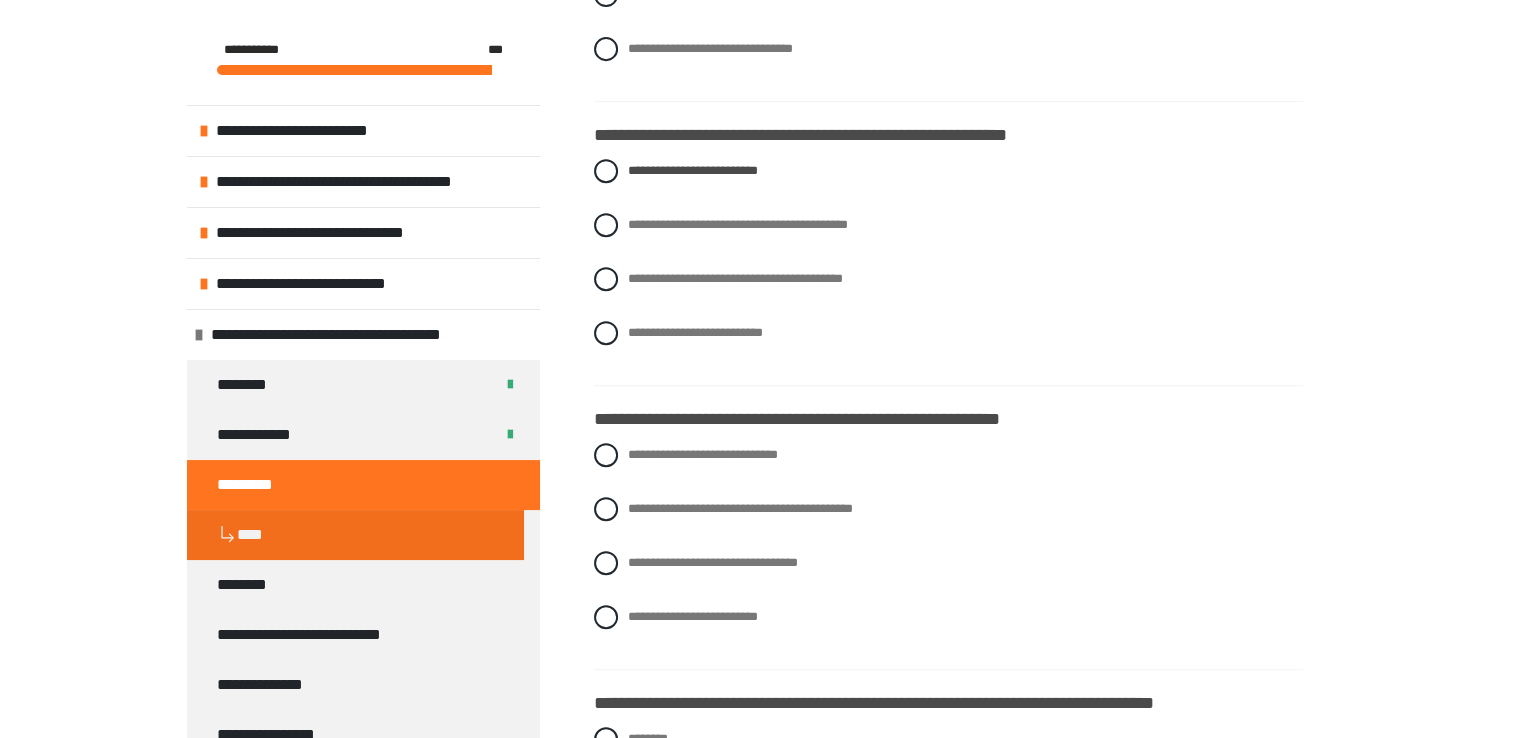 scroll, scrollTop: 906, scrollLeft: 0, axis: vertical 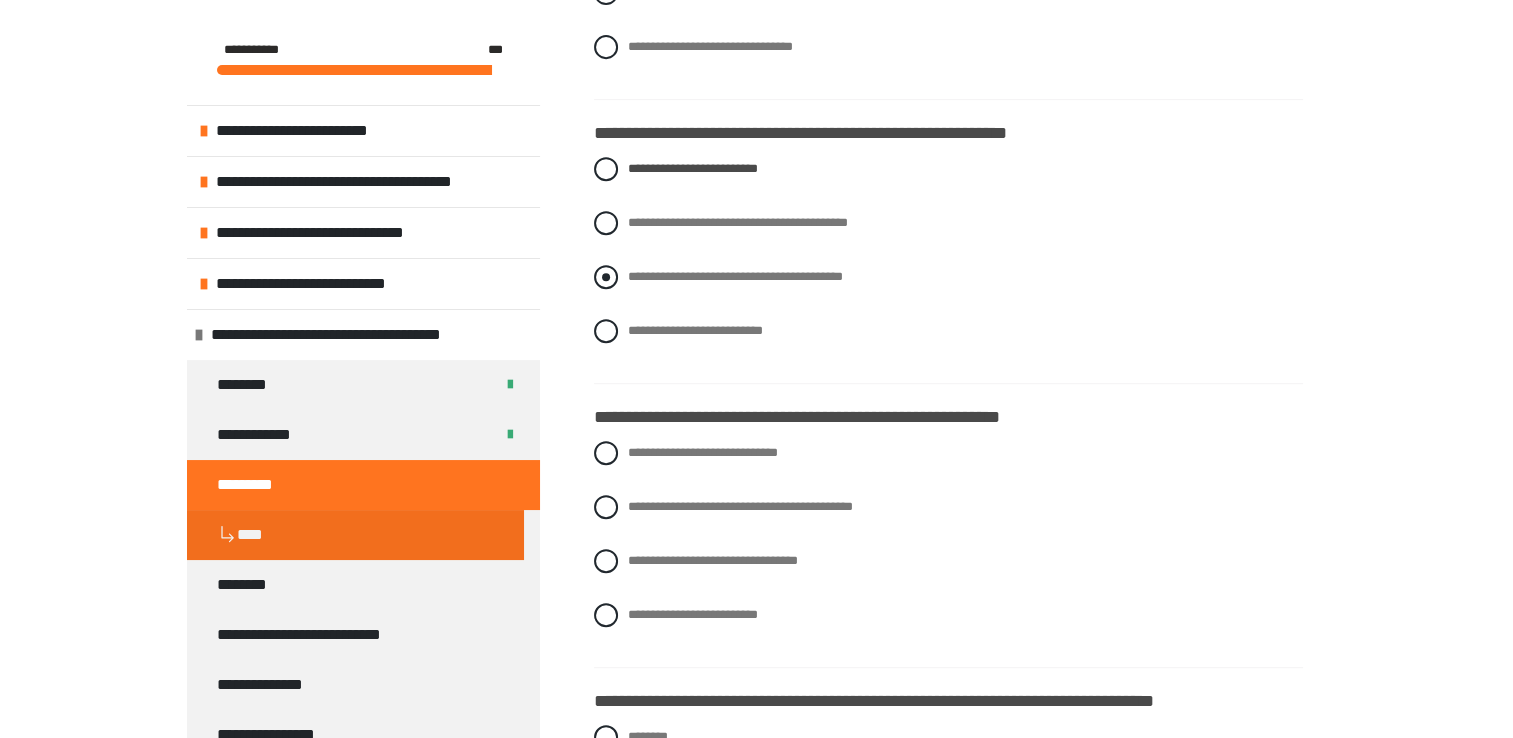 click at bounding box center (606, 277) 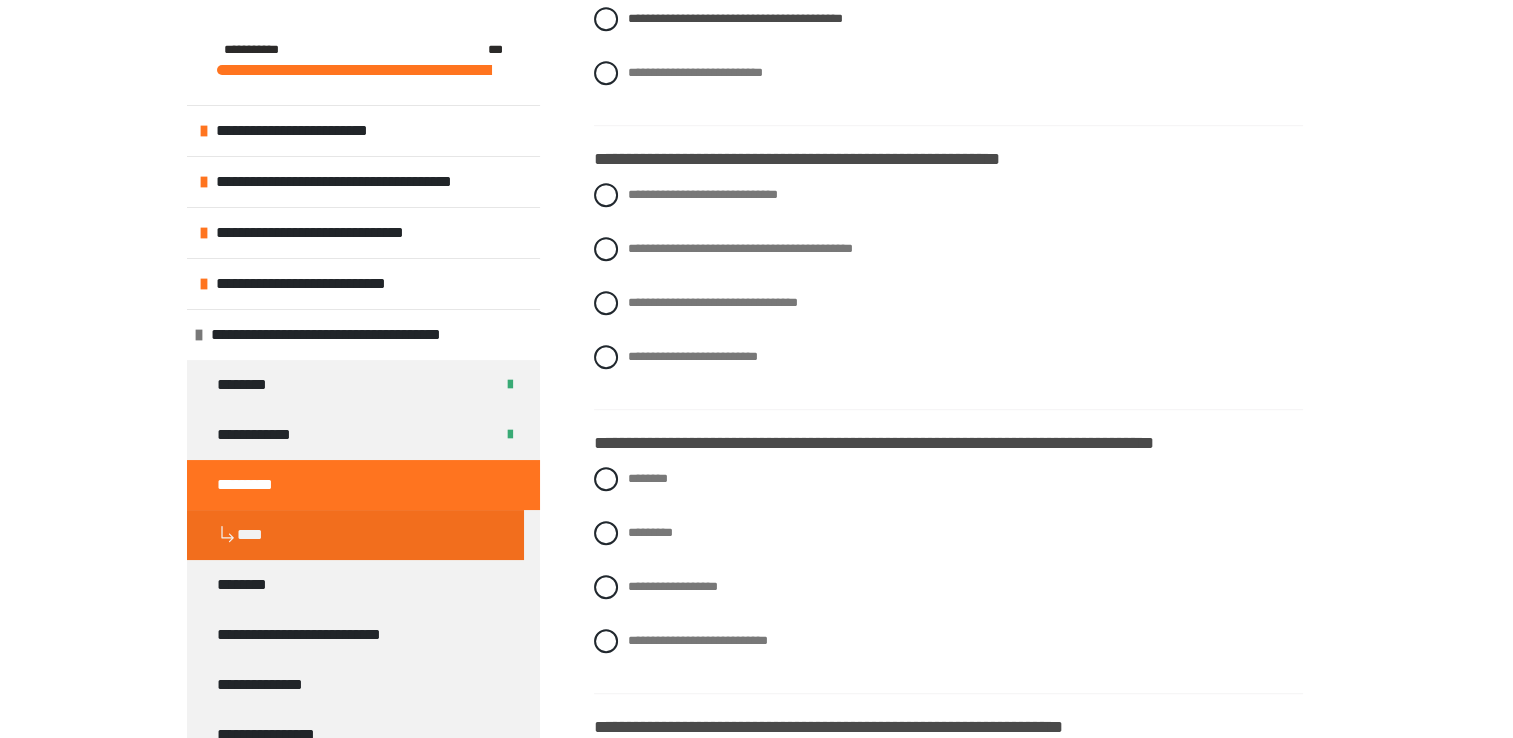 scroll, scrollTop: 1186, scrollLeft: 0, axis: vertical 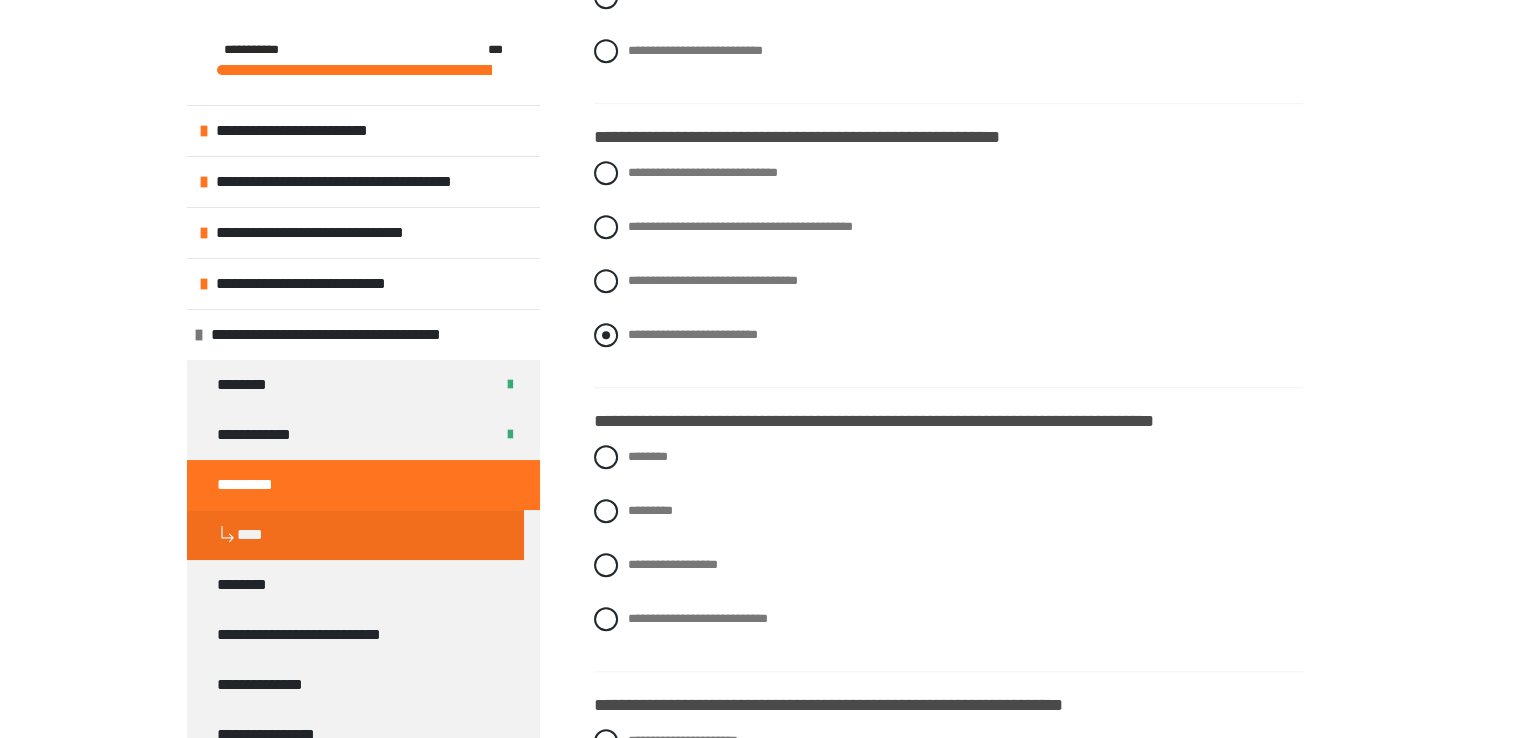 click at bounding box center [606, 335] 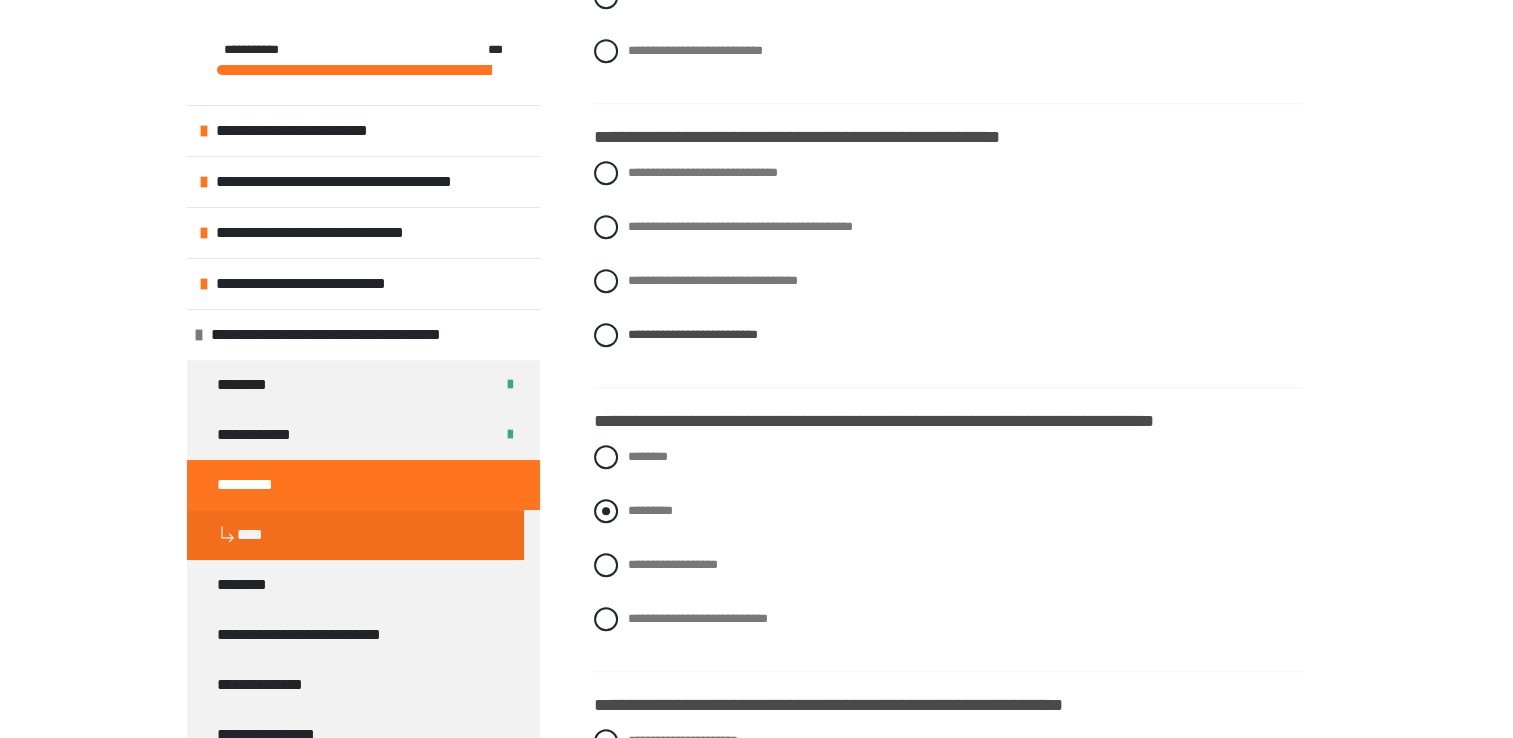 click on "*********" at bounding box center [948, 511] 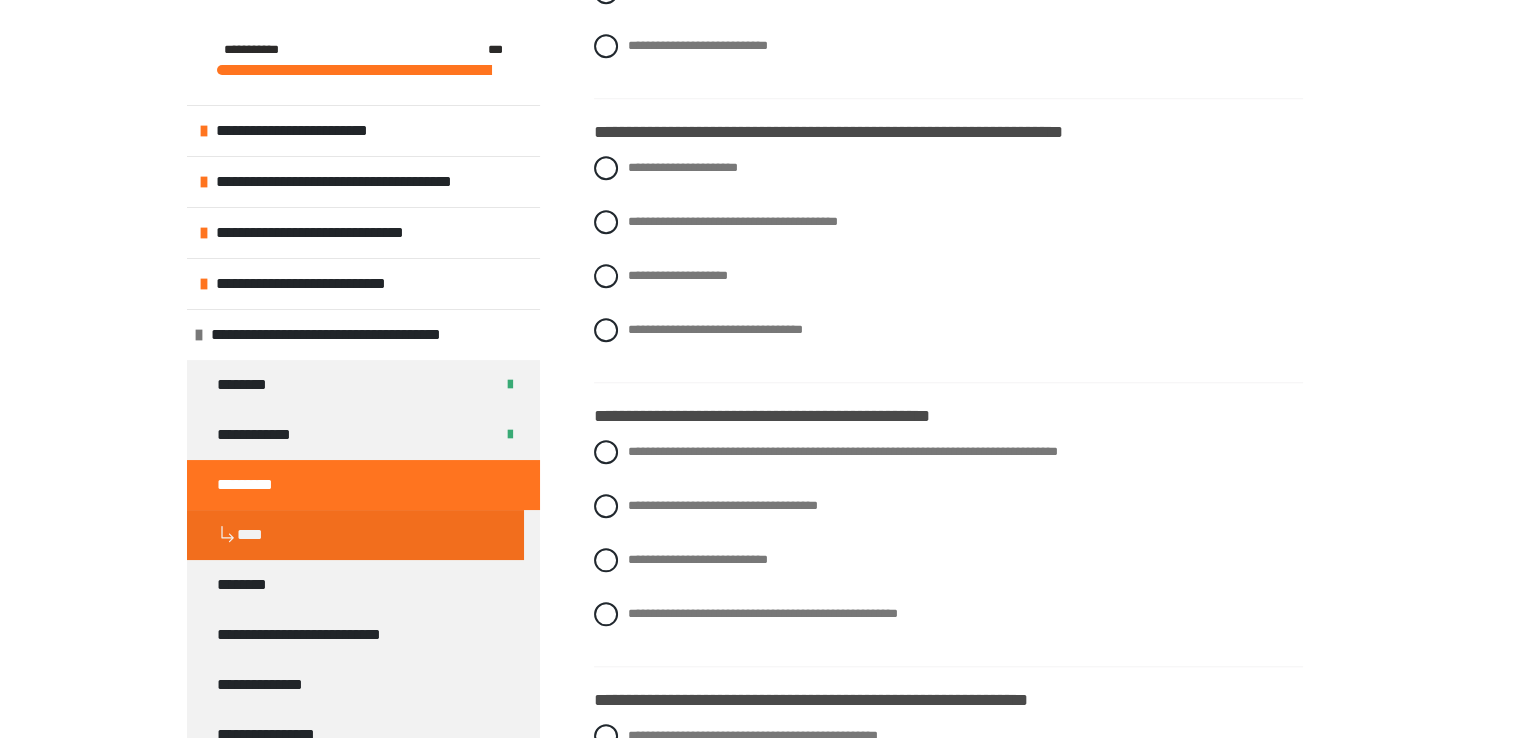 scroll, scrollTop: 1786, scrollLeft: 0, axis: vertical 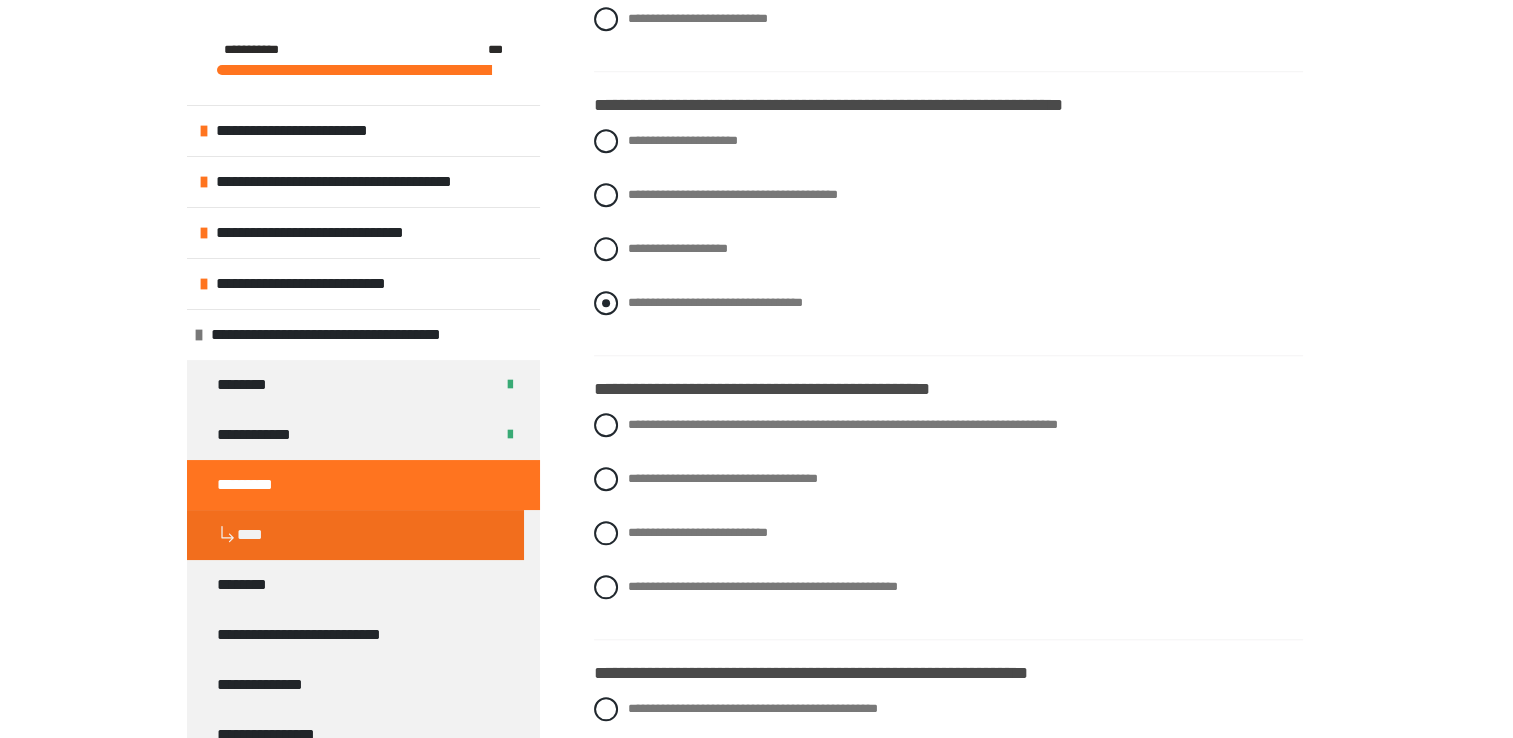 click on "**********" at bounding box center [715, 302] 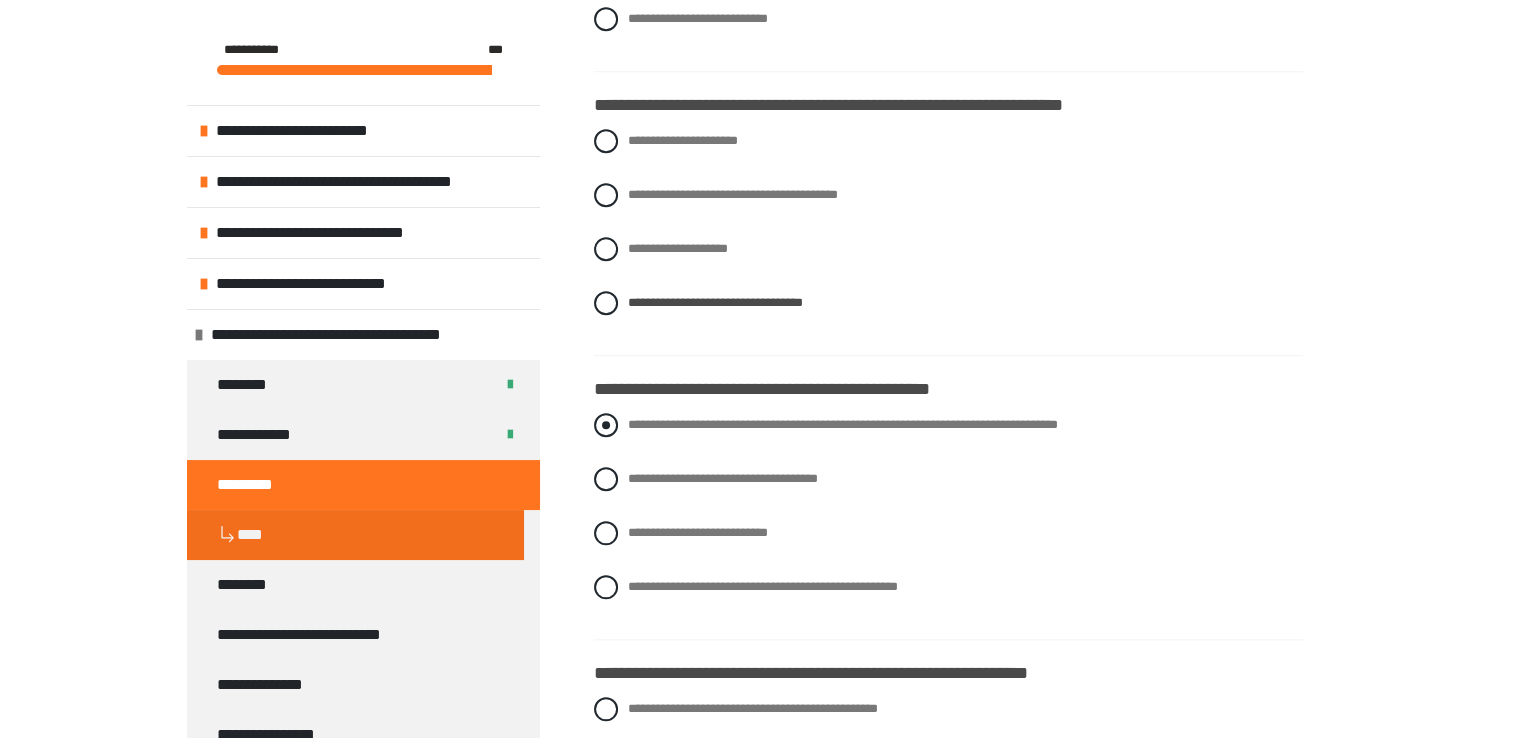click on "**********" at bounding box center (843, 424) 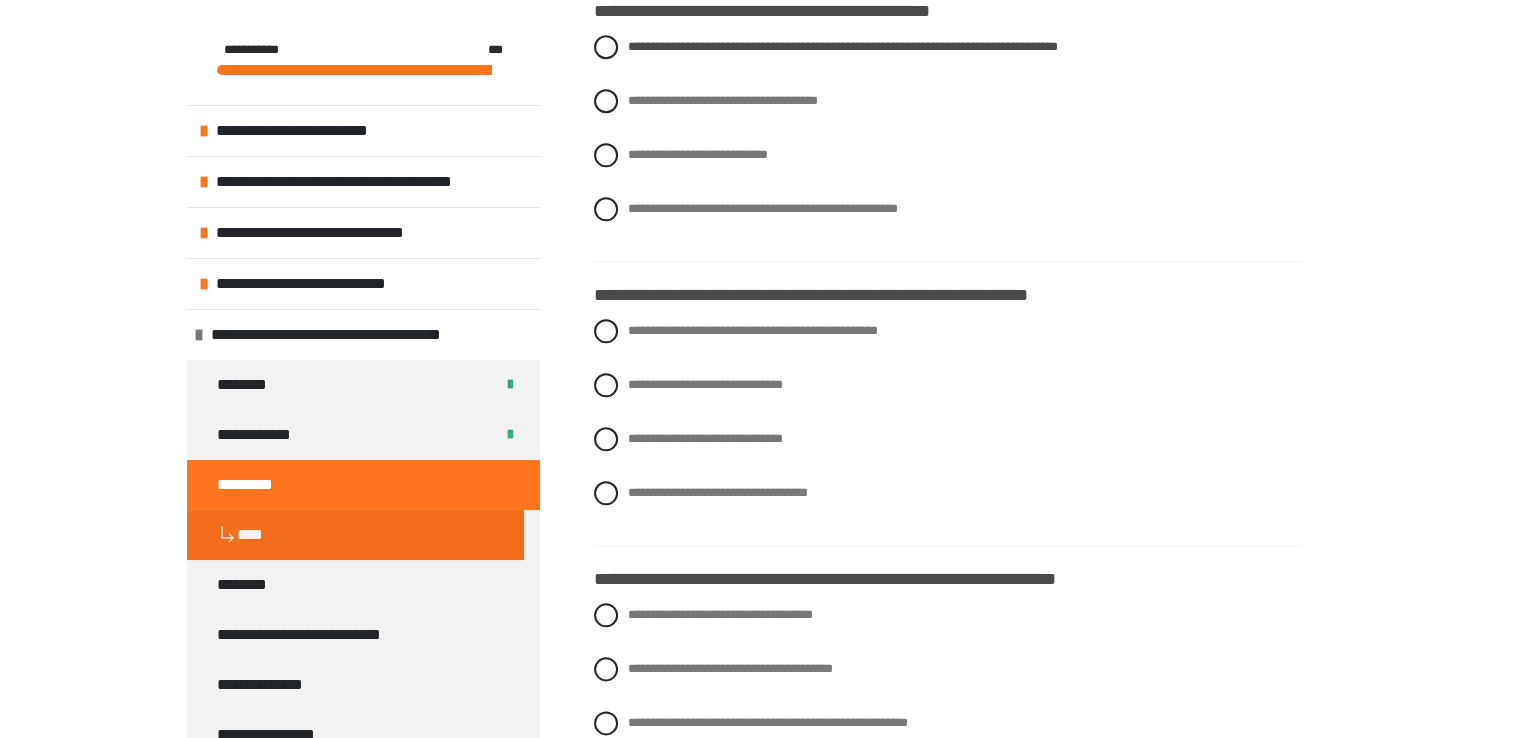 scroll, scrollTop: 2186, scrollLeft: 0, axis: vertical 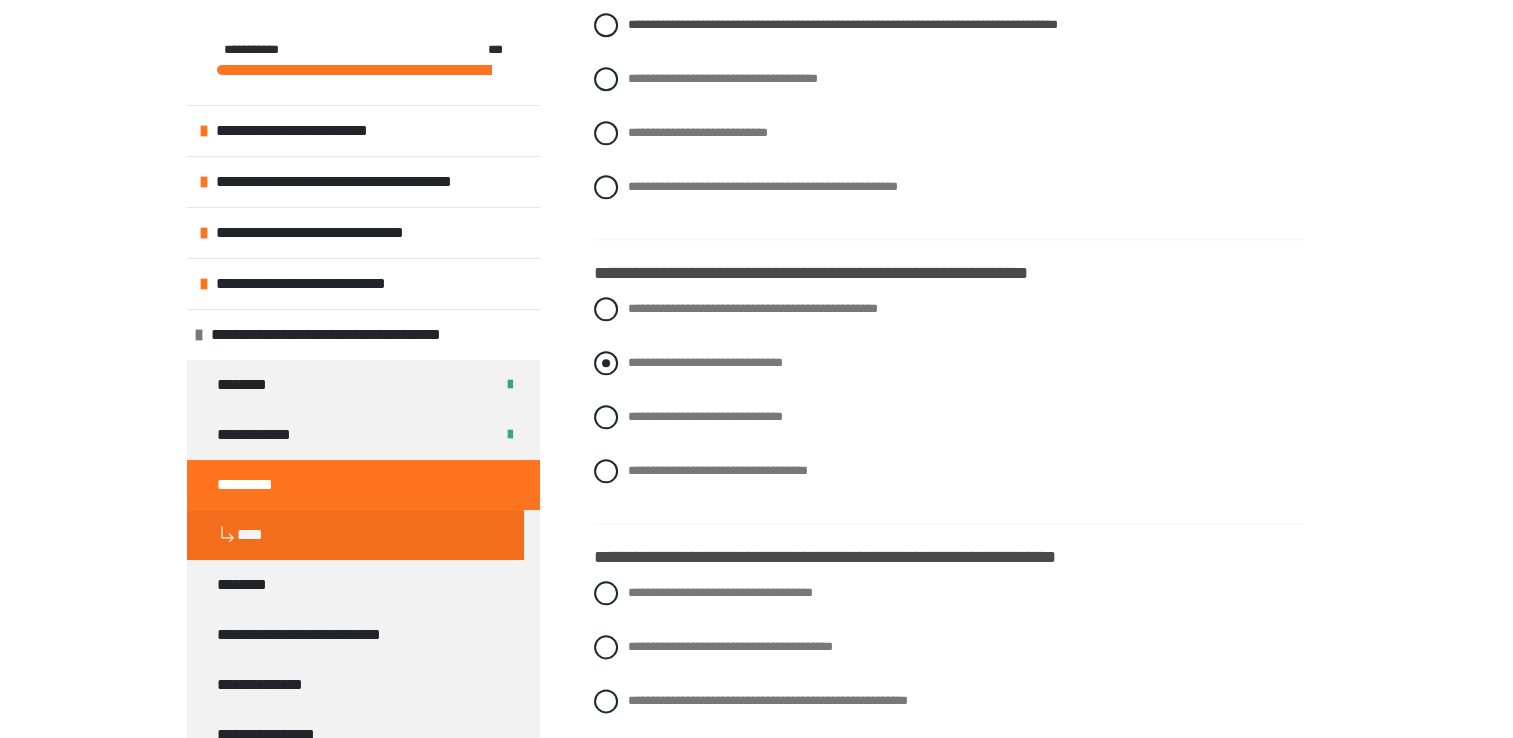 click on "**********" at bounding box center [705, 362] 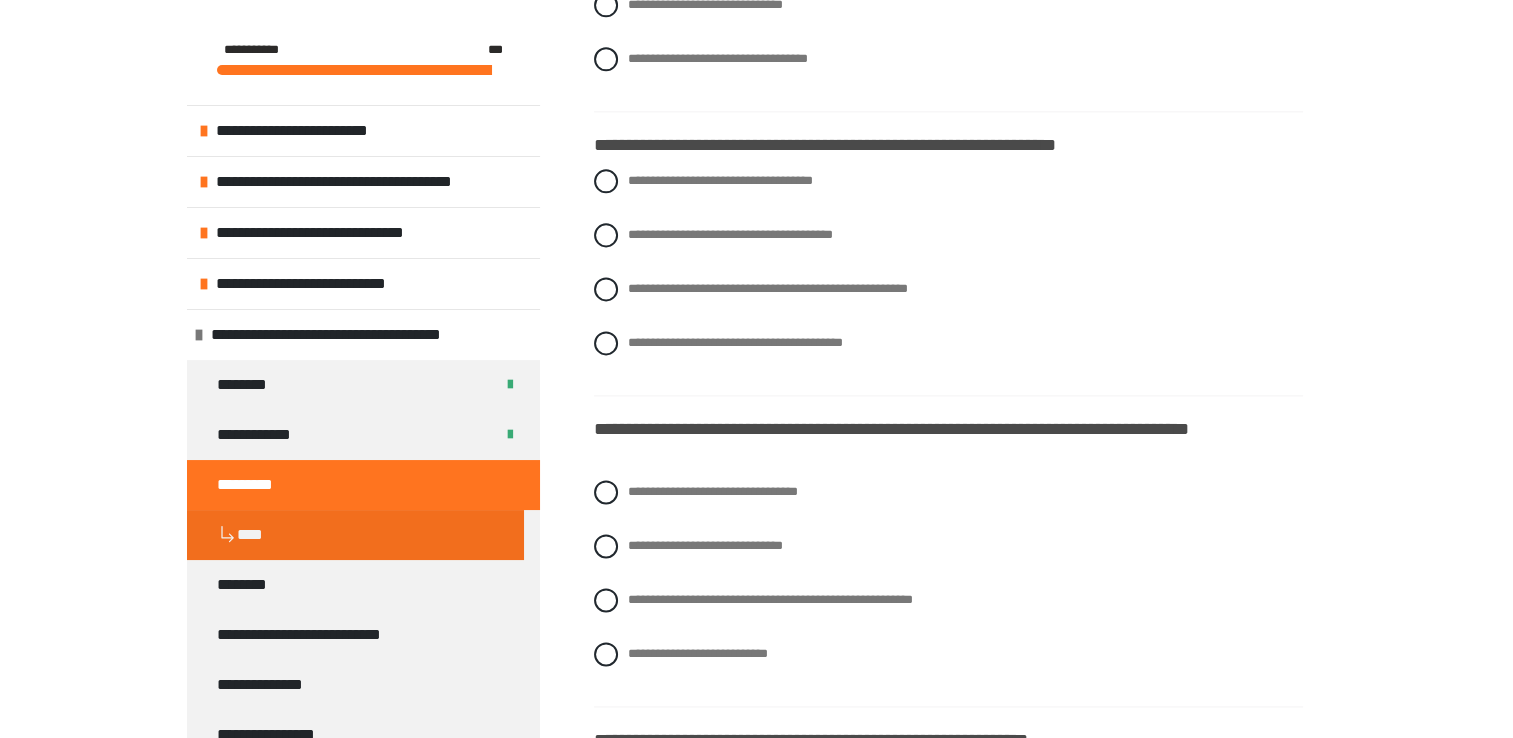 scroll, scrollTop: 2626, scrollLeft: 0, axis: vertical 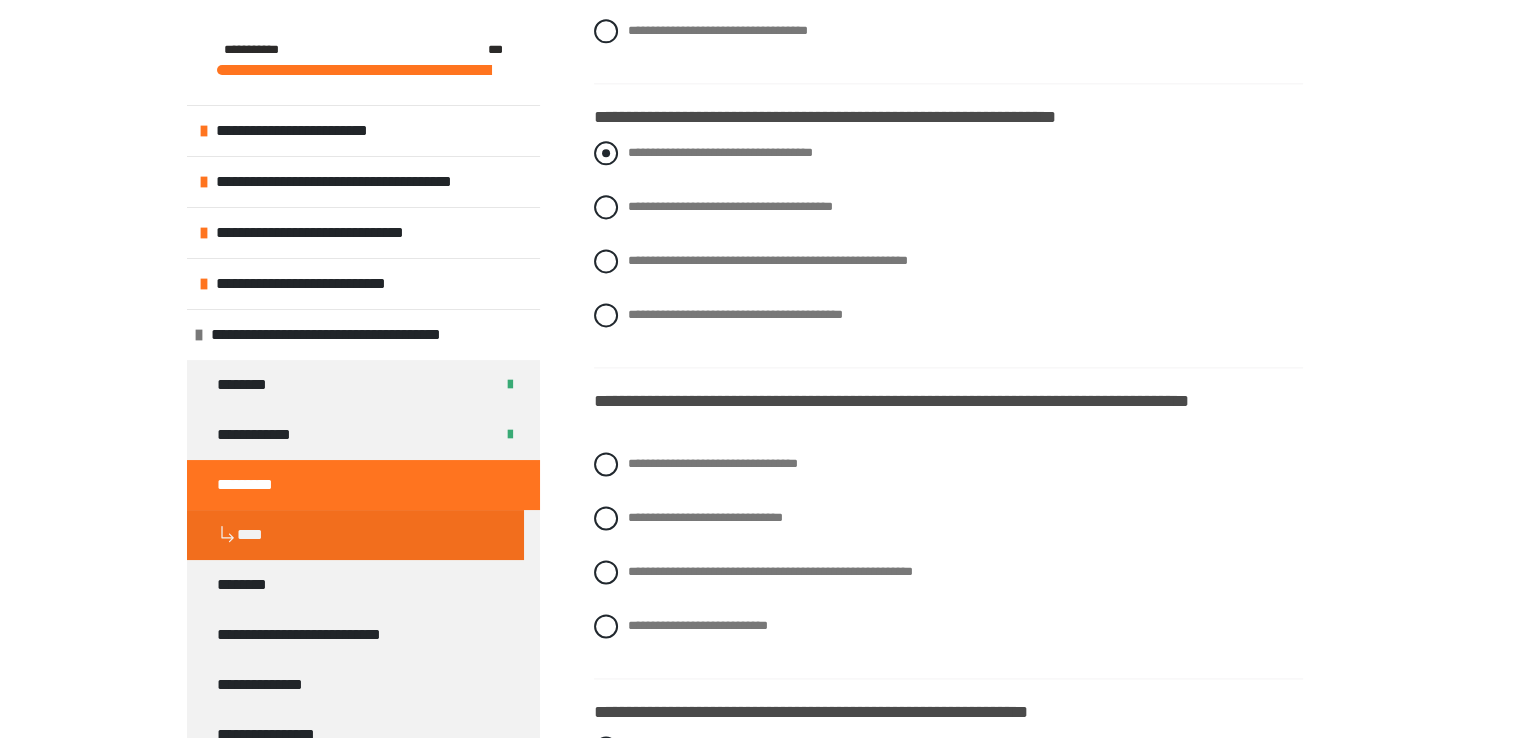 click at bounding box center (606, 153) 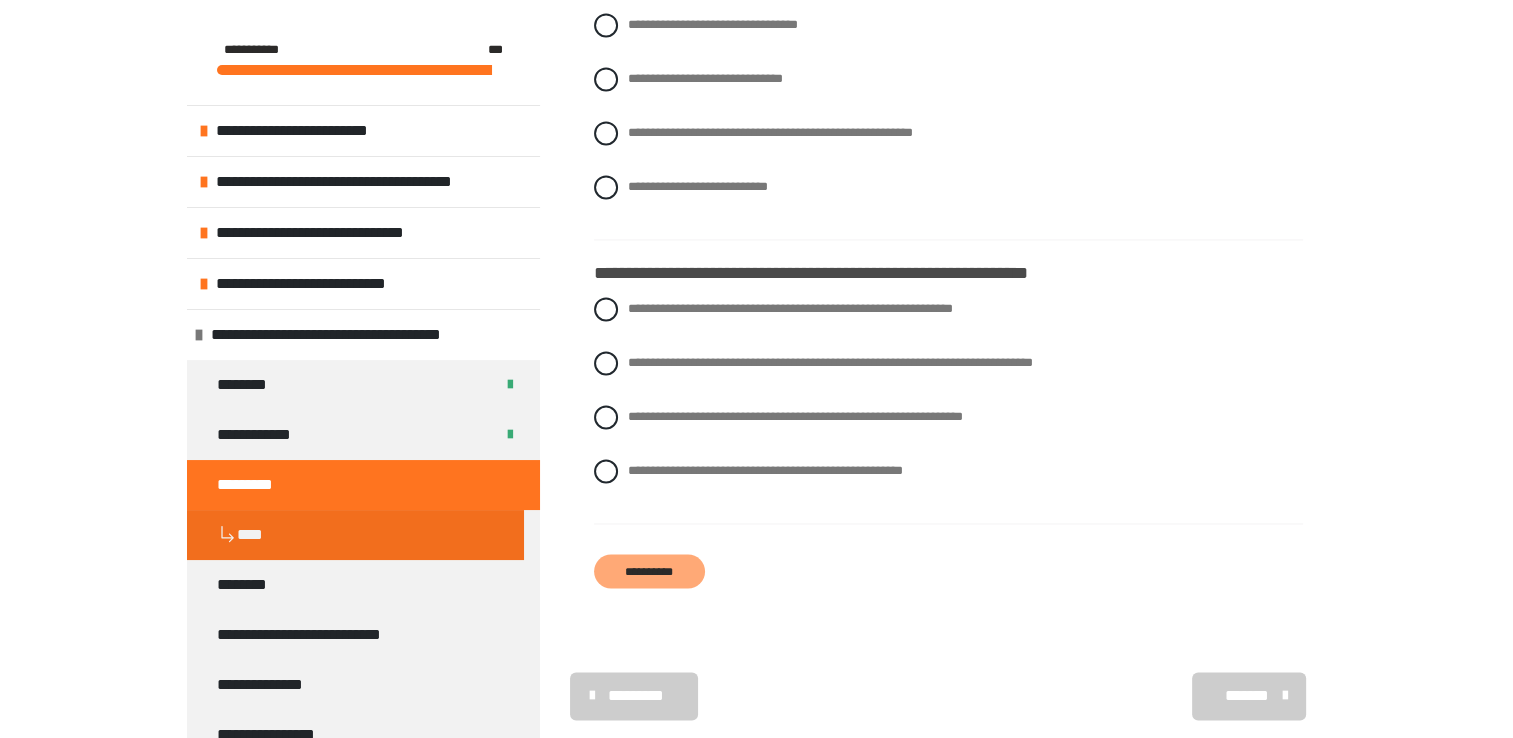 scroll, scrollTop: 3066, scrollLeft: 0, axis: vertical 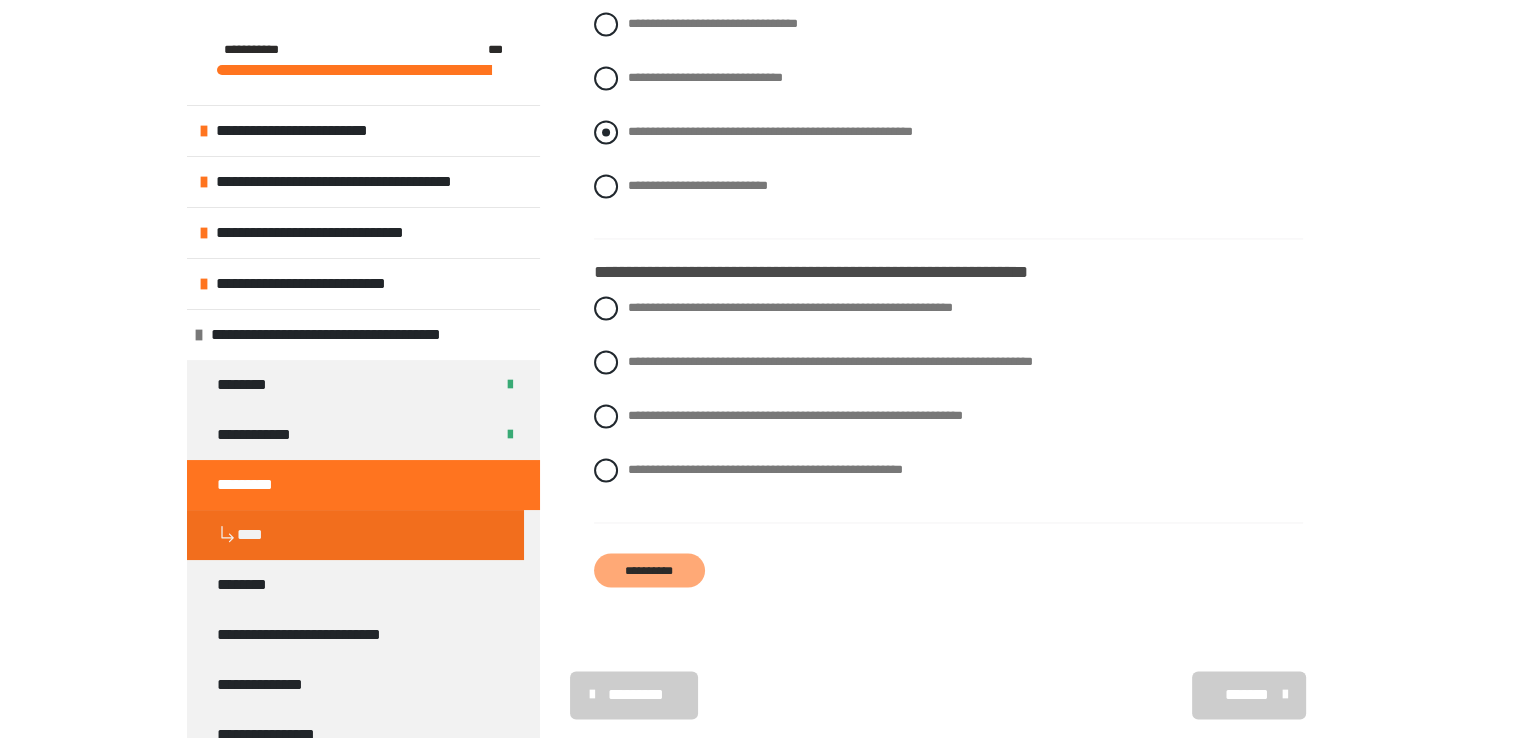 click at bounding box center [606, 132] 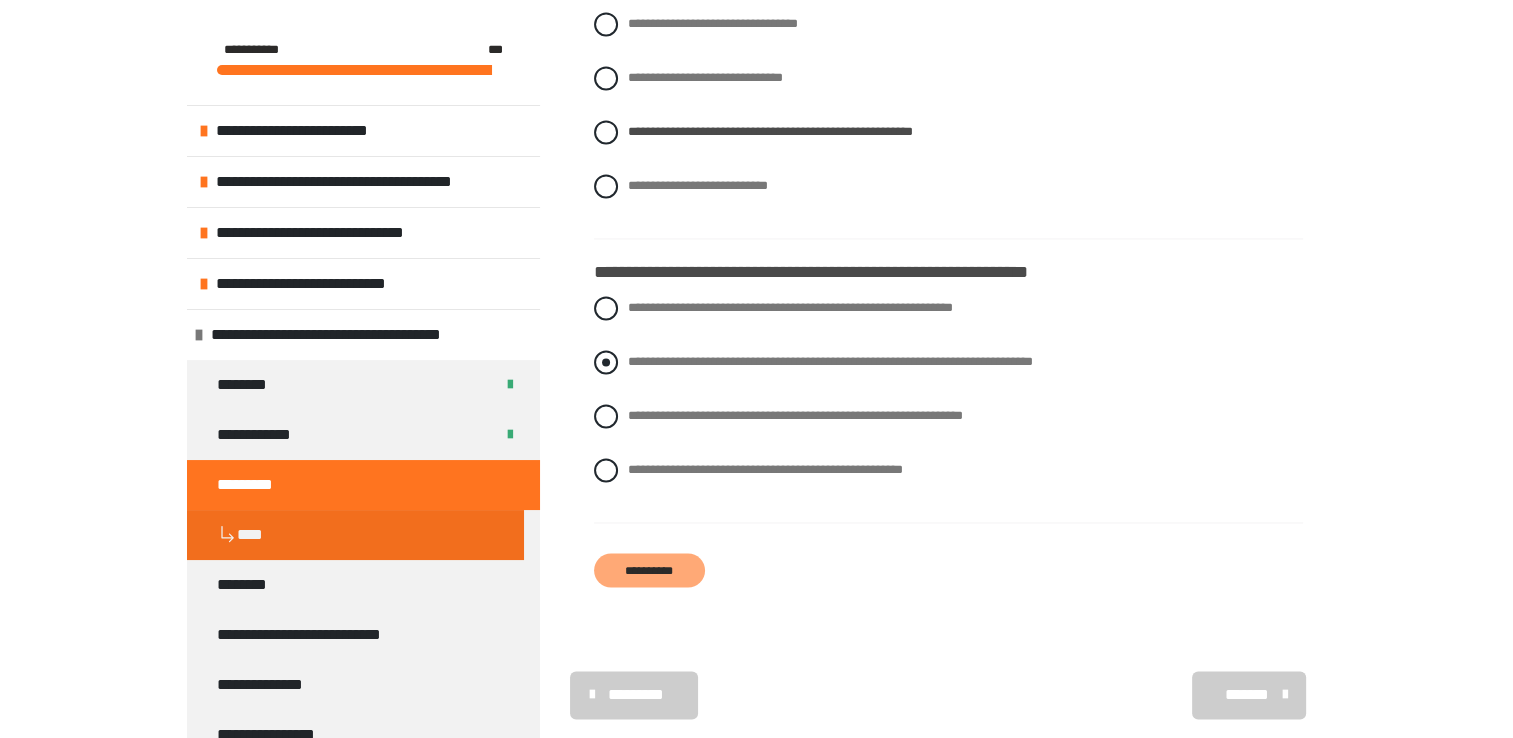 click at bounding box center [606, 362] 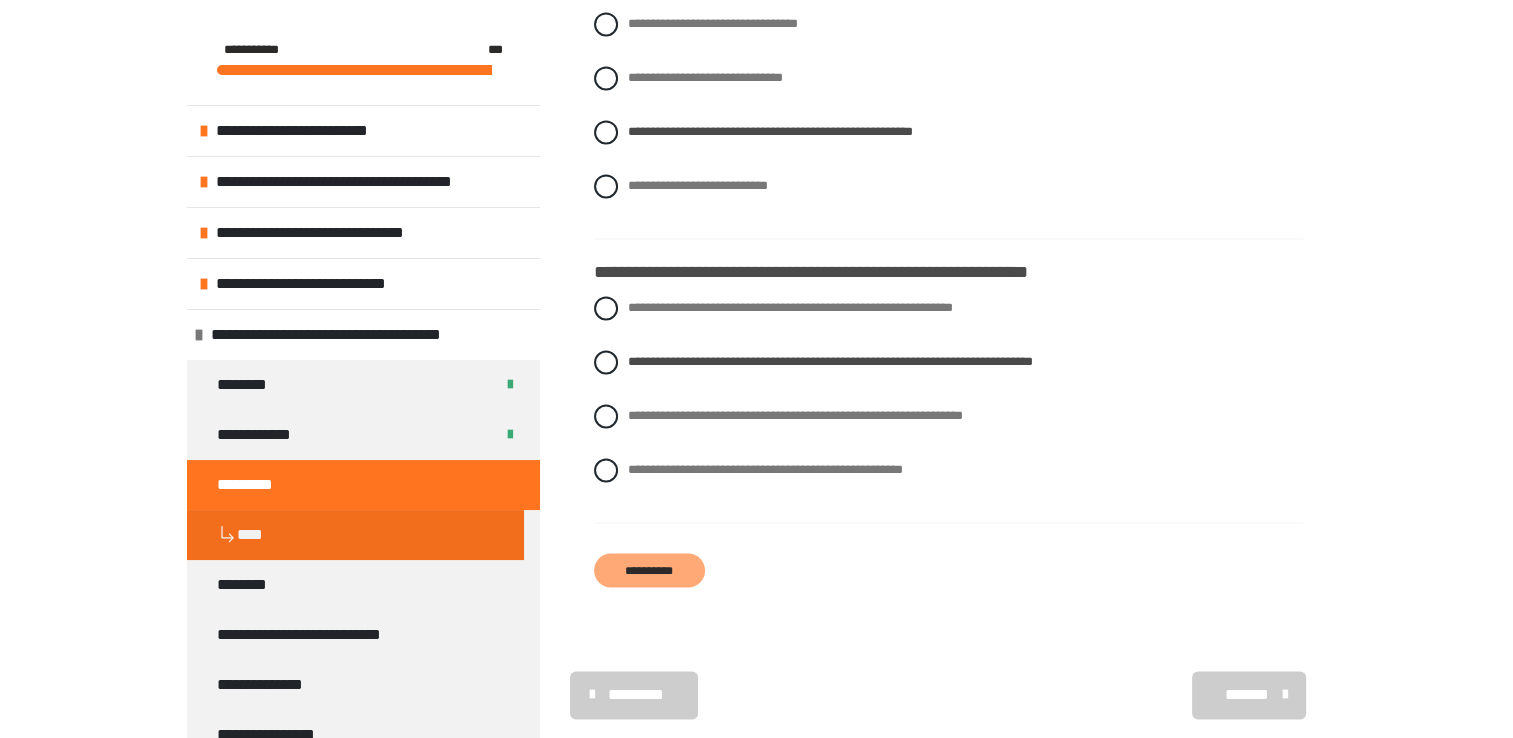 click on "**********" at bounding box center [649, 570] 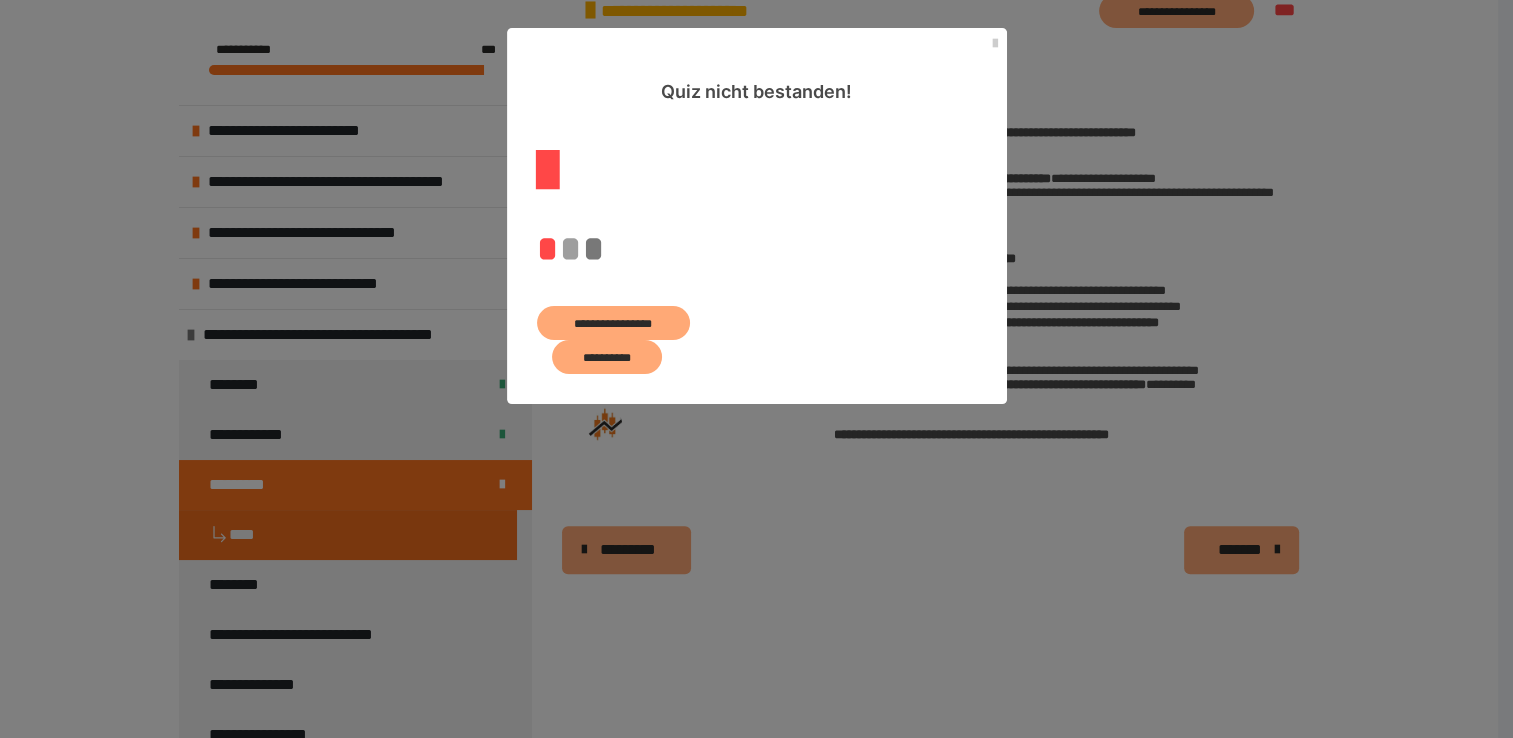 scroll, scrollTop: 742, scrollLeft: 0, axis: vertical 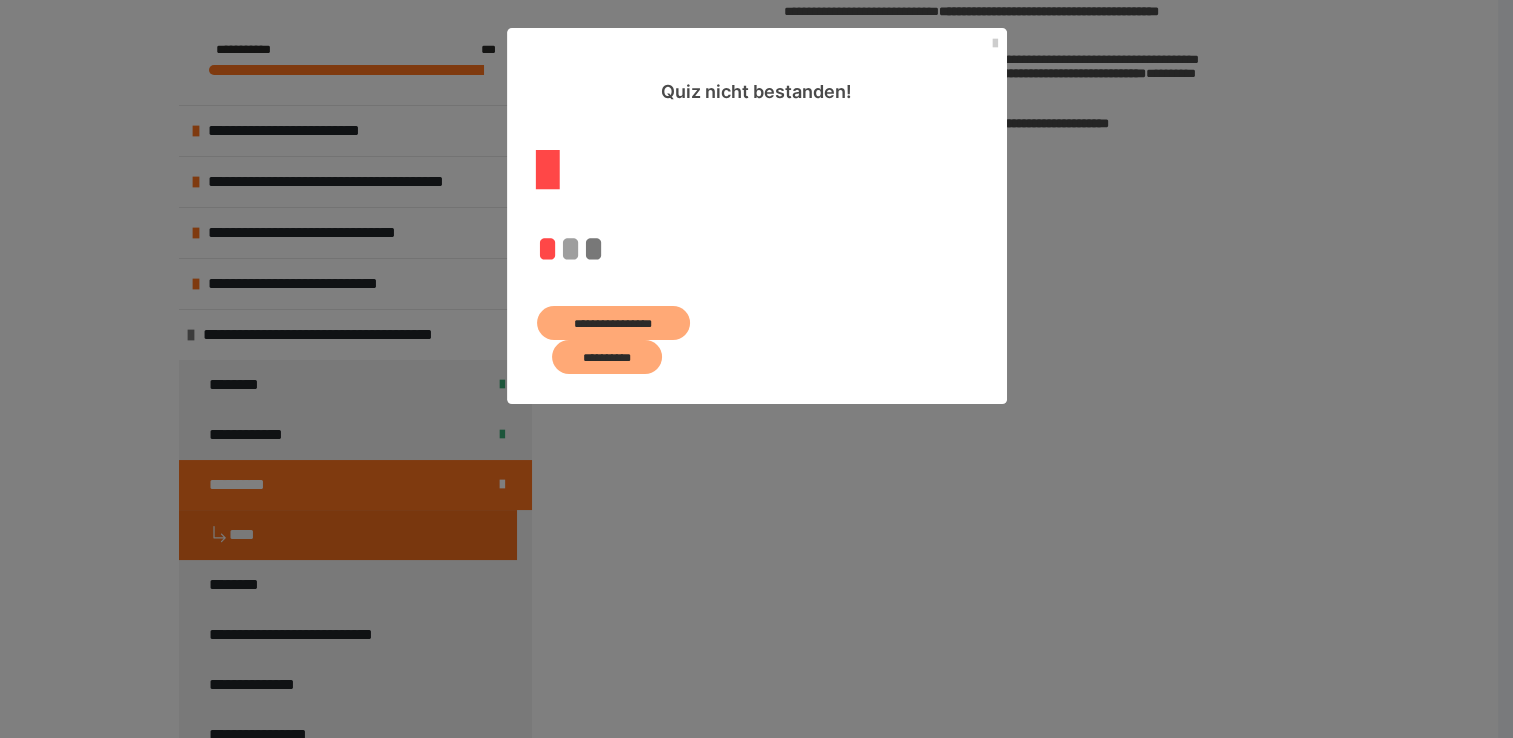 click on "**********" at bounding box center (614, 323) 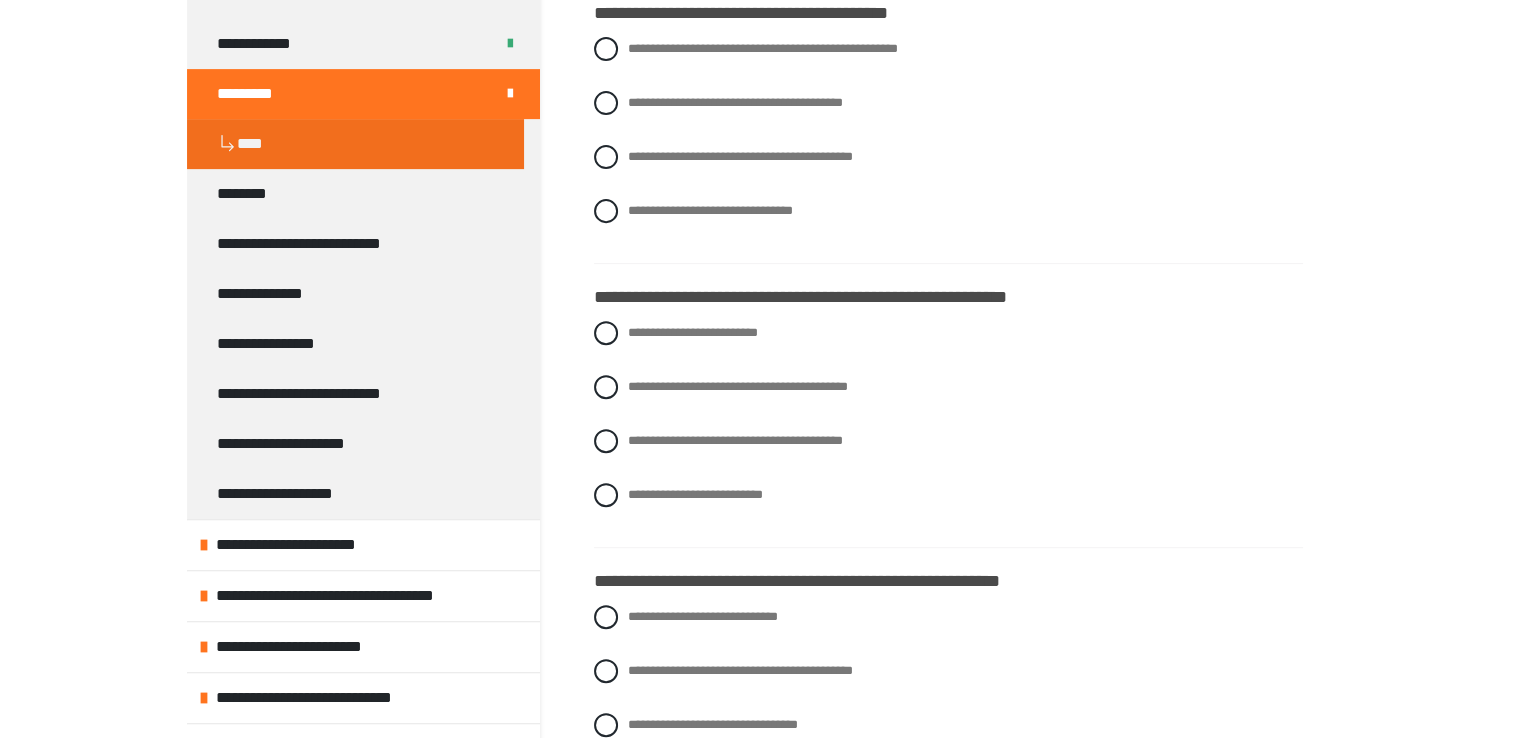 scroll, scrollTop: 0, scrollLeft: 0, axis: both 